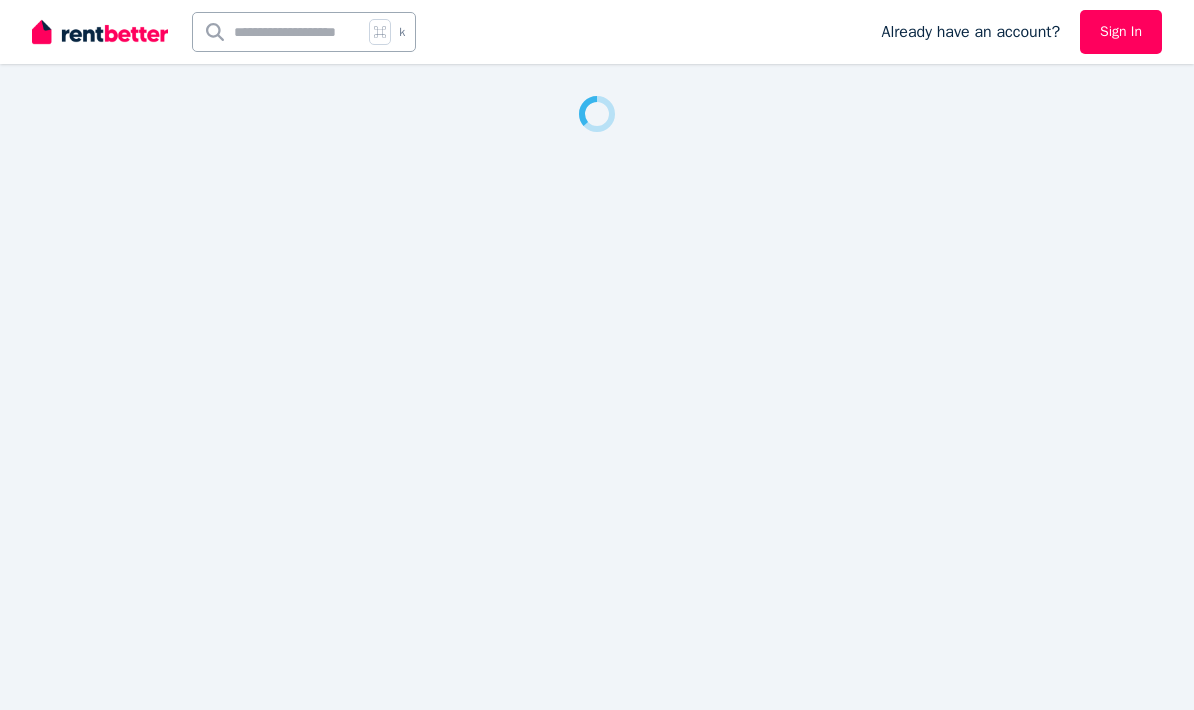 scroll, scrollTop: 0, scrollLeft: 0, axis: both 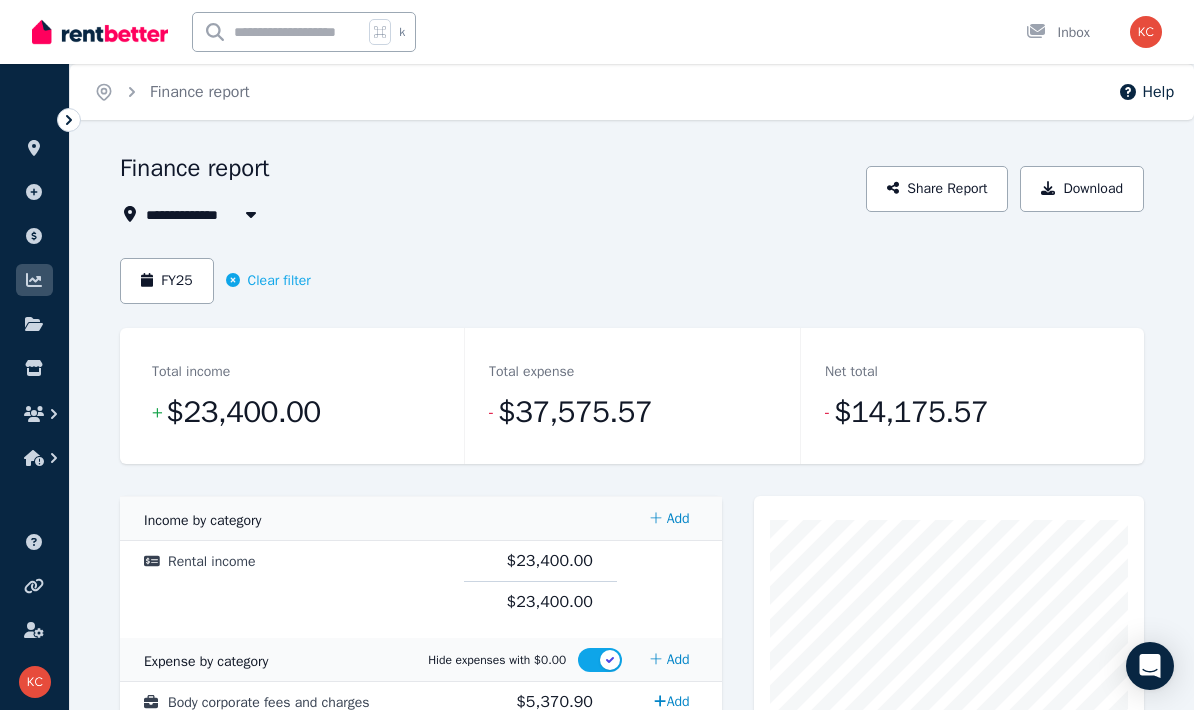 click on "FY25" at bounding box center (167, 281) 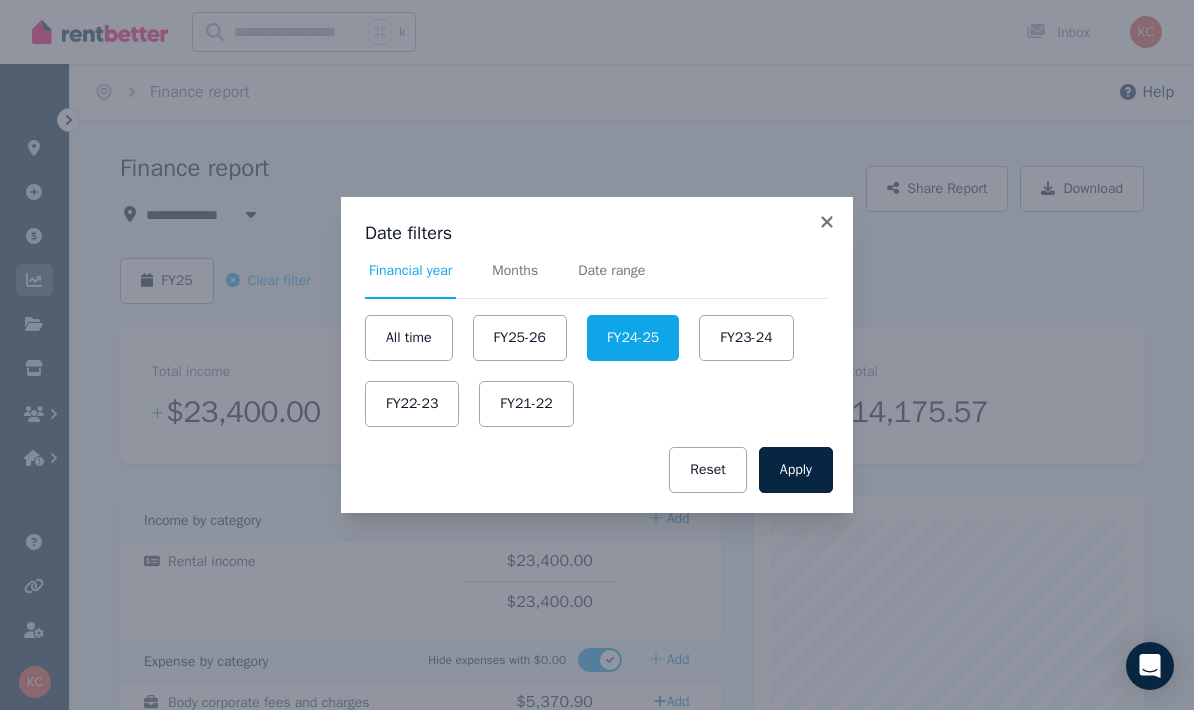 click on "FY25-26" at bounding box center [520, 338] 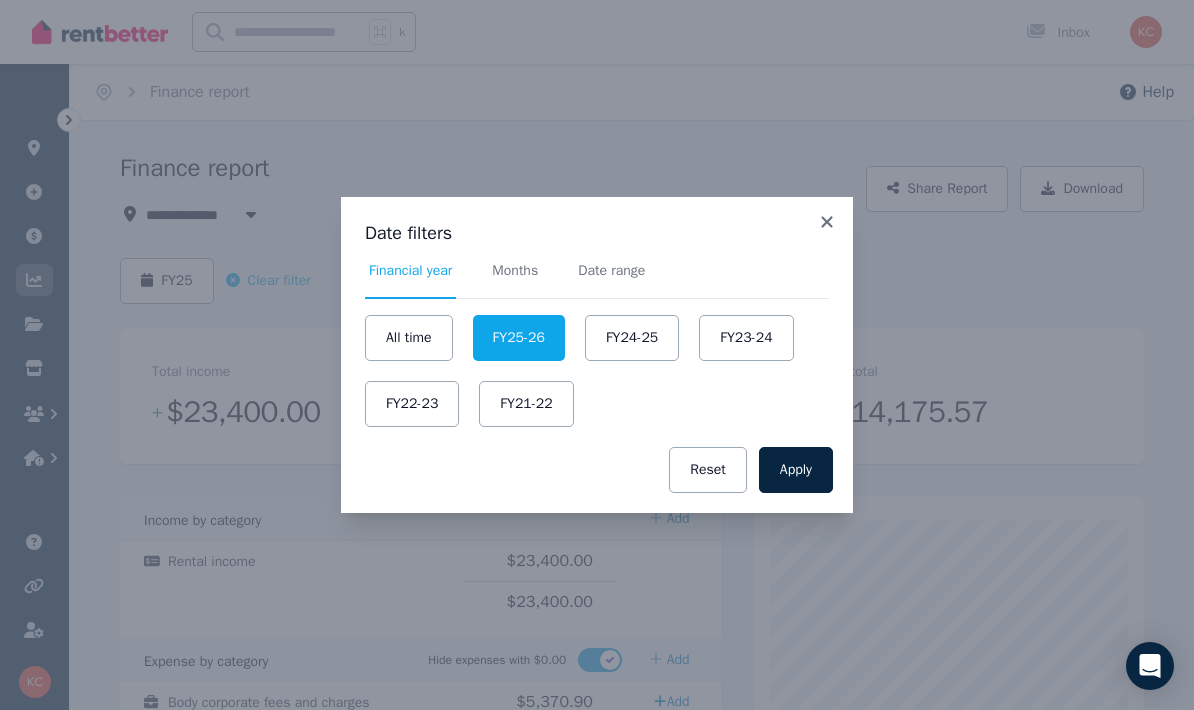 click on "Apply" at bounding box center [796, 470] 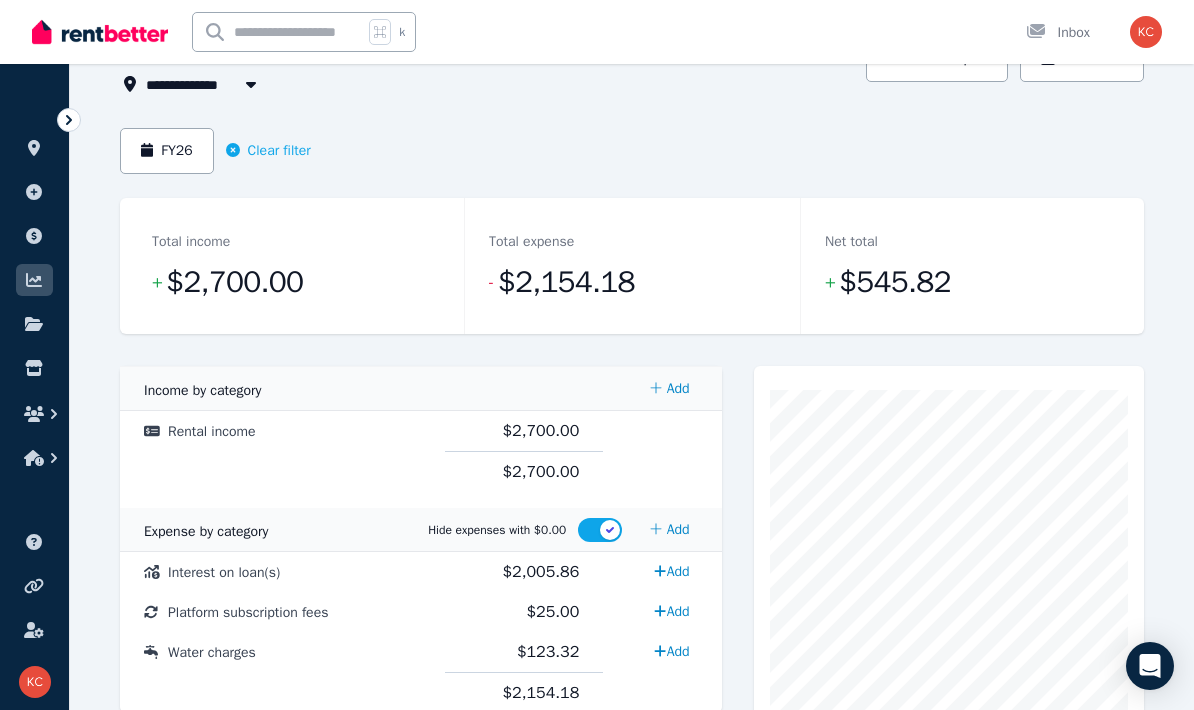 scroll, scrollTop: 242, scrollLeft: 0, axis: vertical 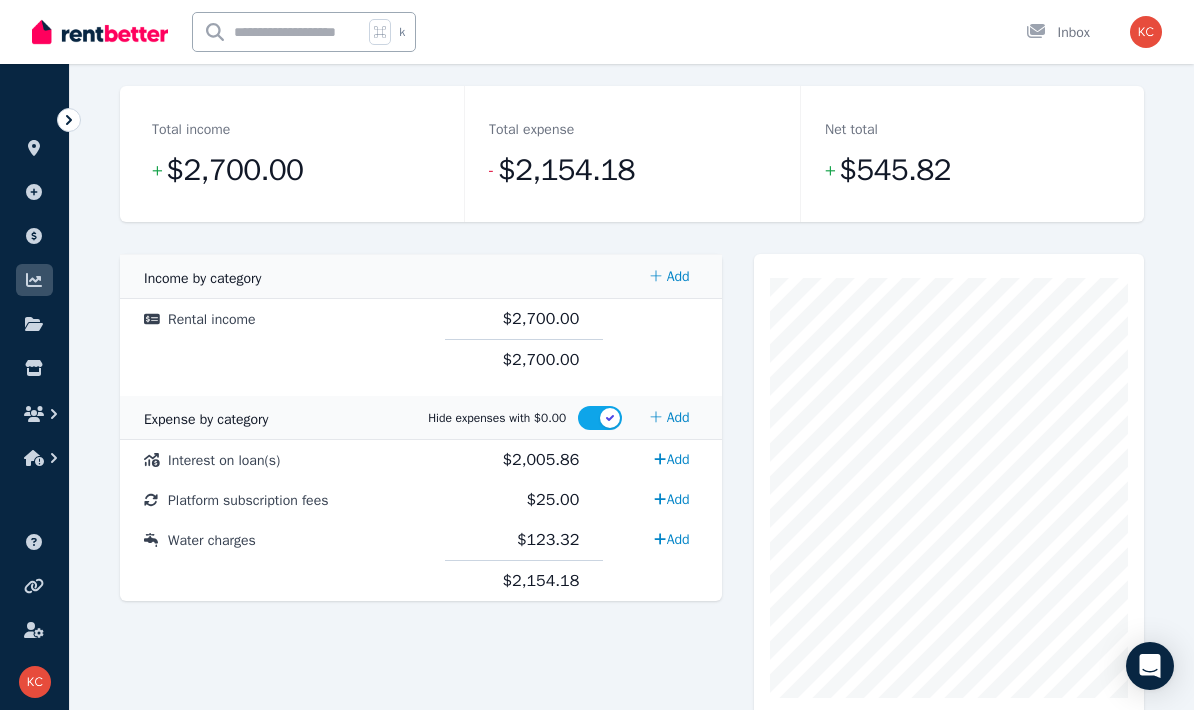 click on "$2,005.86" at bounding box center (541, 460) 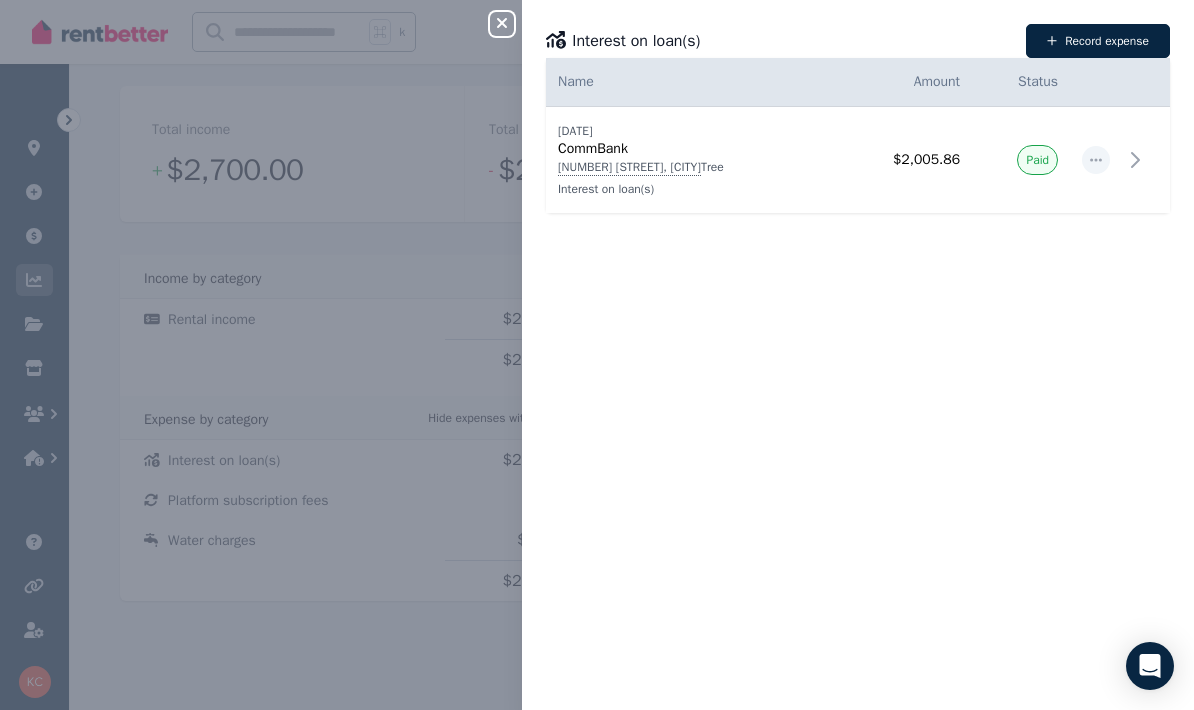 click on "Record expense" at bounding box center [1098, 41] 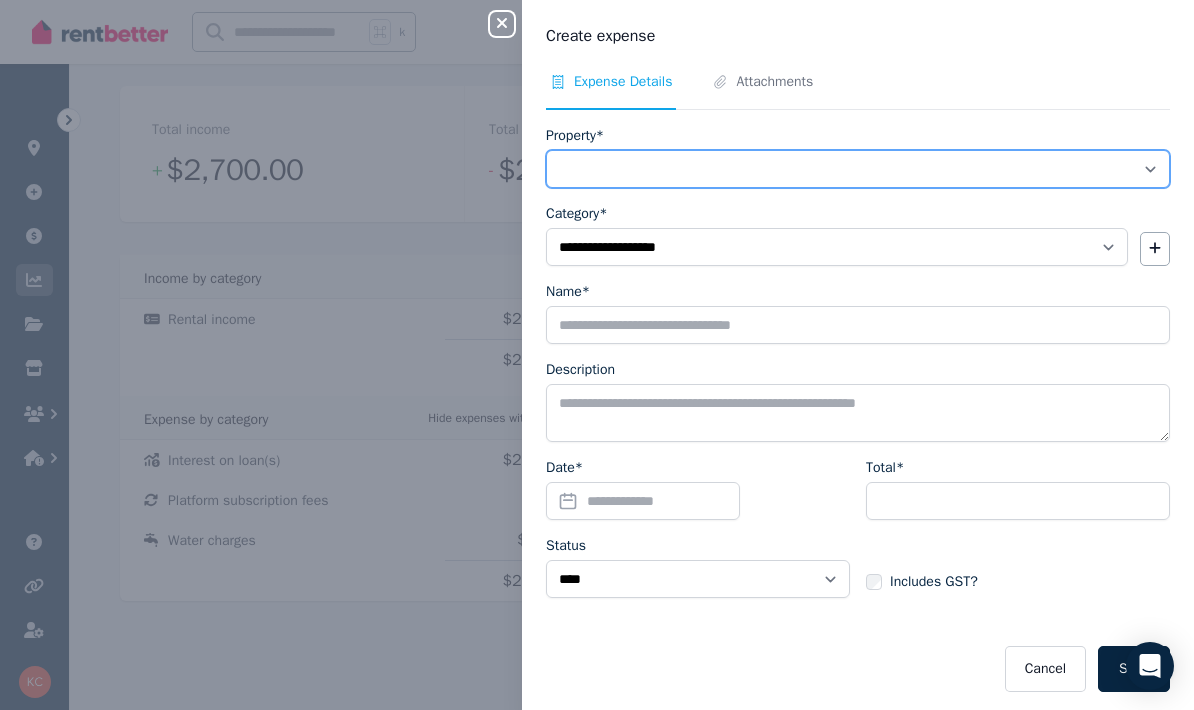 click on "**********" at bounding box center [858, 169] 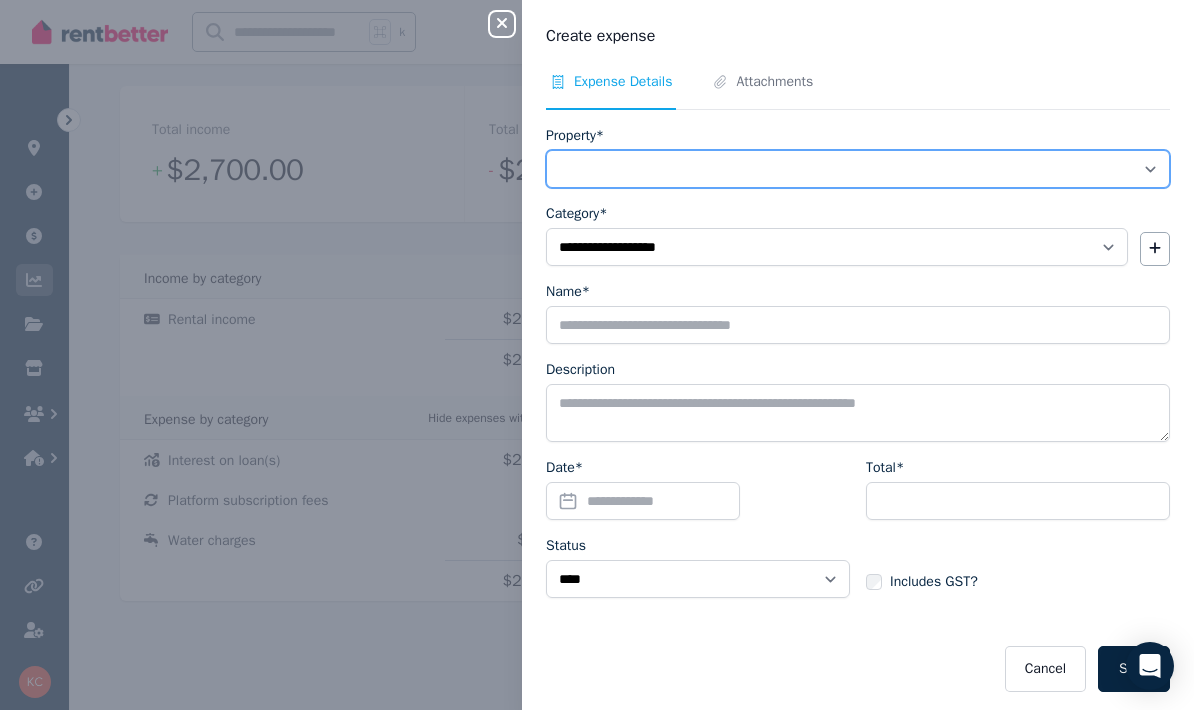 select on "**********" 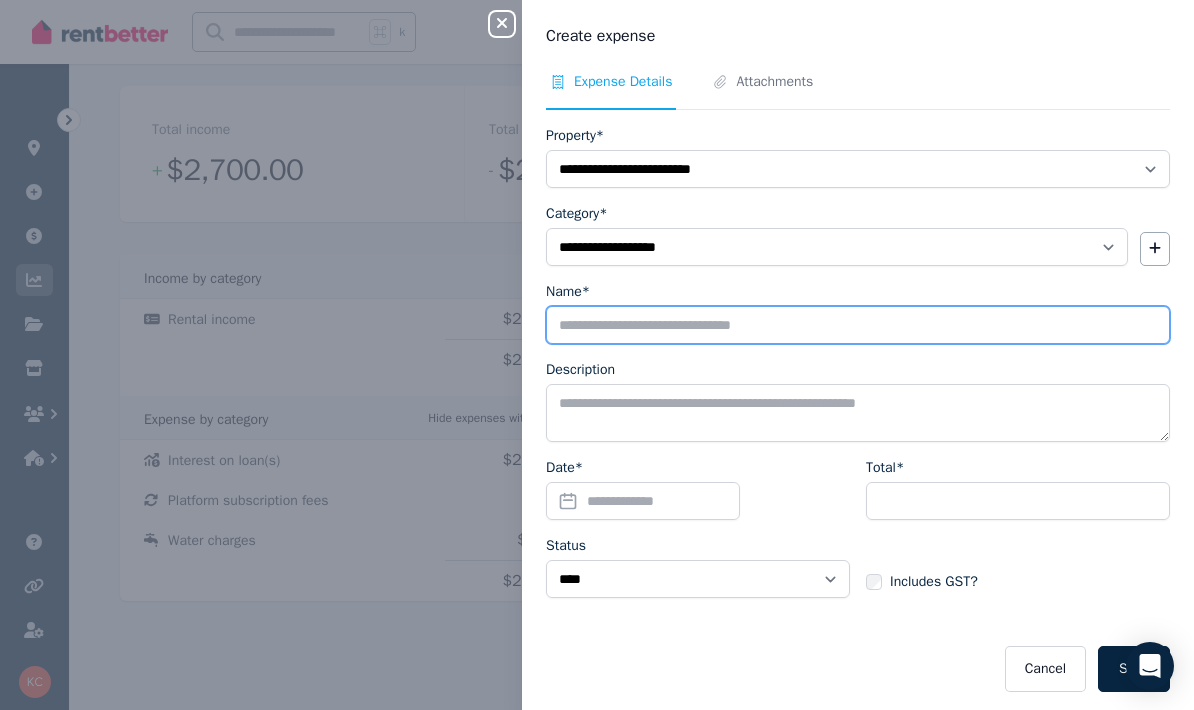 click on "Name*" at bounding box center [858, 325] 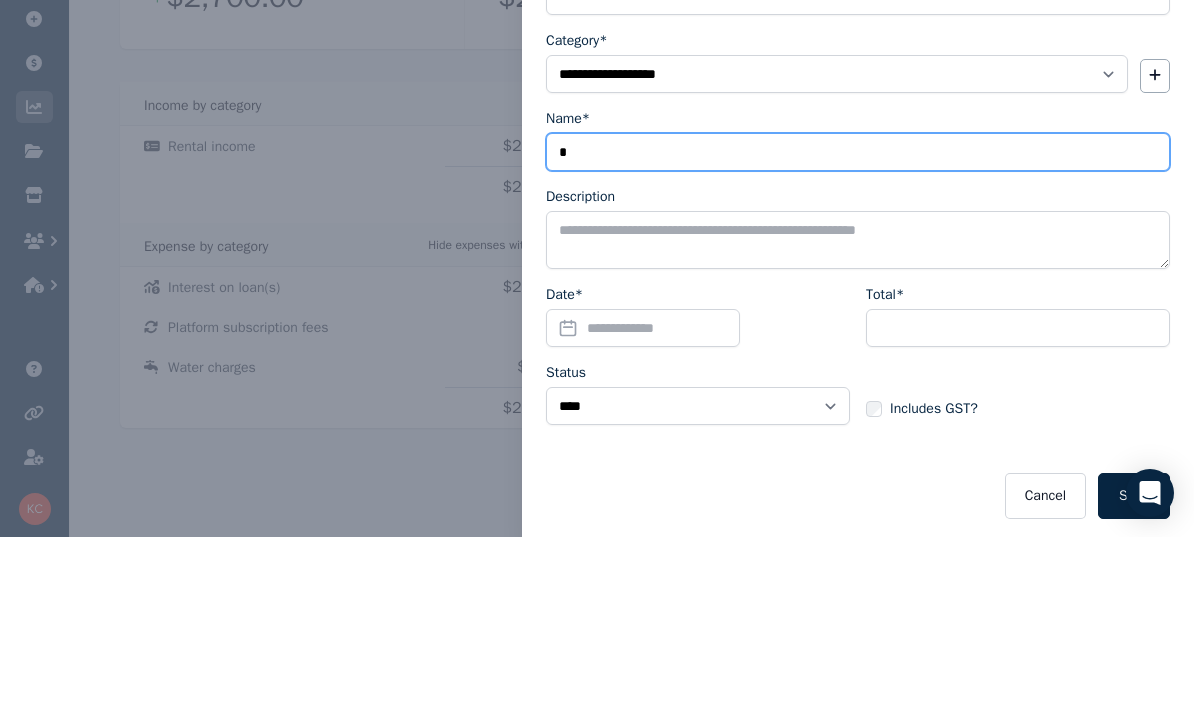 type on "********" 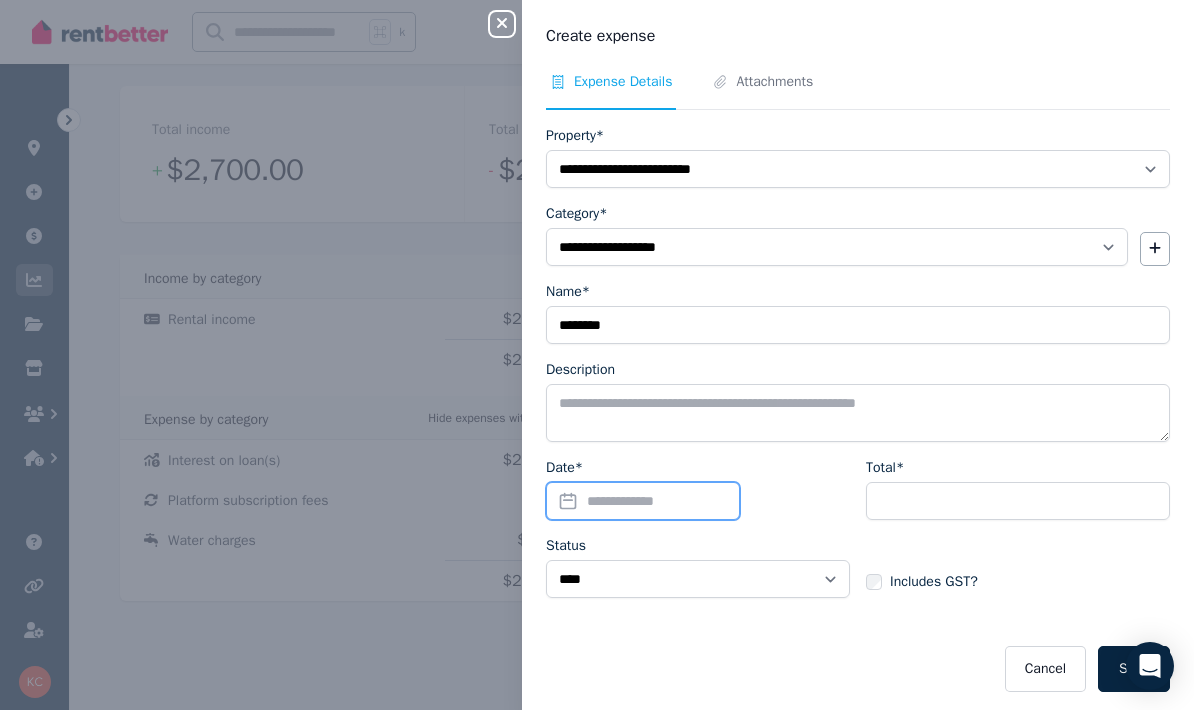 click on "Date*" at bounding box center [643, 501] 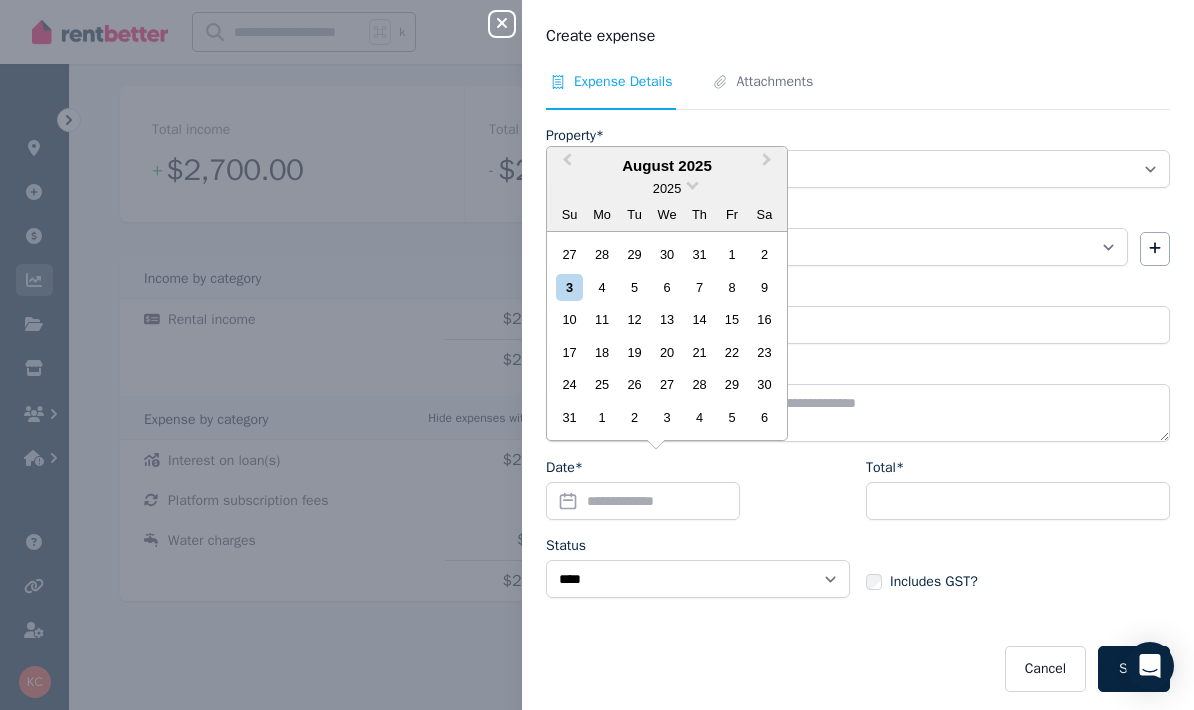 click on "1" at bounding box center (731, 254) 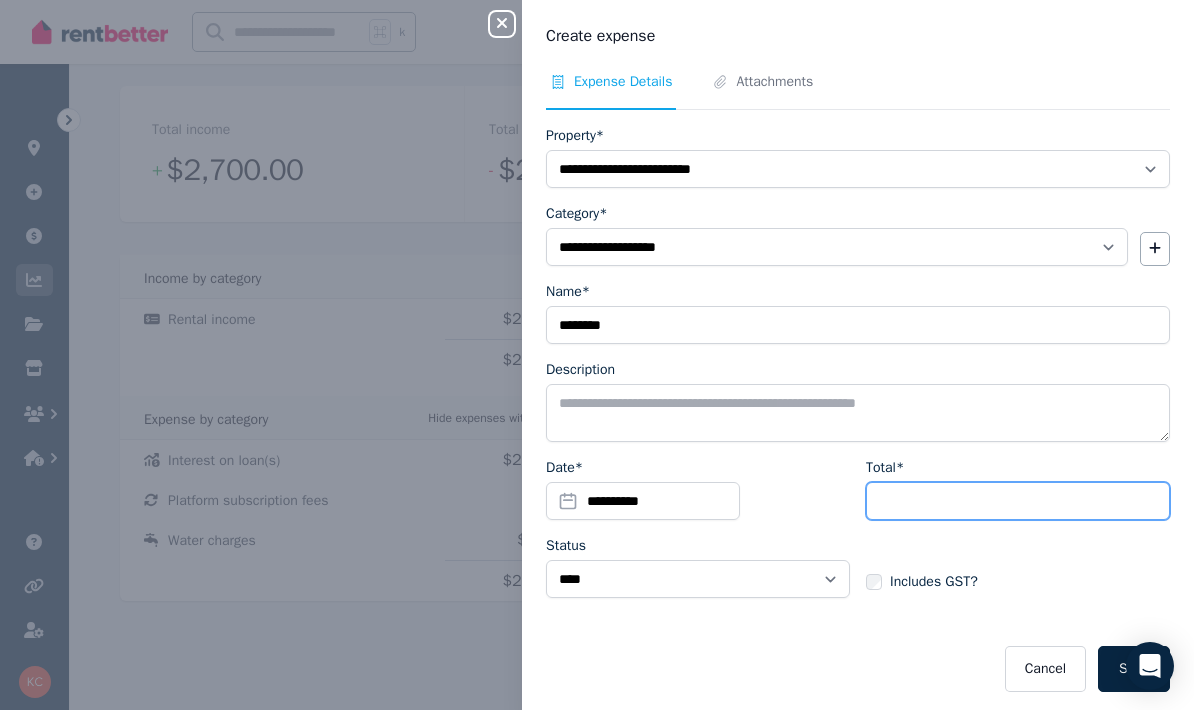 click on "Total*" at bounding box center (1018, 501) 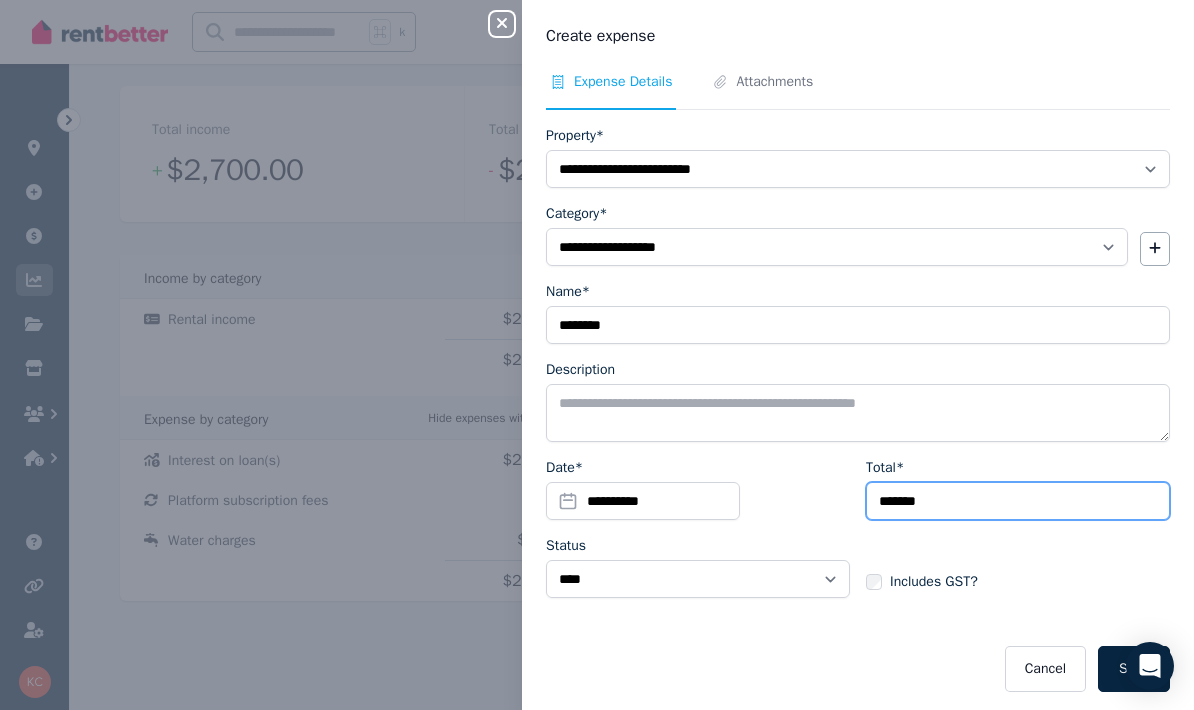 type on "*******" 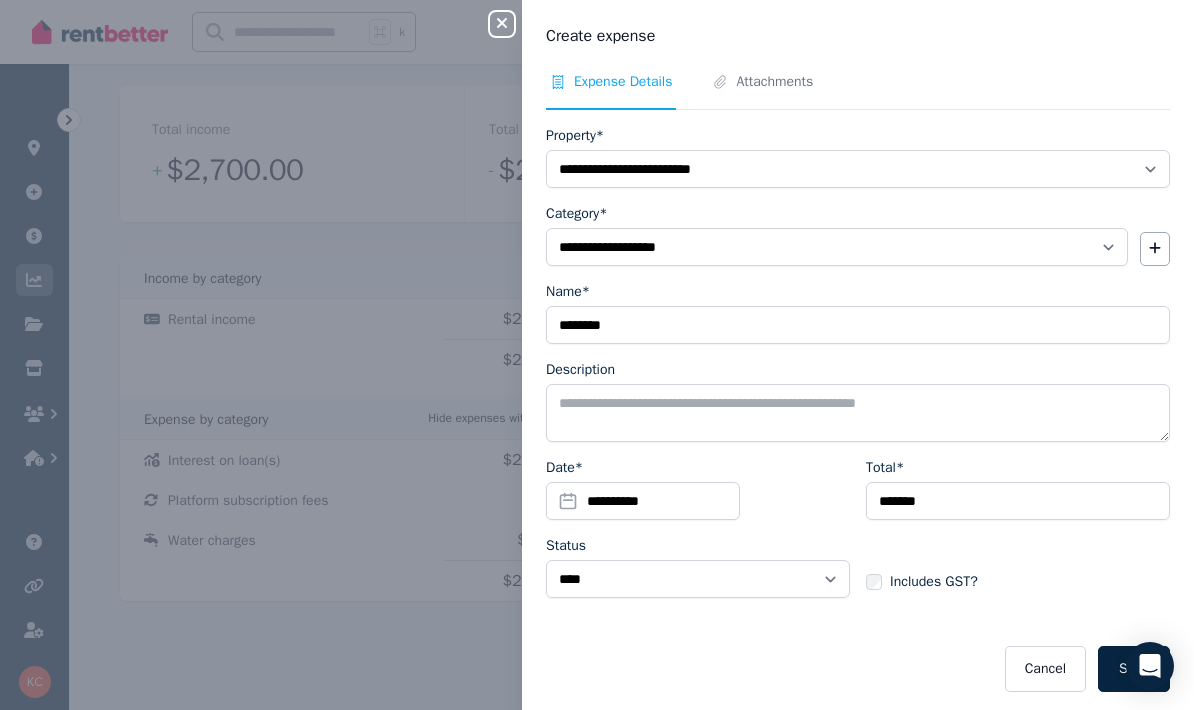click on "Save" at bounding box center [1134, 669] 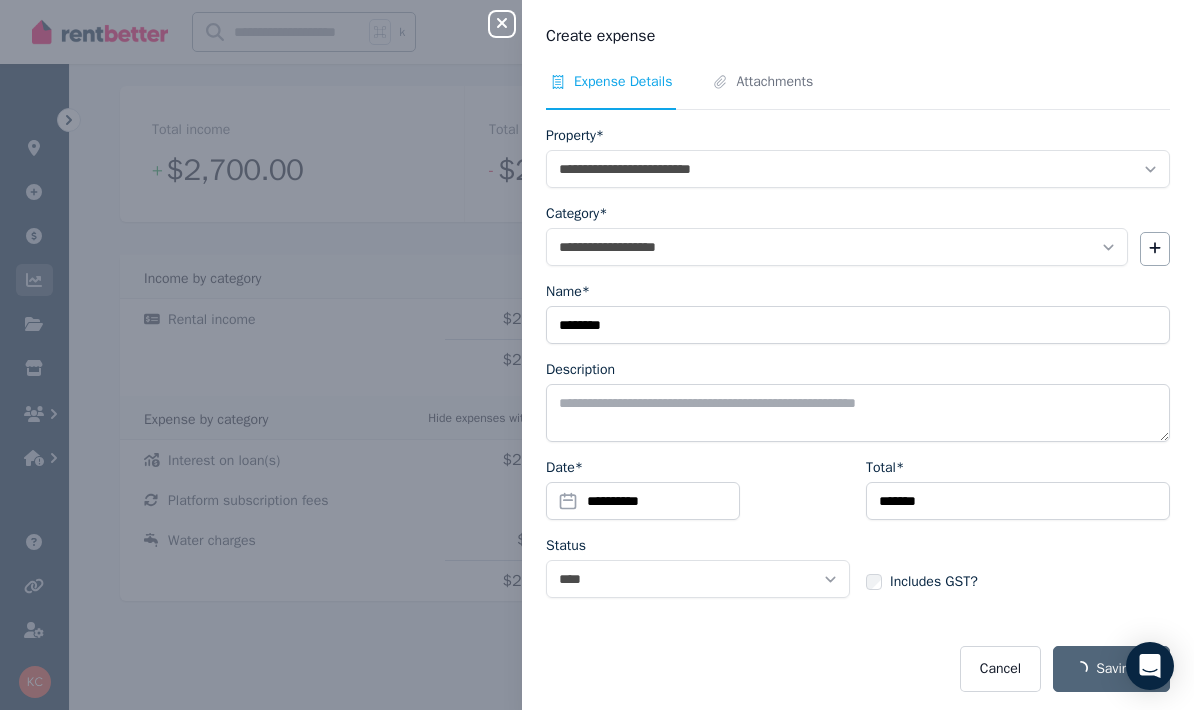 select 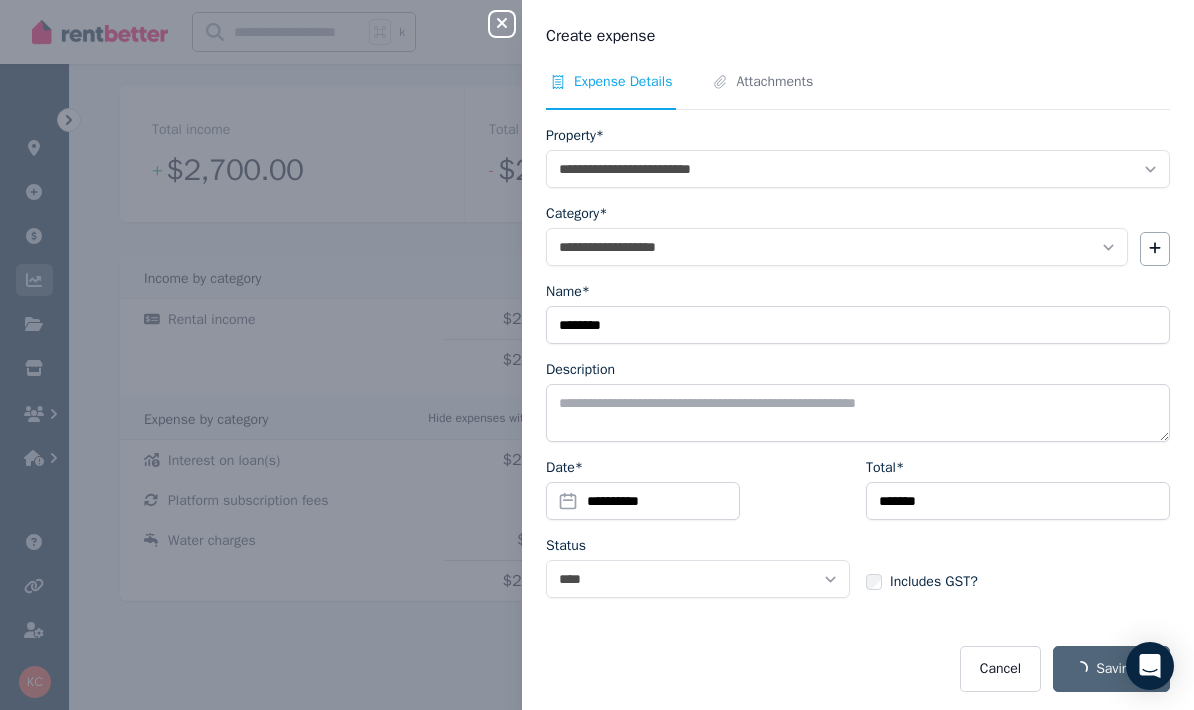 select 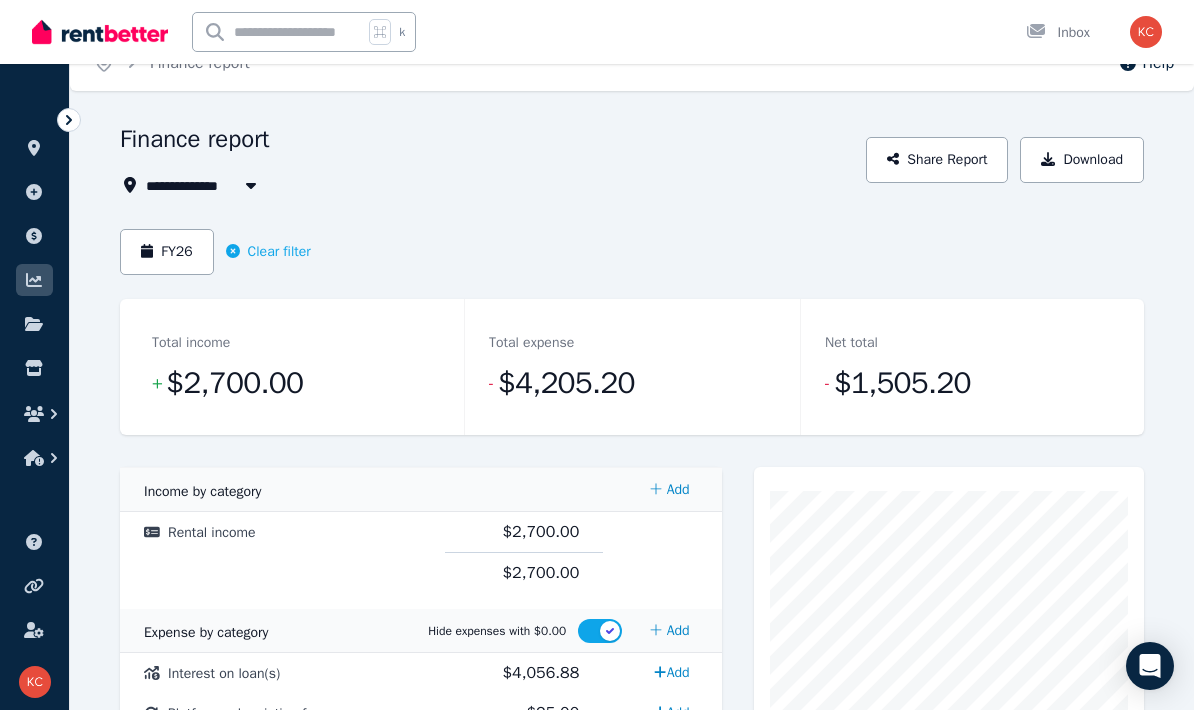 scroll, scrollTop: 0, scrollLeft: 0, axis: both 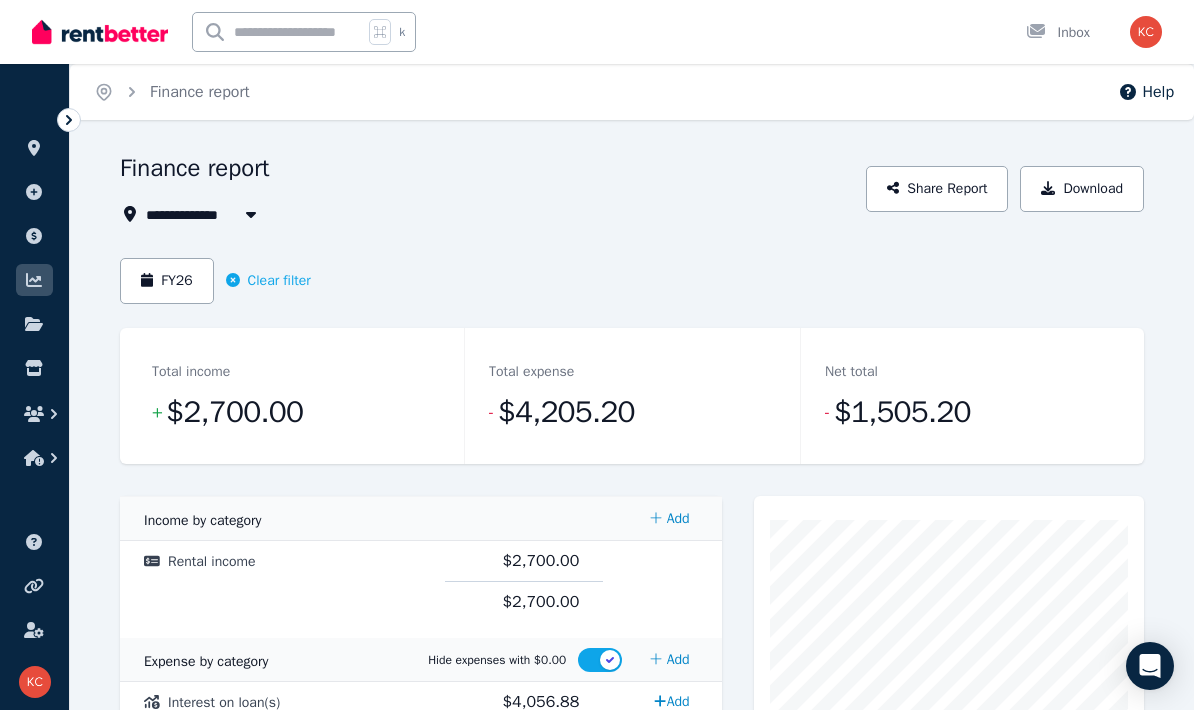 click on "Clear filter" at bounding box center (268, 281) 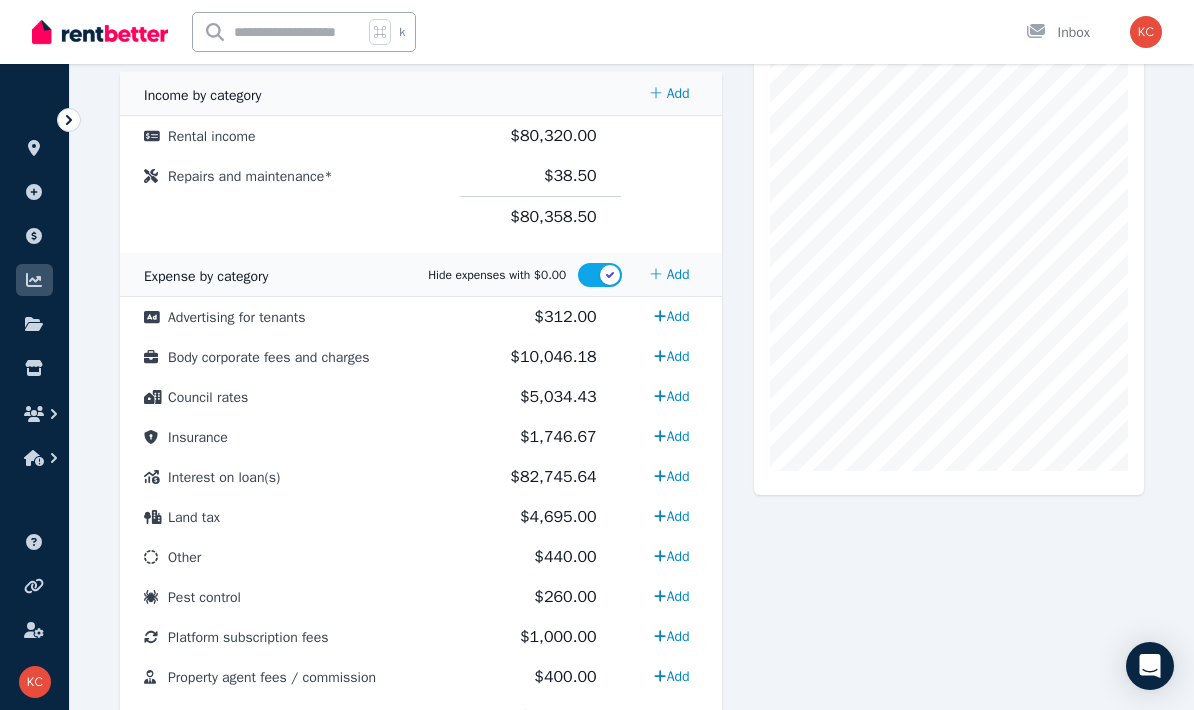 scroll, scrollTop: 513, scrollLeft: 0, axis: vertical 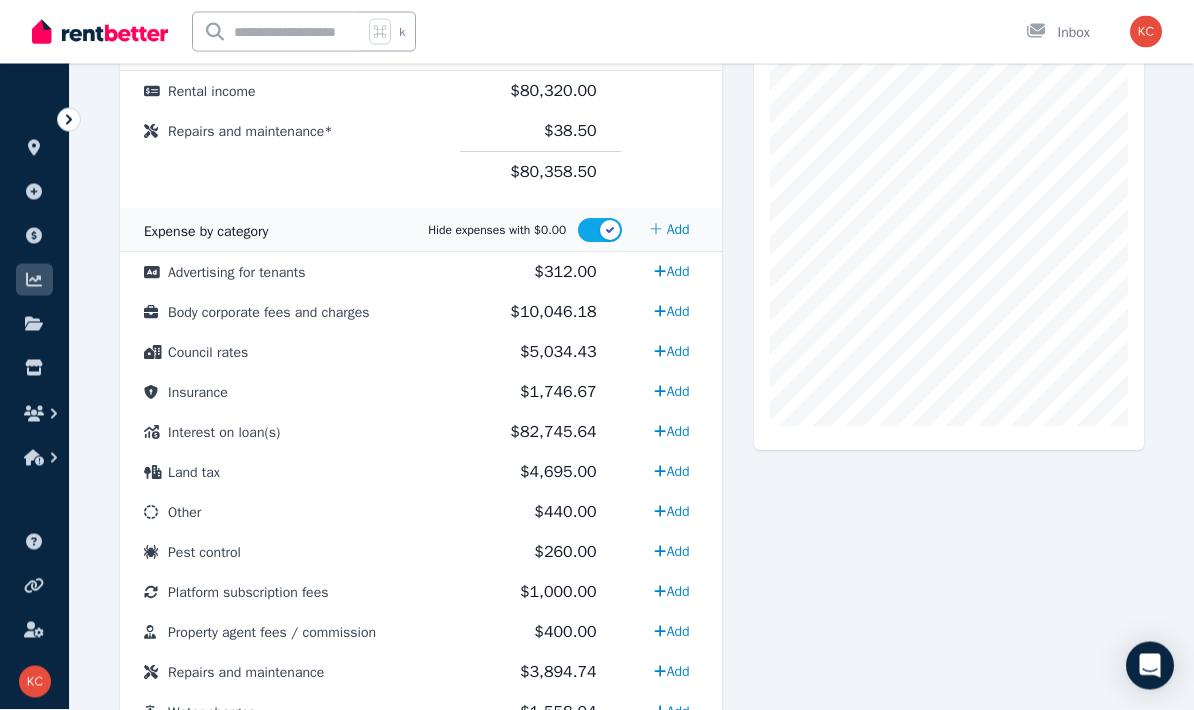click on "$82,745.64" at bounding box center [540, 433] 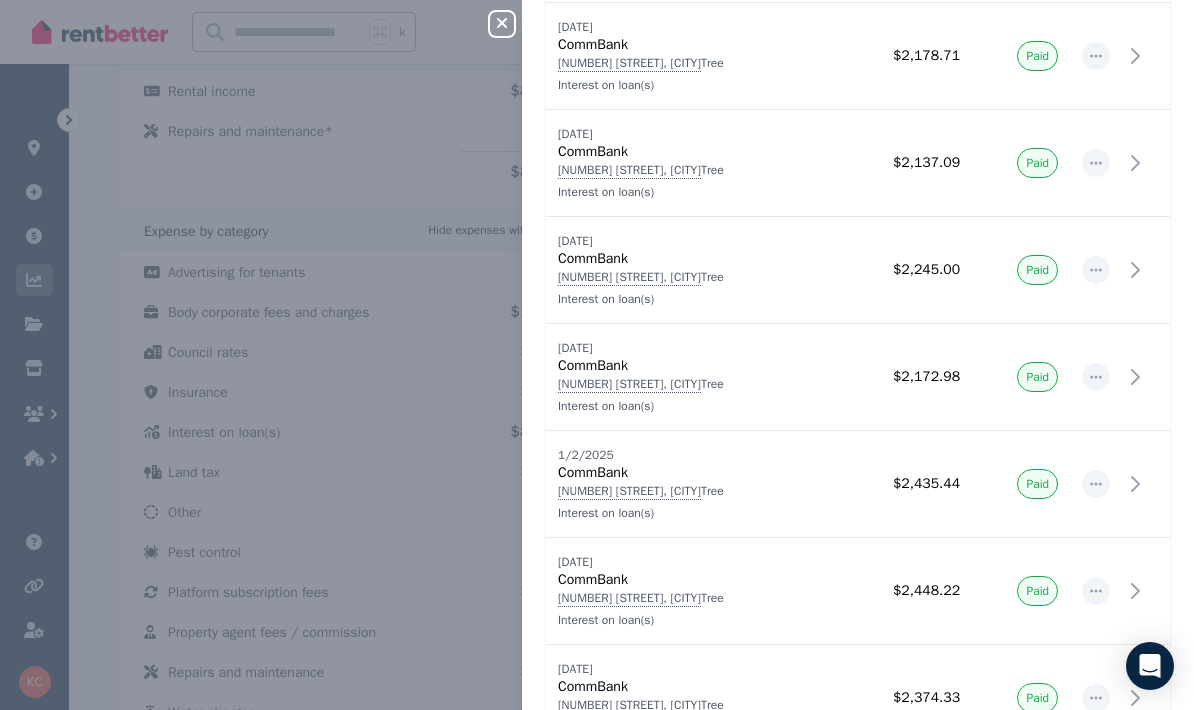 scroll, scrollTop: 313, scrollLeft: 0, axis: vertical 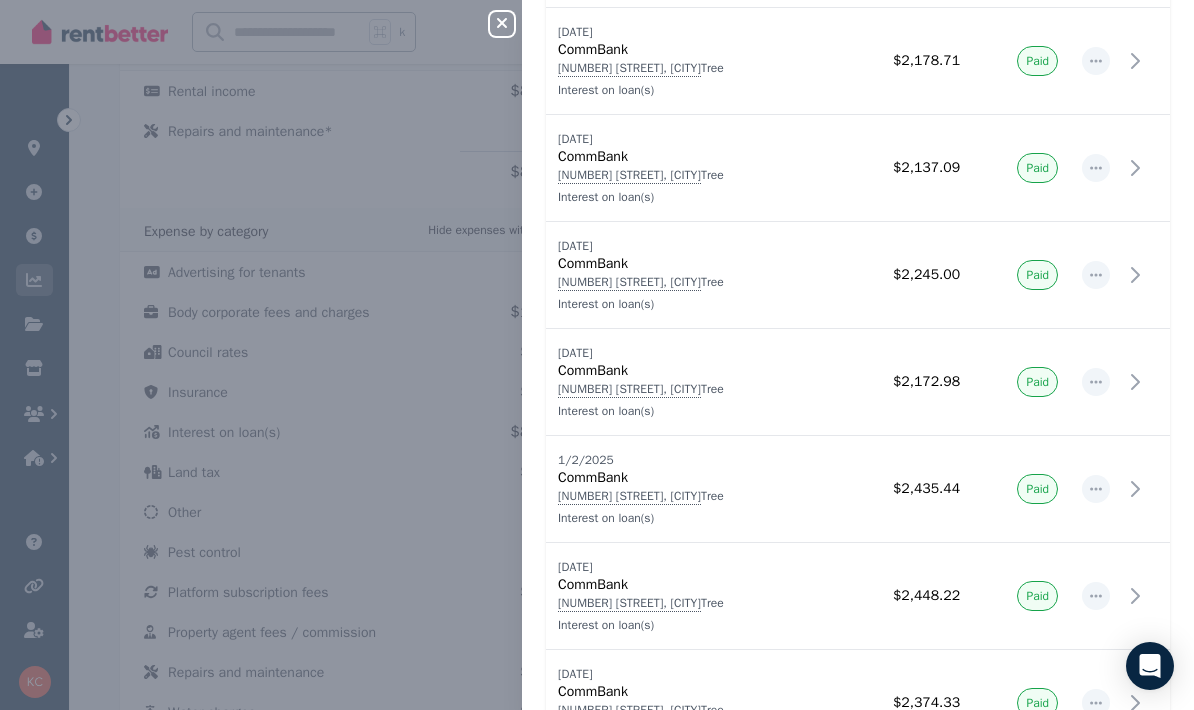 click 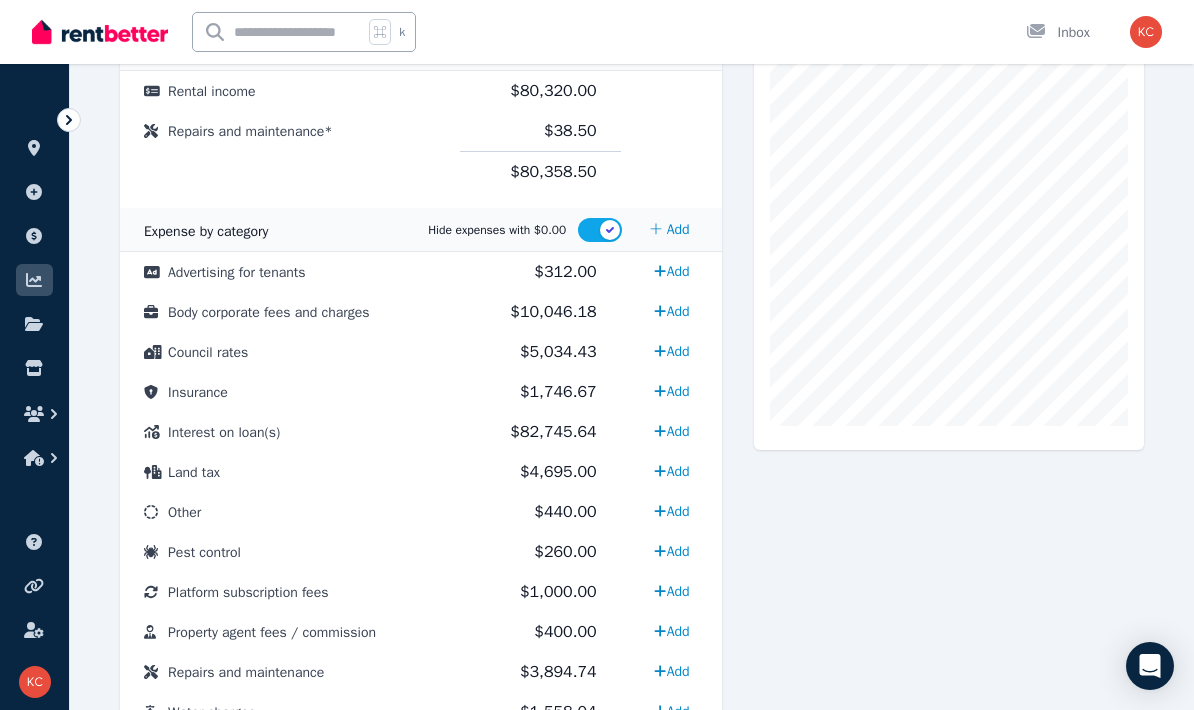 click on "Council rates" at bounding box center [290, 352] 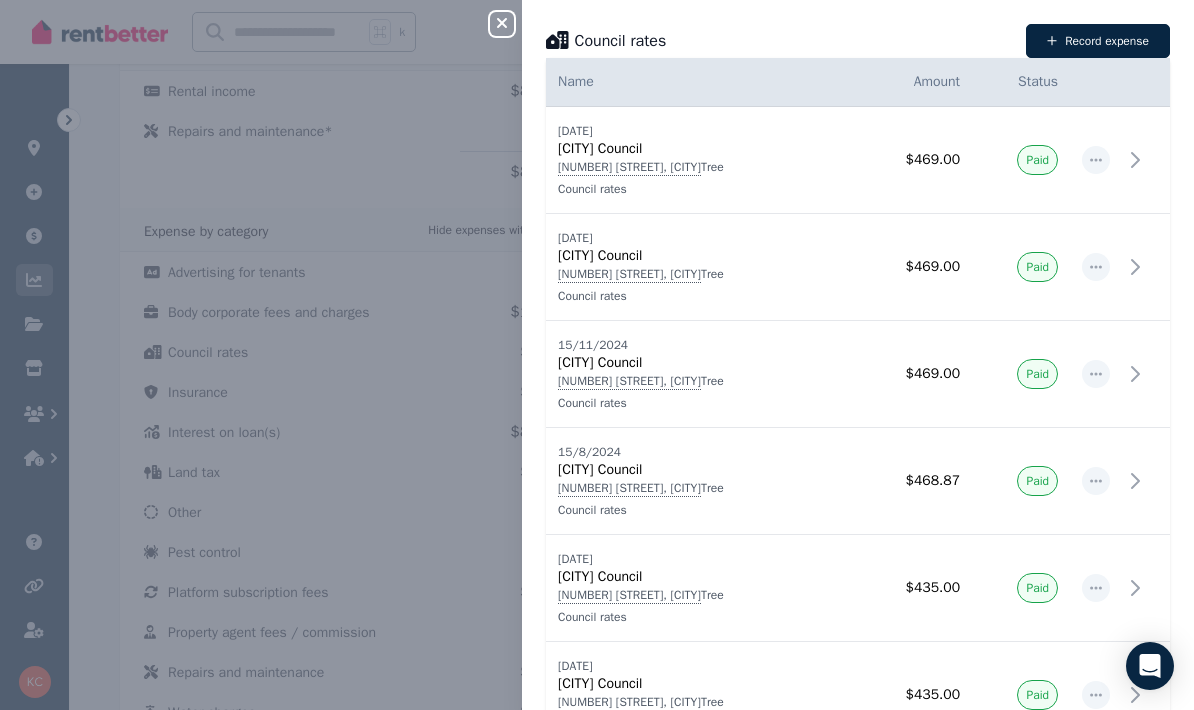 click on "Record expense" at bounding box center (1098, 41) 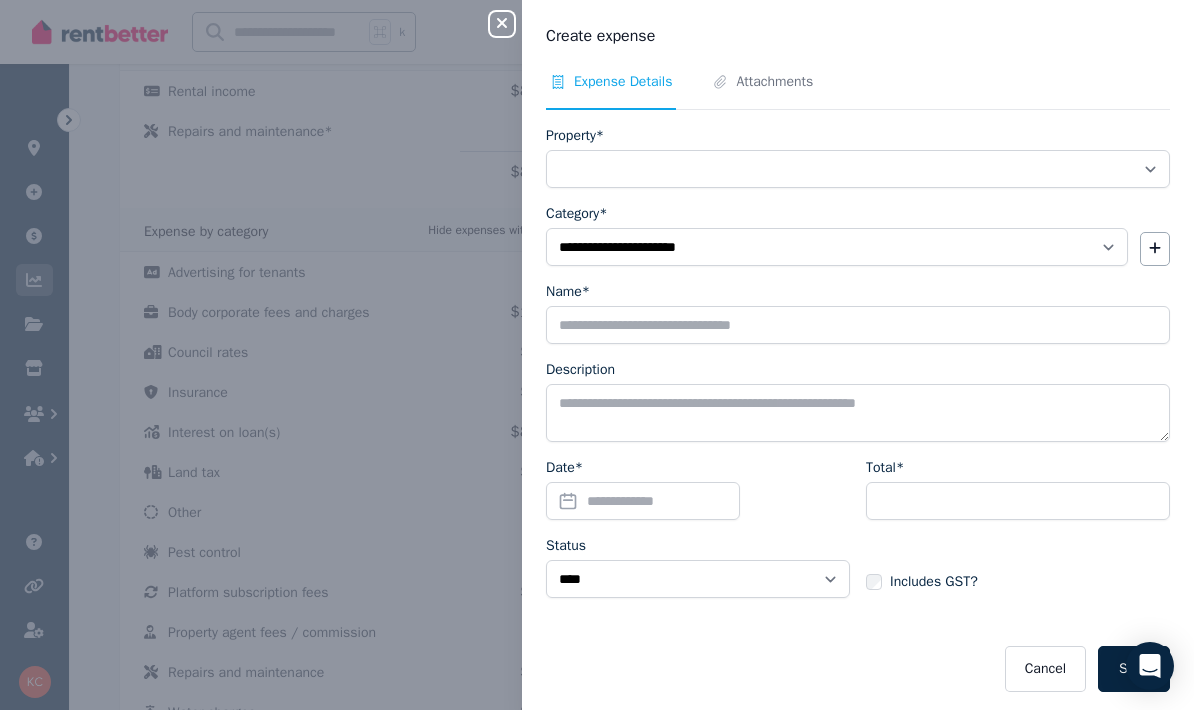 click 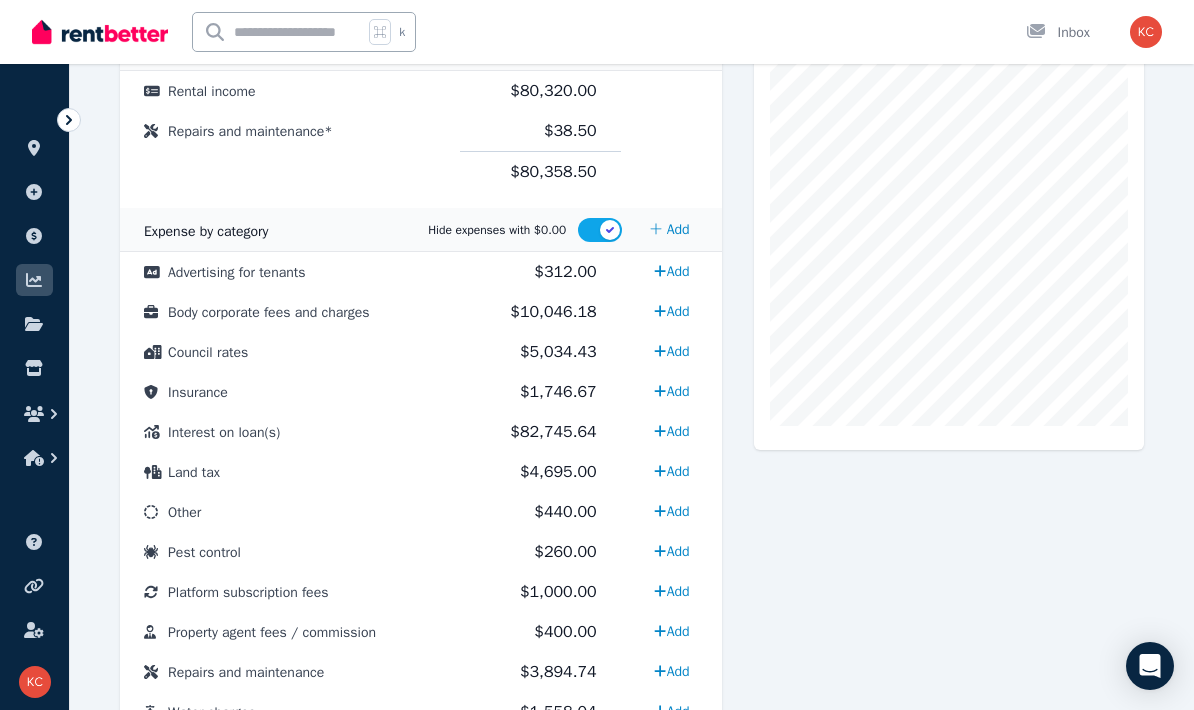 click on "Council rates" at bounding box center [290, 352] 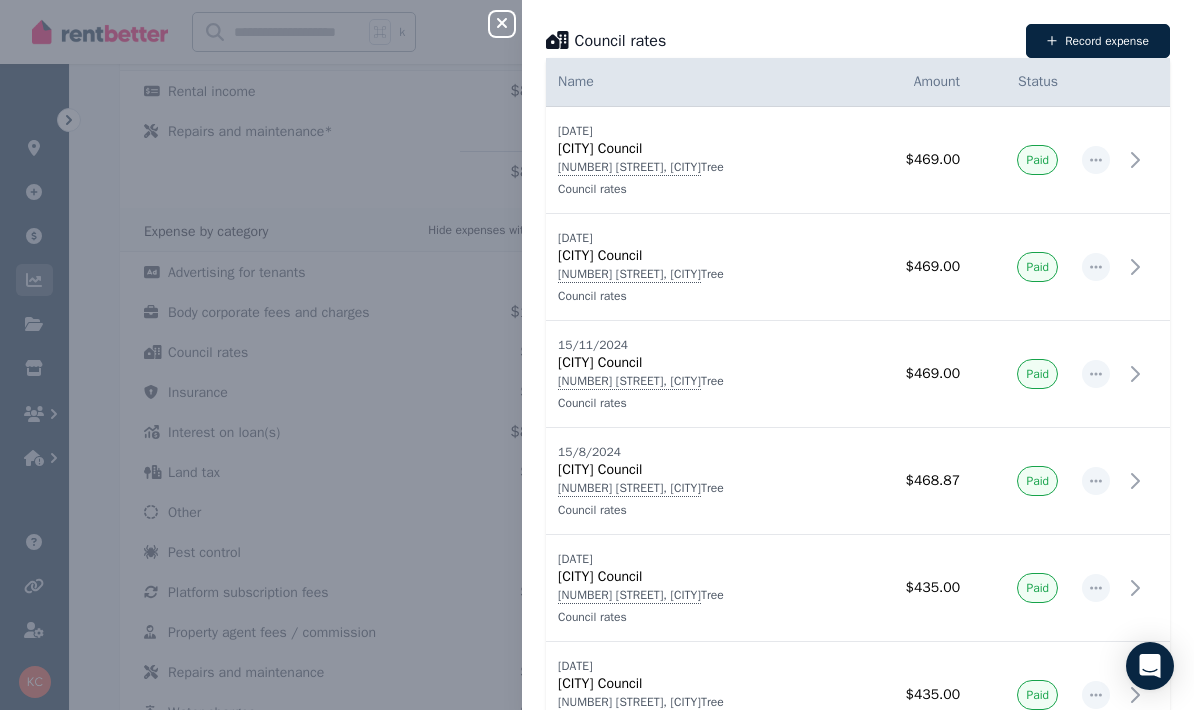 click on "Record expense" at bounding box center (1098, 41) 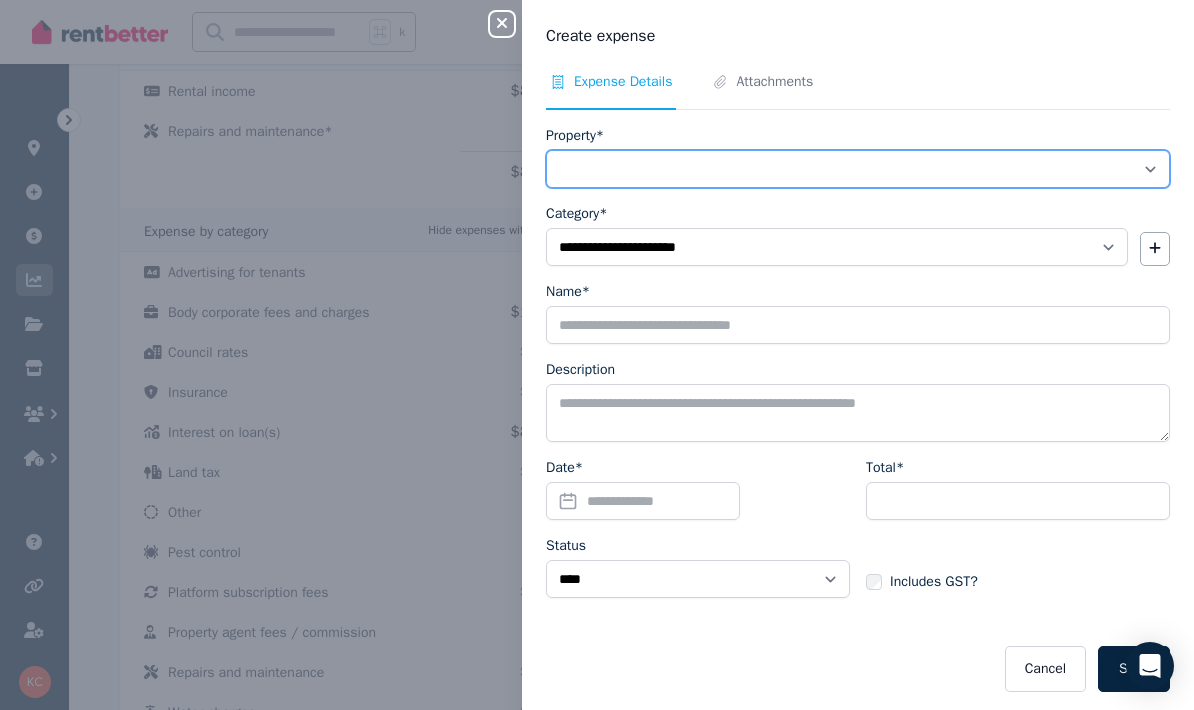 click on "**********" at bounding box center [858, 169] 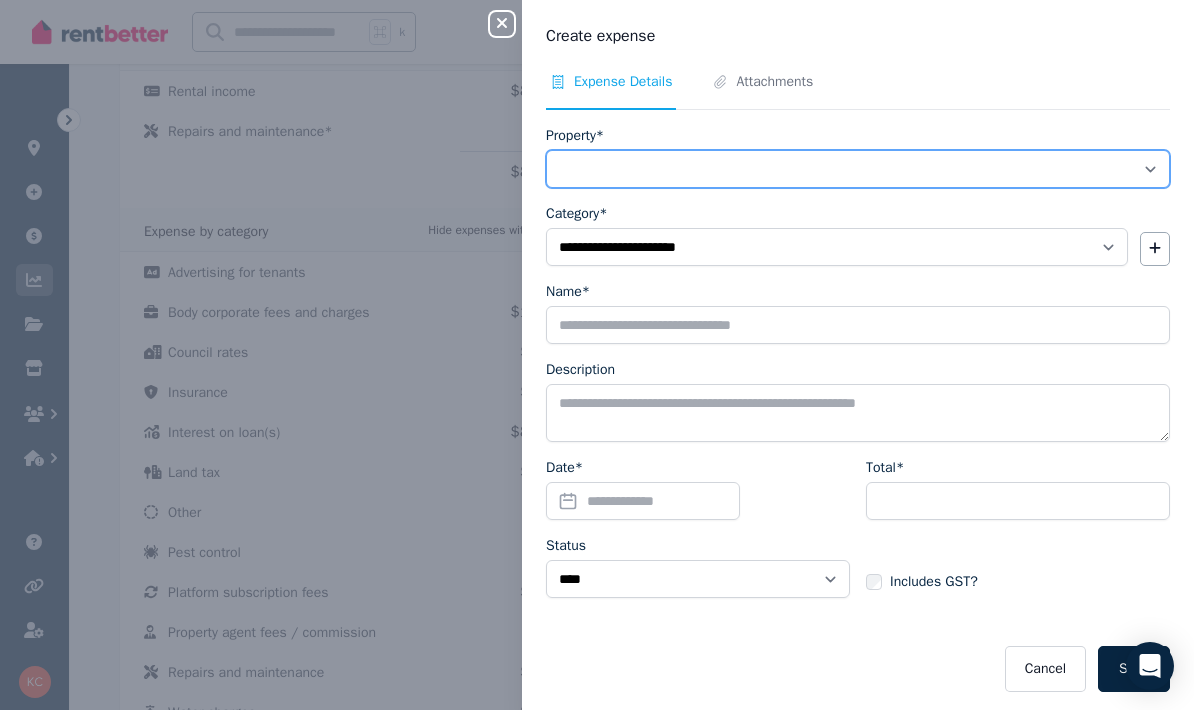 select on "**********" 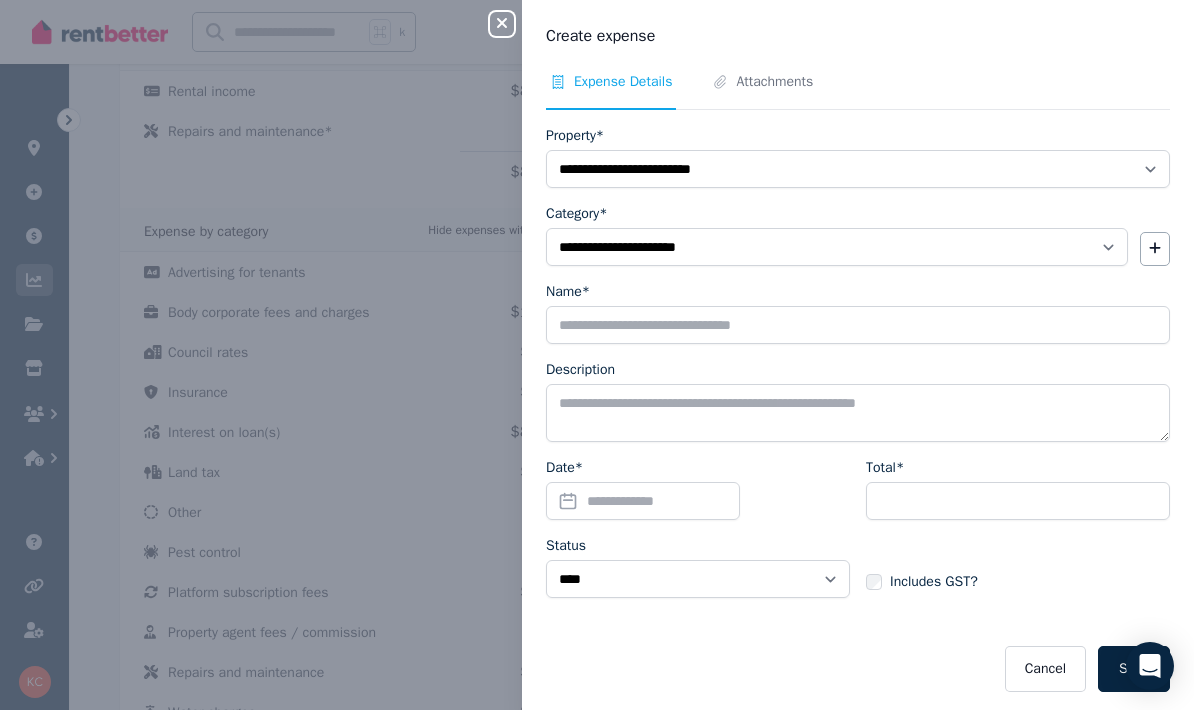 click on "Attachments" at bounding box center [774, 82] 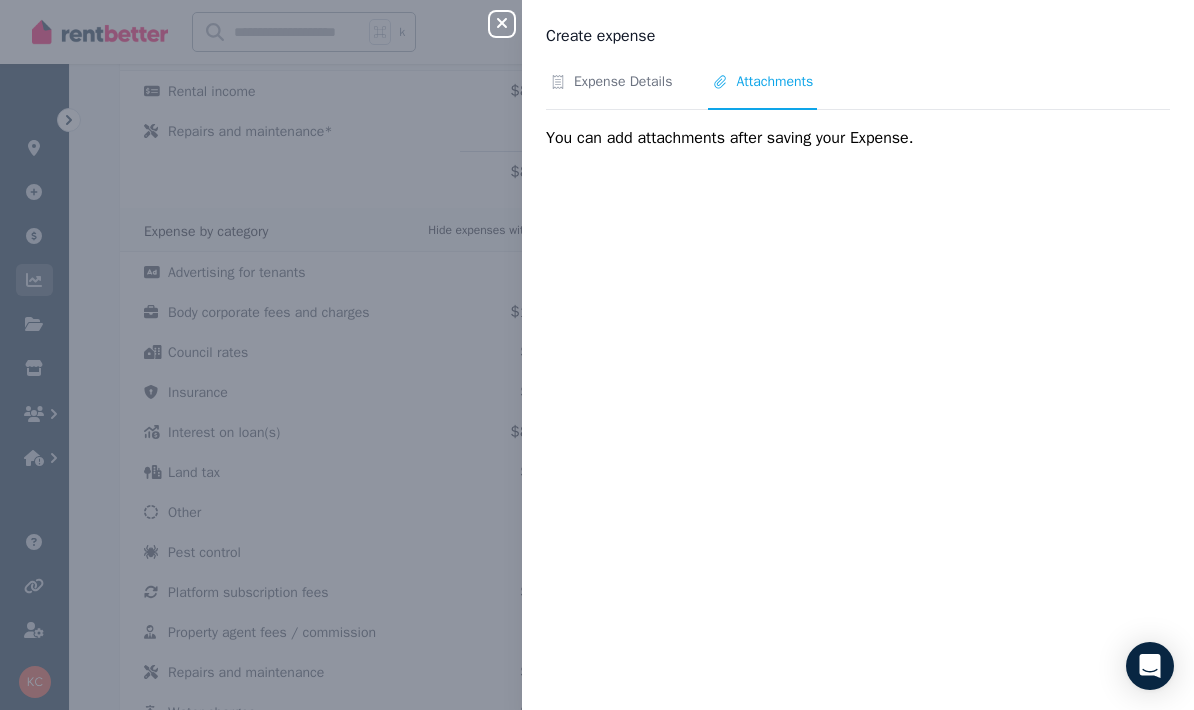click on "Expense Details" at bounding box center (623, 82) 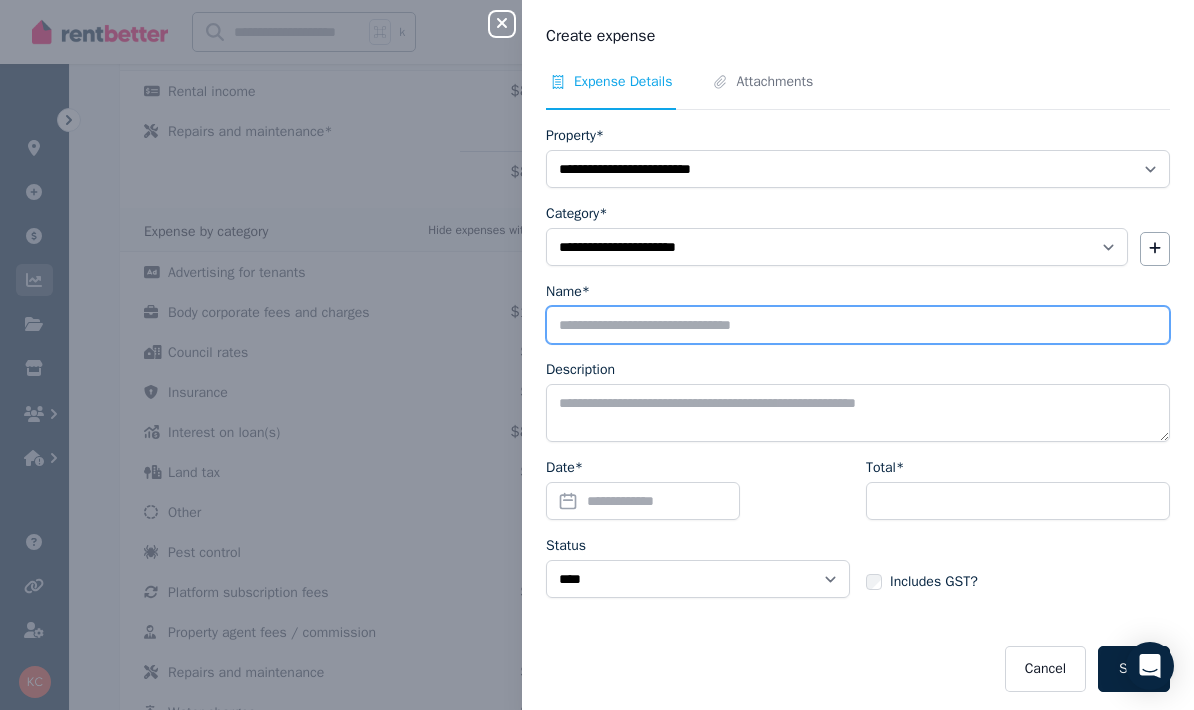 click on "Name*" at bounding box center [858, 325] 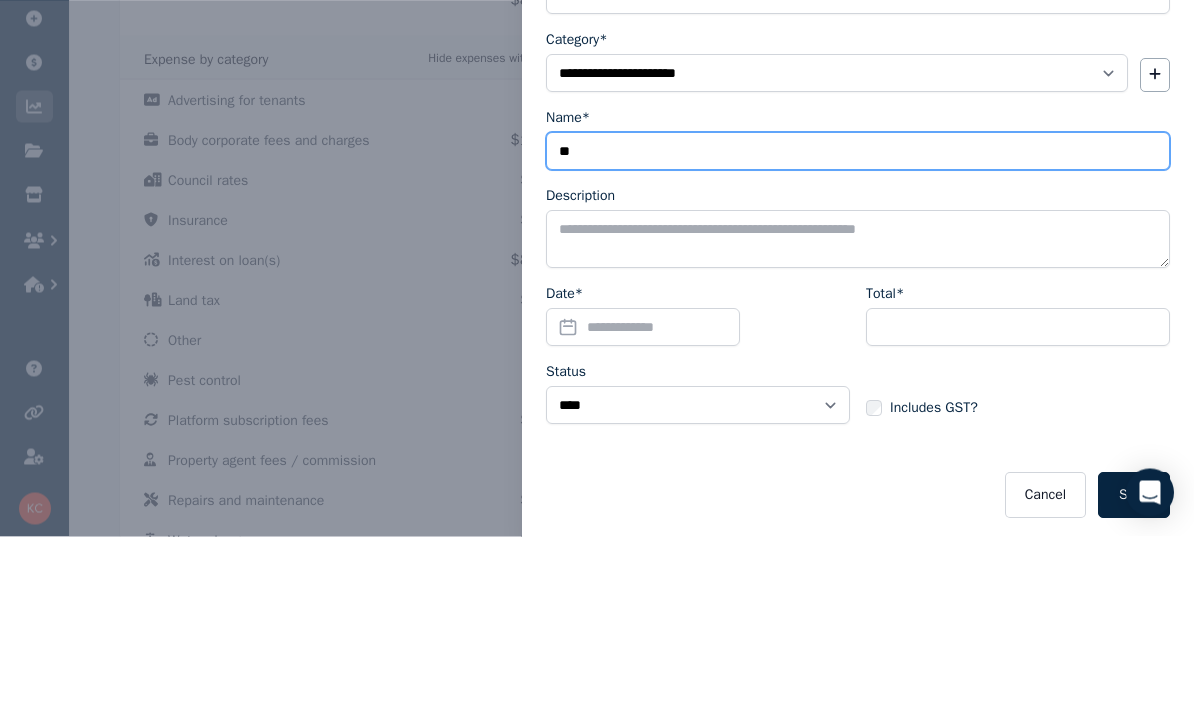 type on "*" 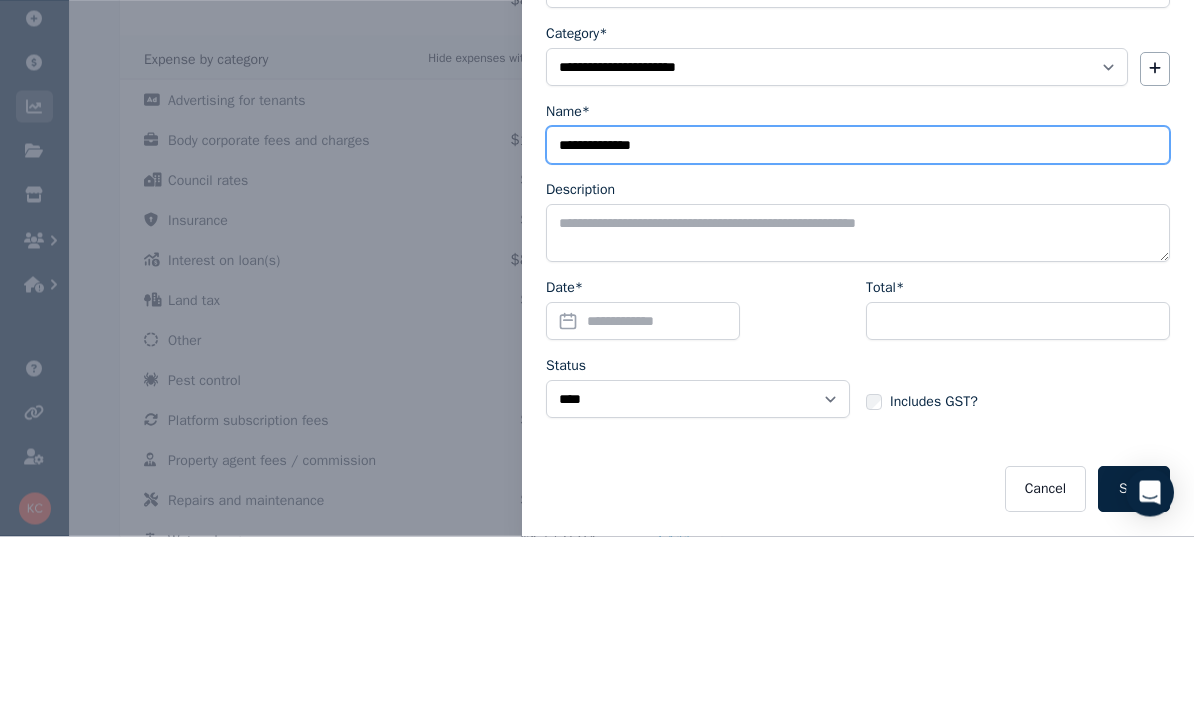 scroll, scrollTop: 6, scrollLeft: 0, axis: vertical 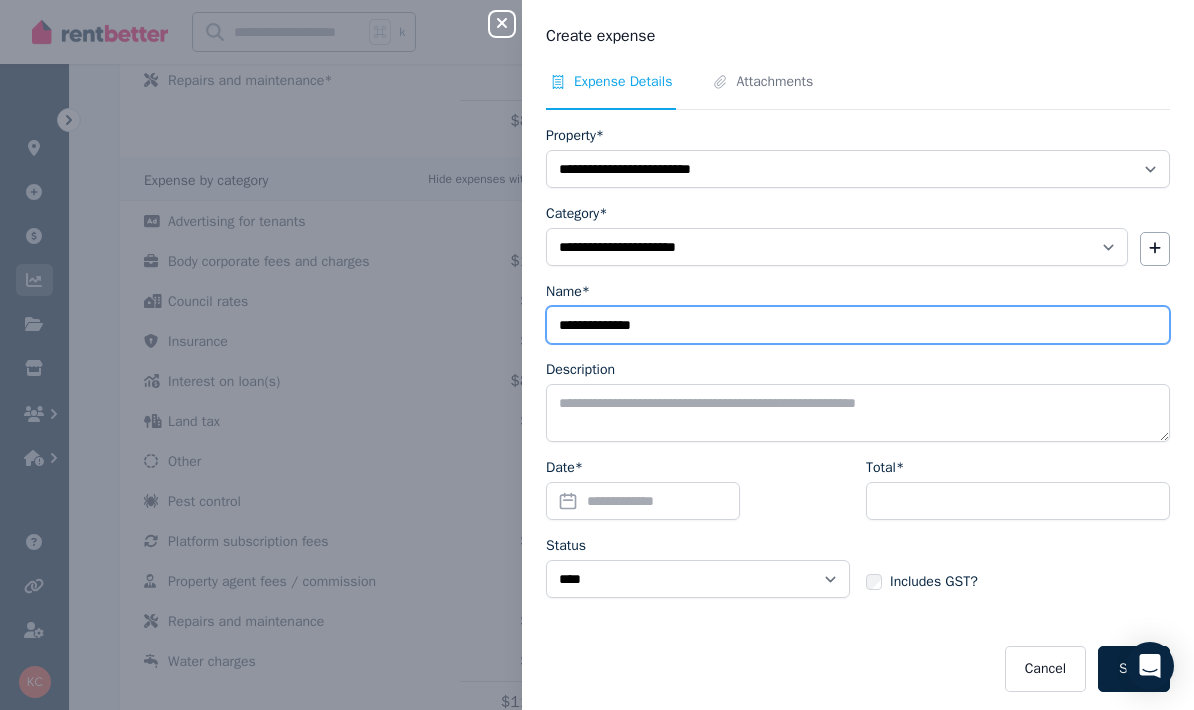 type on "**********" 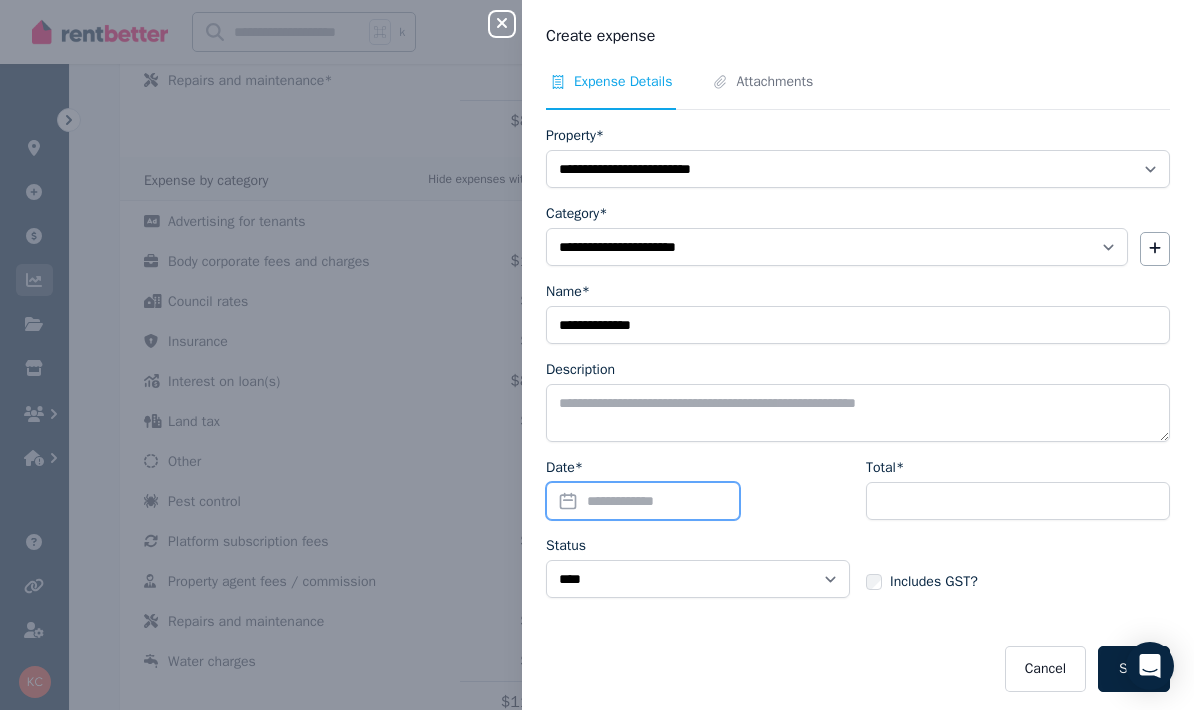 click on "Date*" at bounding box center [643, 501] 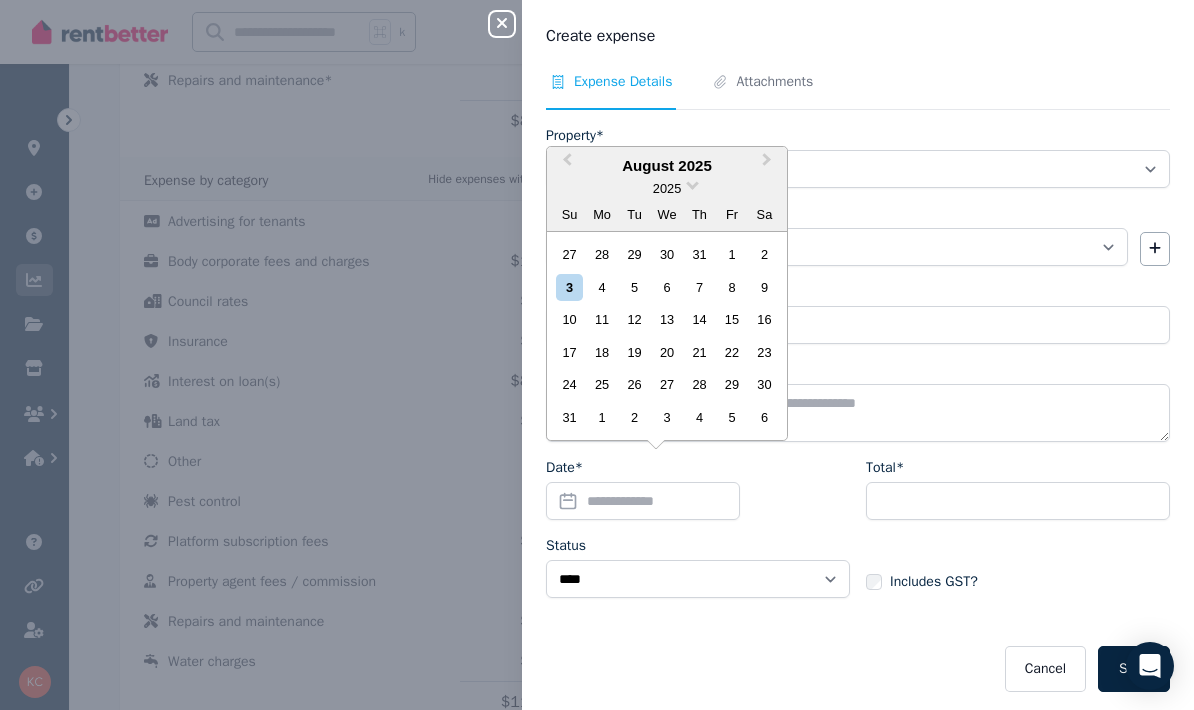 click on "14" at bounding box center [699, 319] 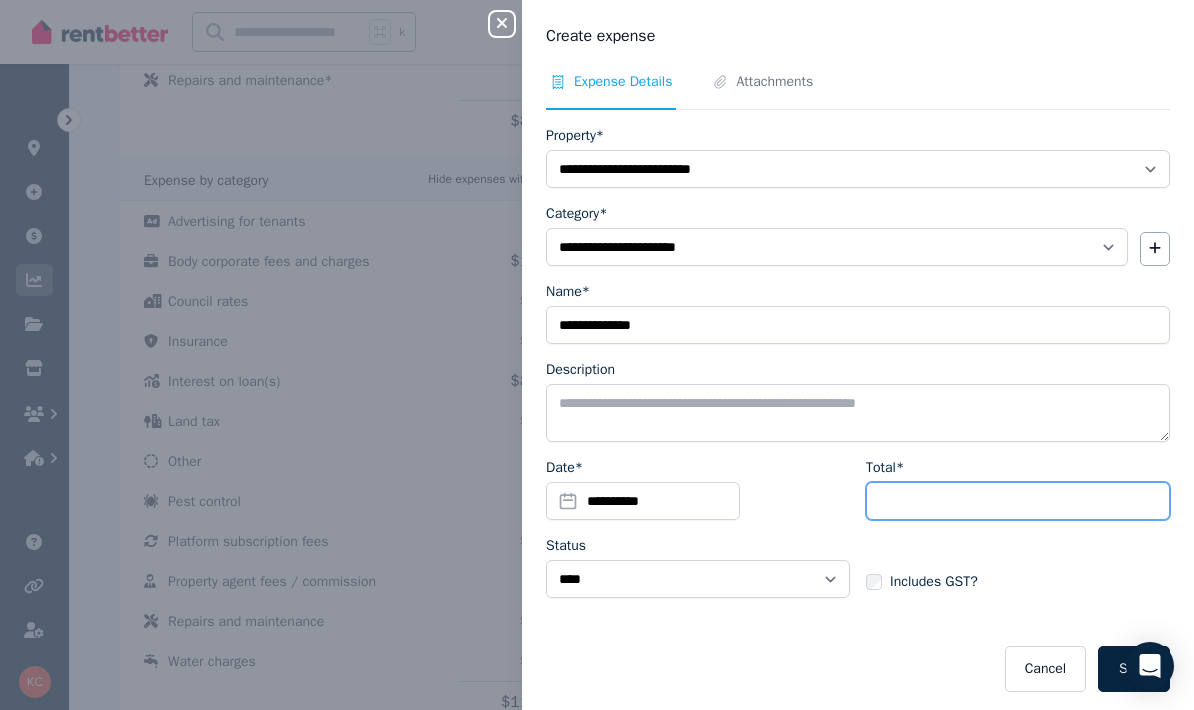 click on "Total*" at bounding box center [1018, 501] 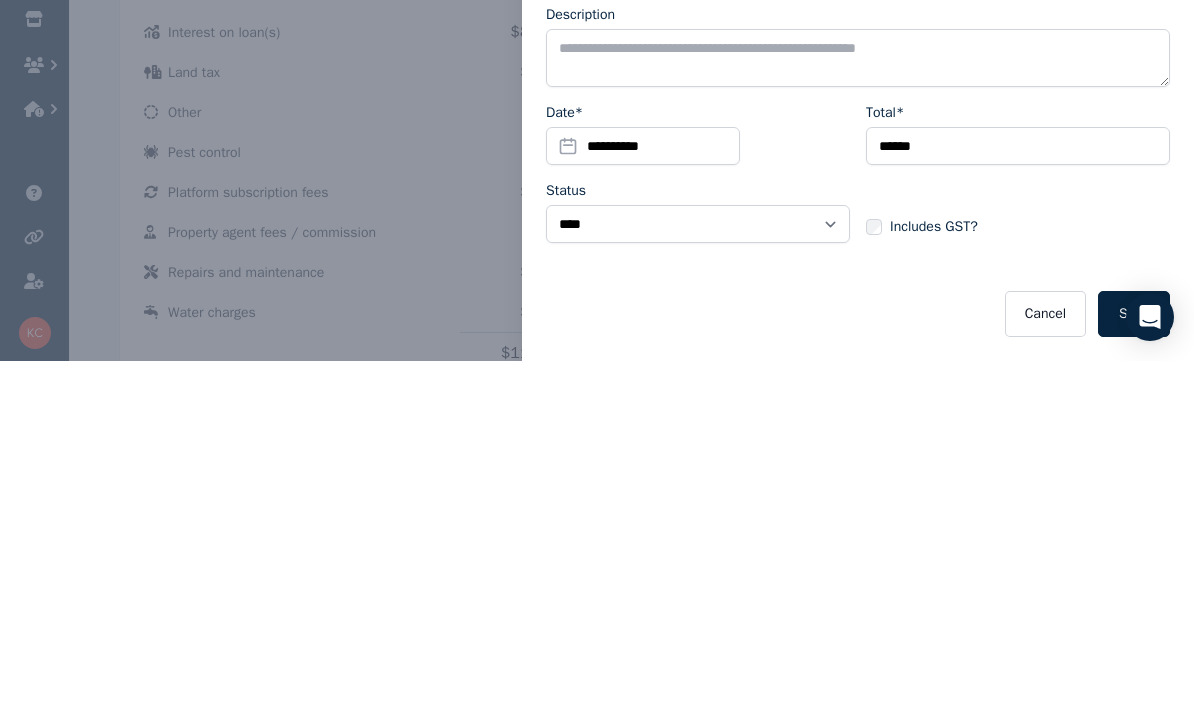 scroll, scrollTop: 0, scrollLeft: 0, axis: both 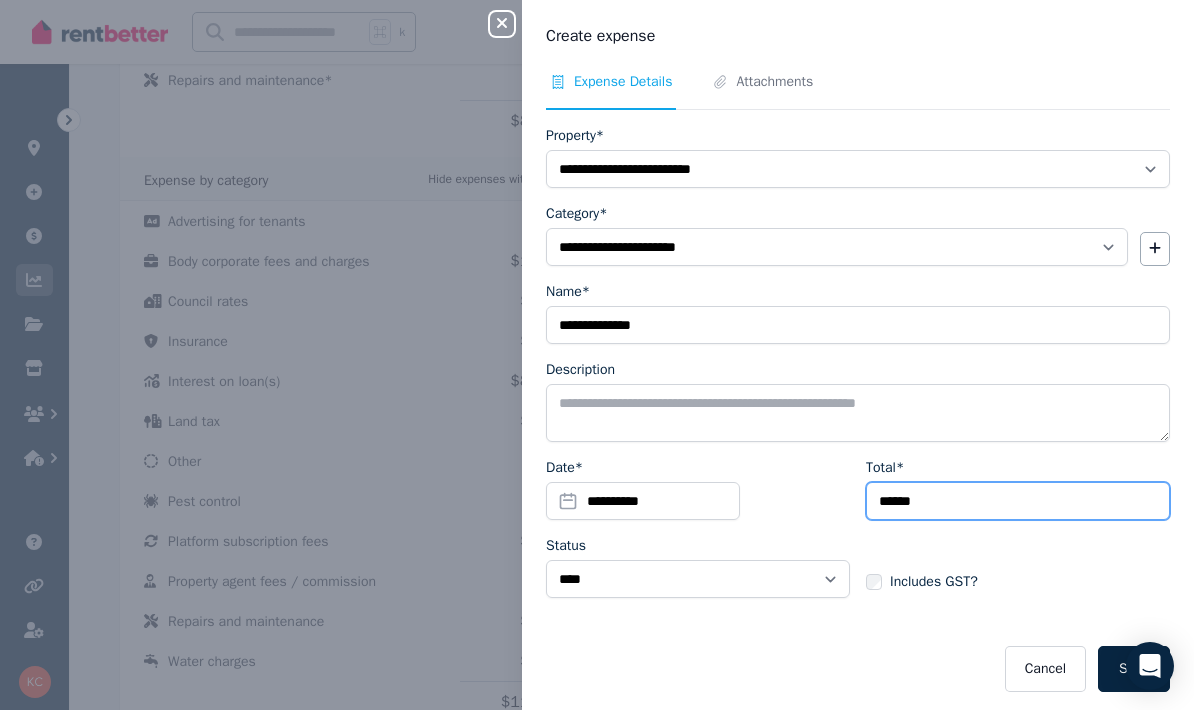 type on "******" 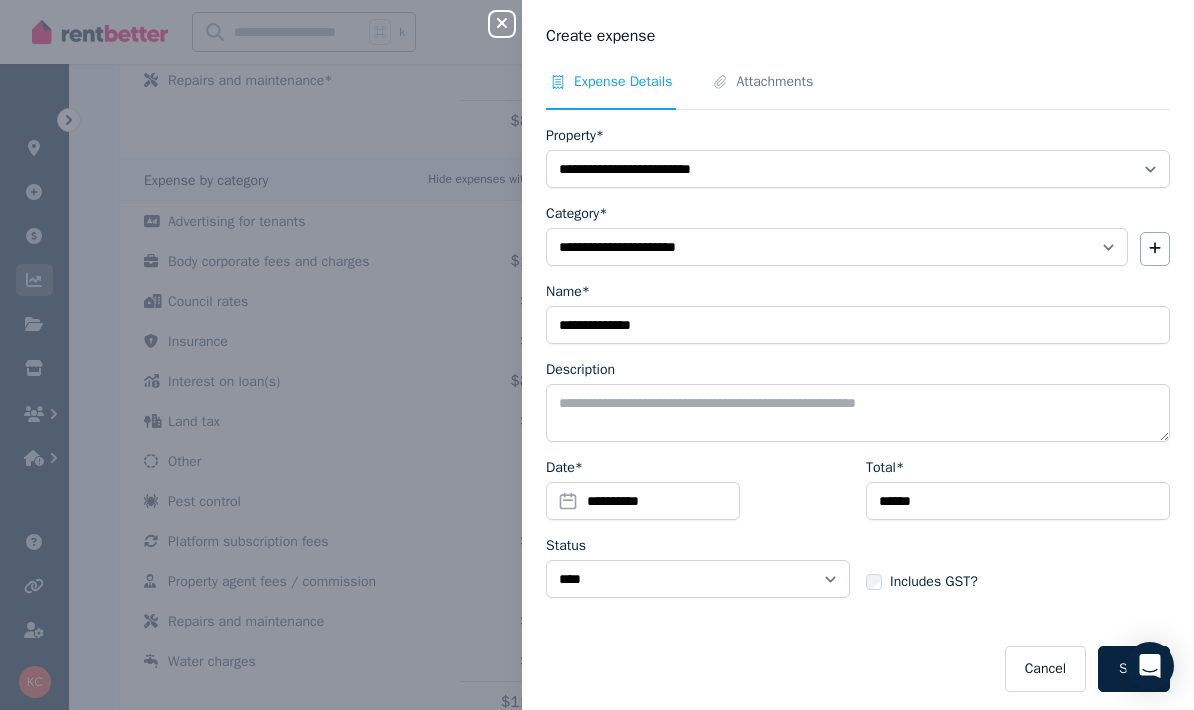 click on "Save" at bounding box center (1134, 669) 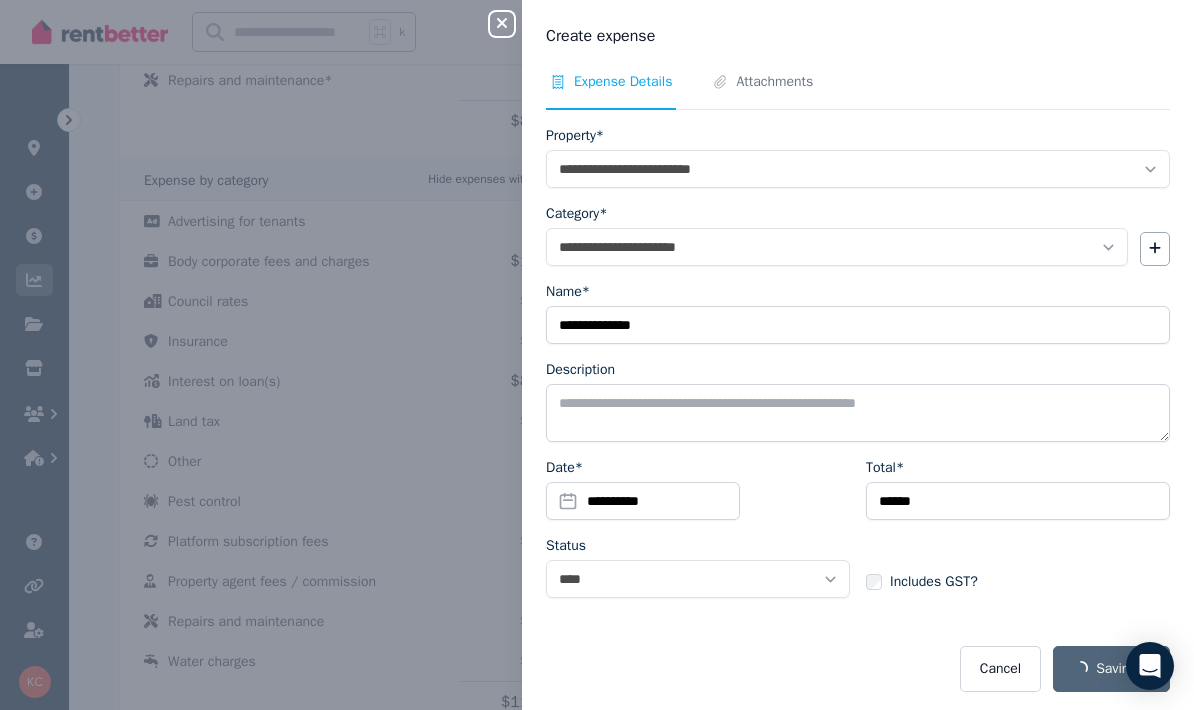select 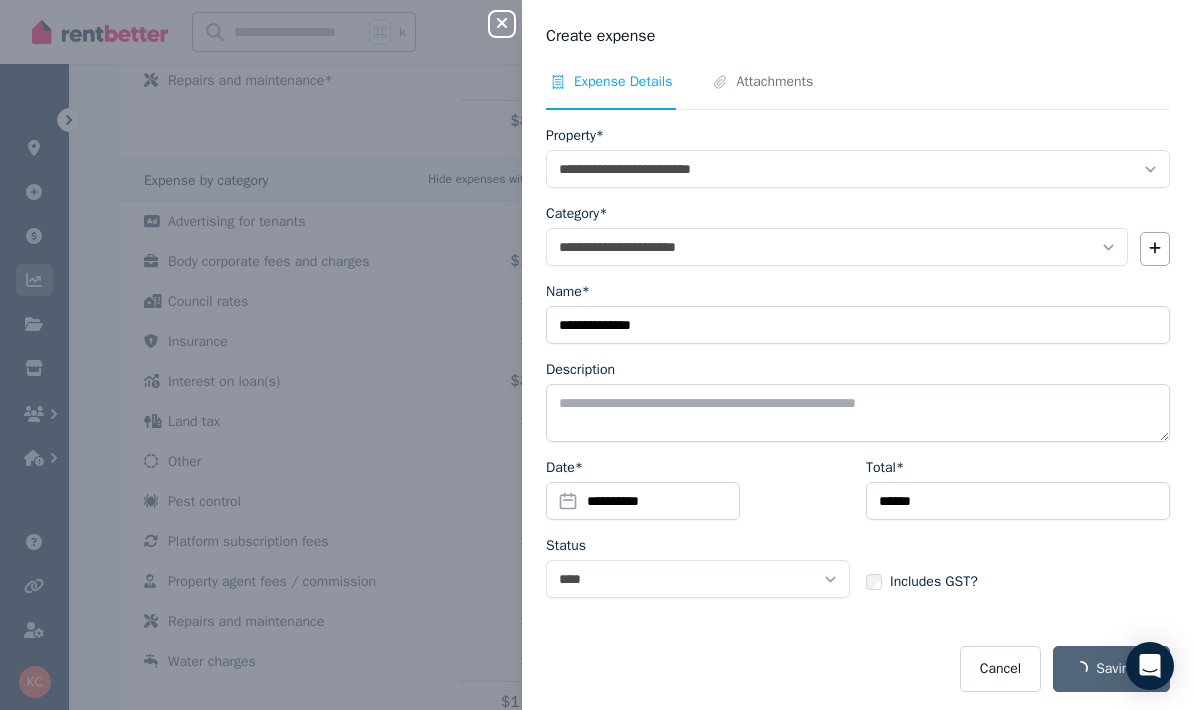 select 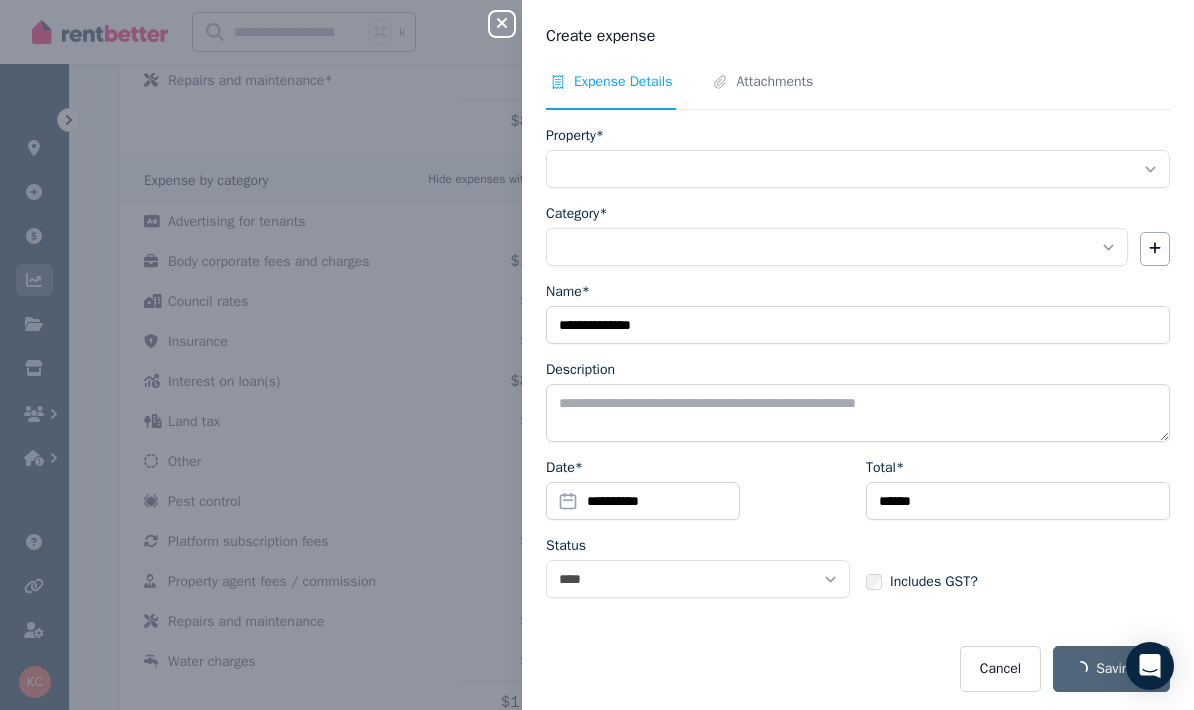 scroll, scrollTop: 514, scrollLeft: 0, axis: vertical 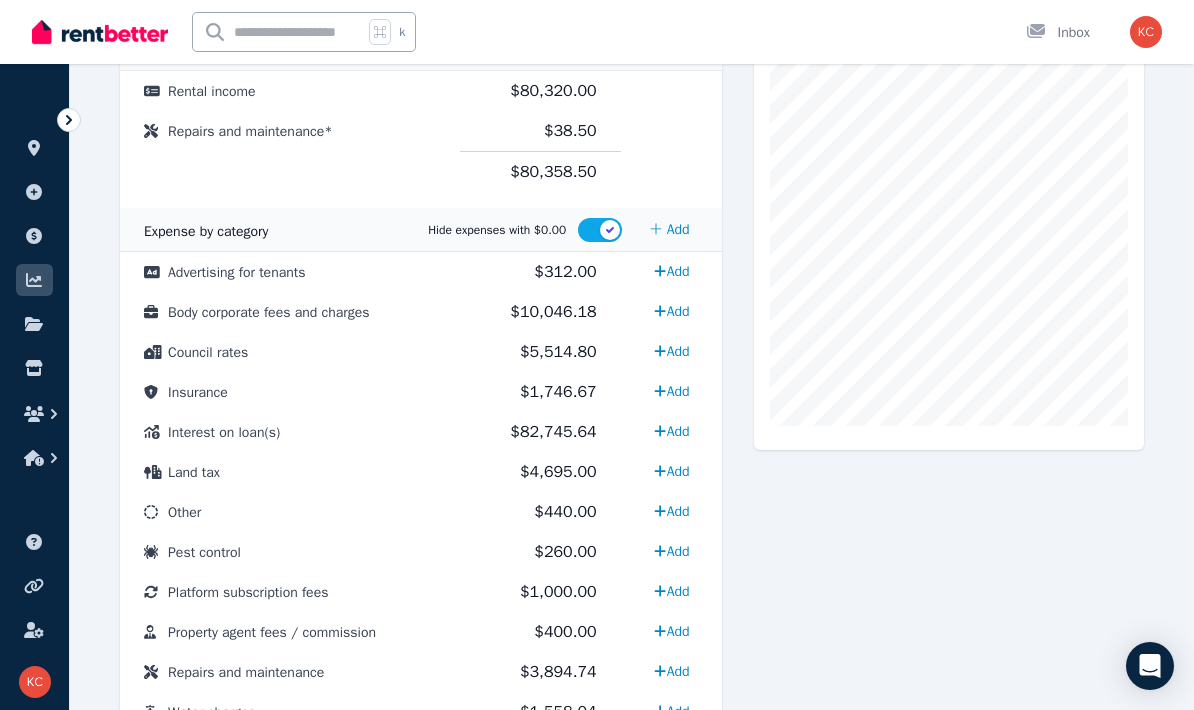 click on "Council rates" at bounding box center (290, 352) 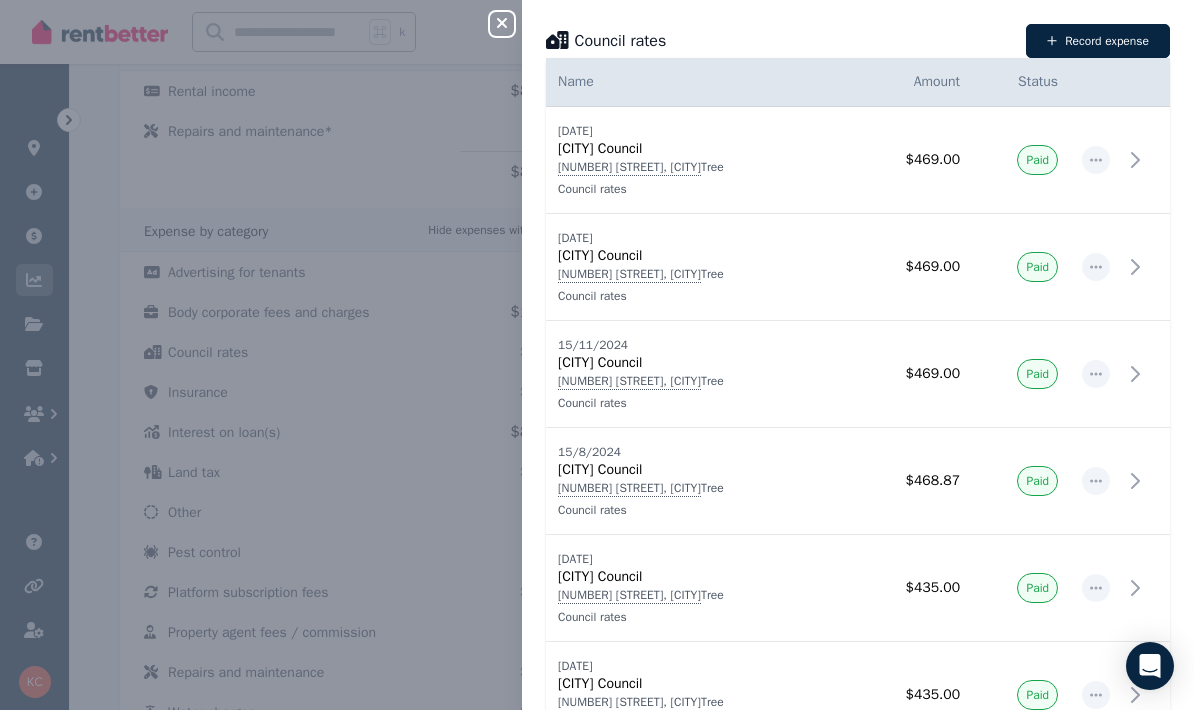 scroll, scrollTop: 0, scrollLeft: 0, axis: both 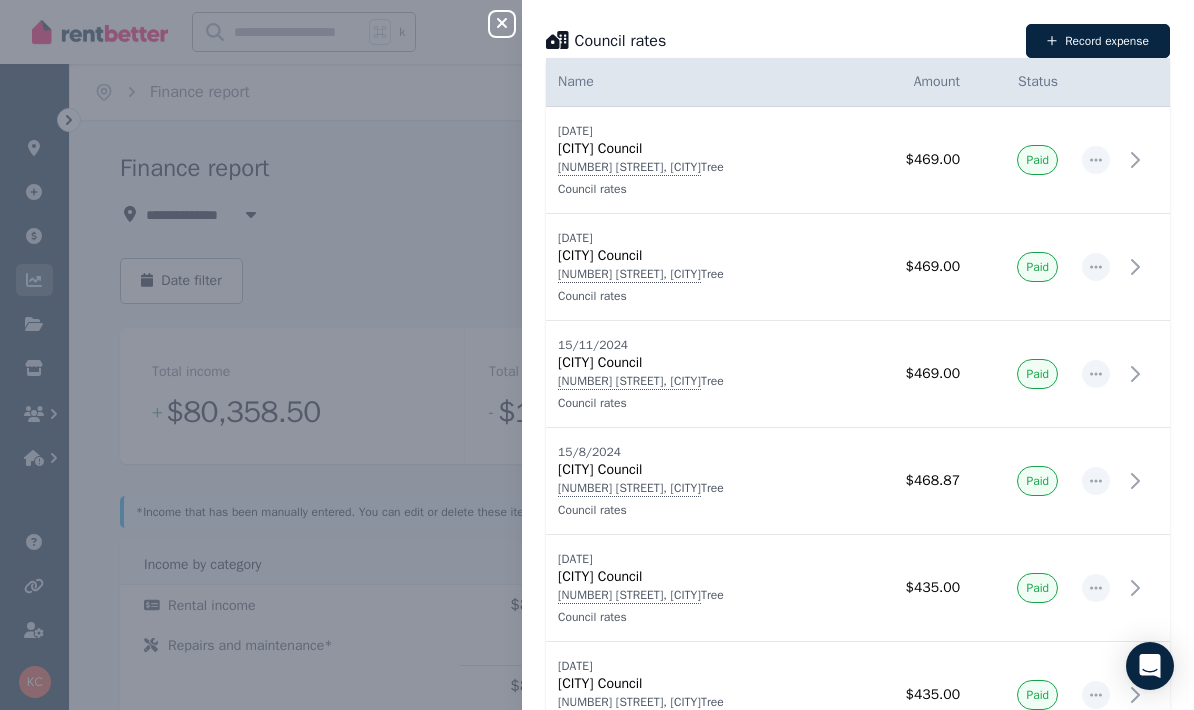 click 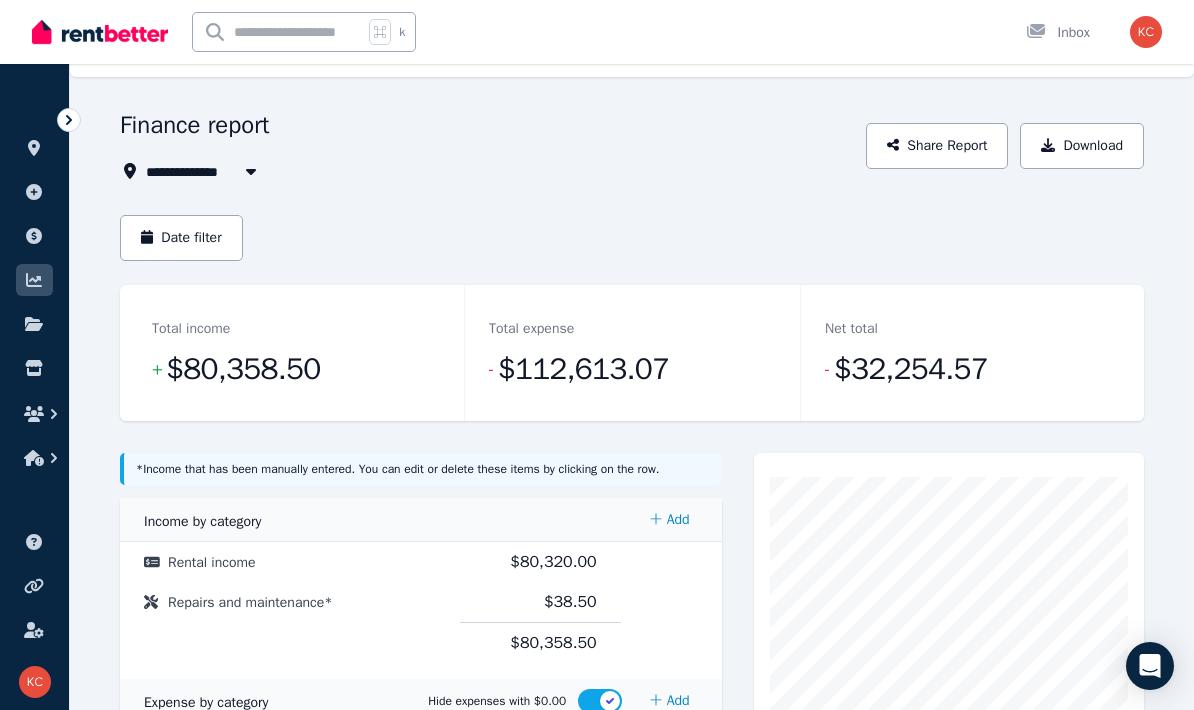 scroll, scrollTop: 0, scrollLeft: 0, axis: both 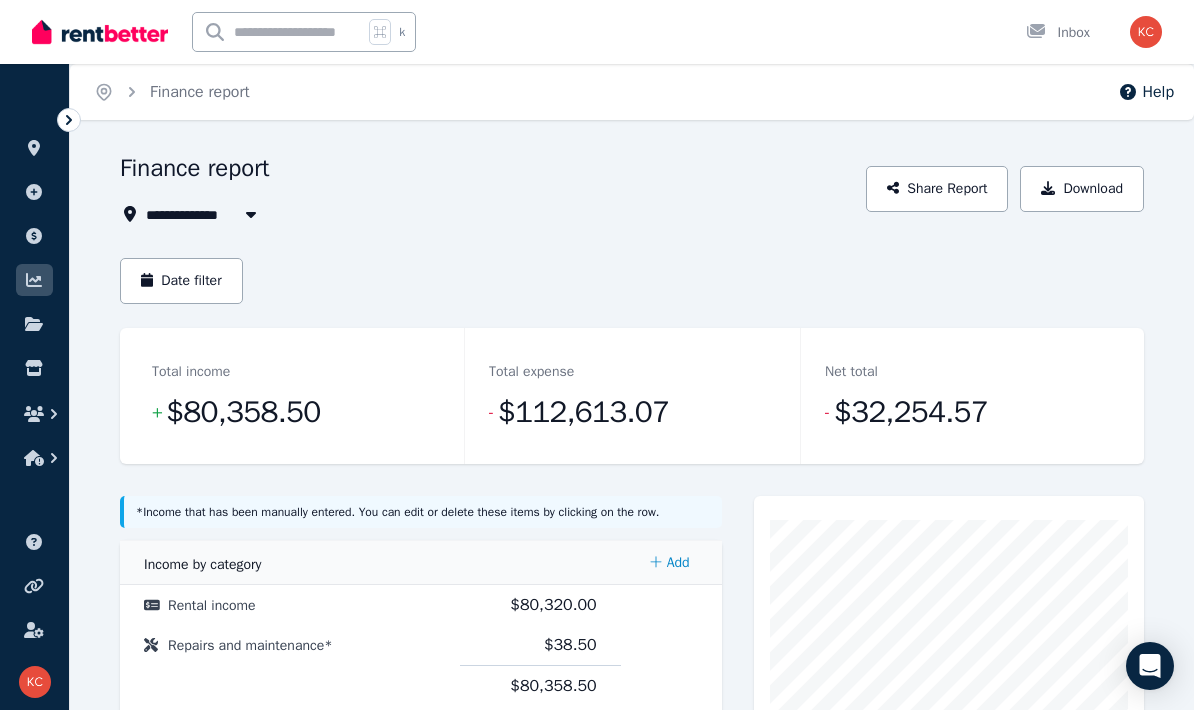 click at bounding box center (34, 236) 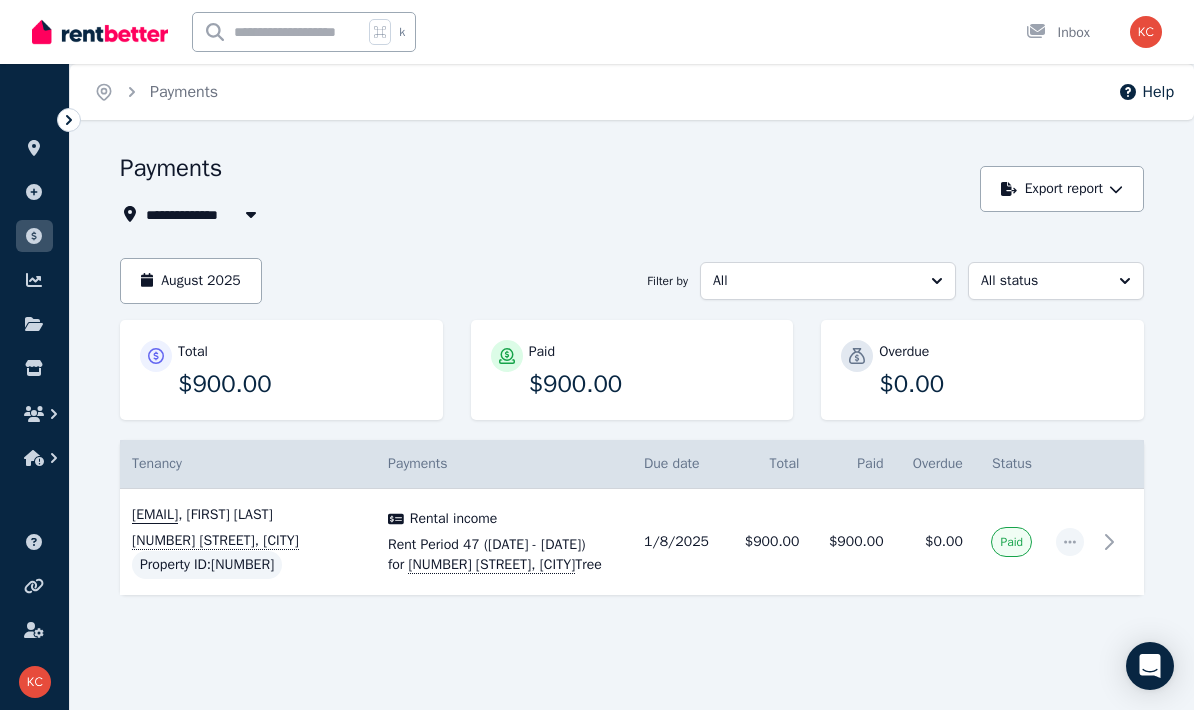 click 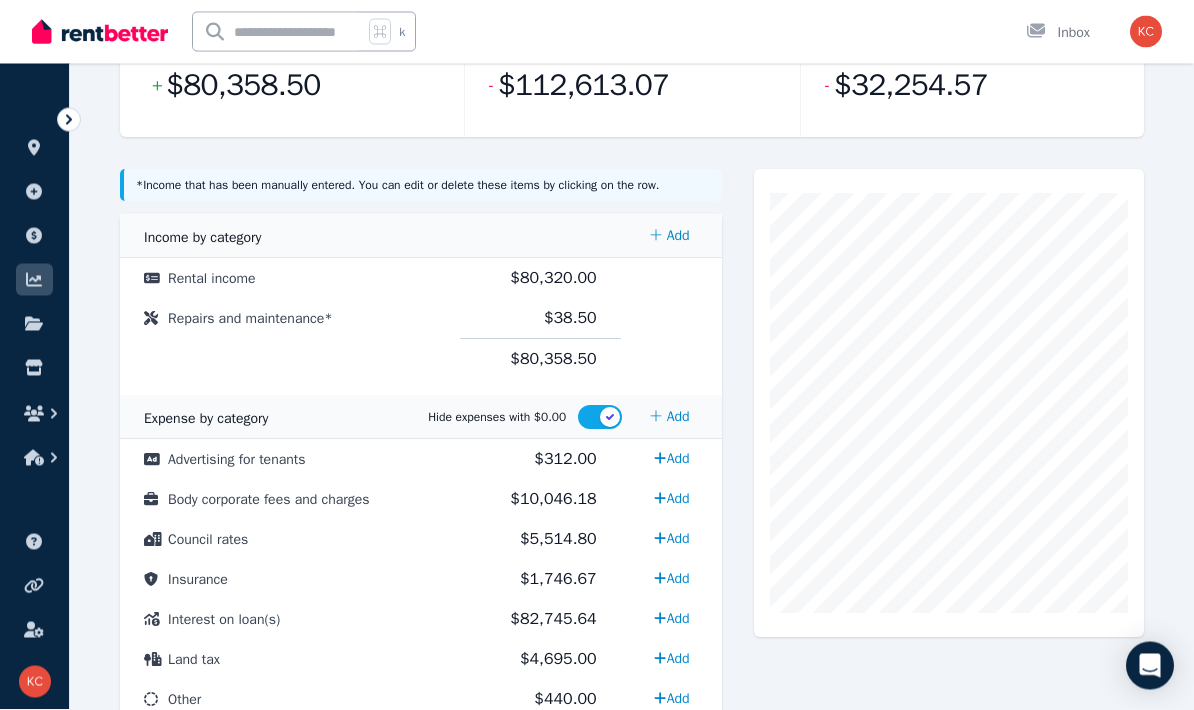 scroll, scrollTop: 329, scrollLeft: 0, axis: vertical 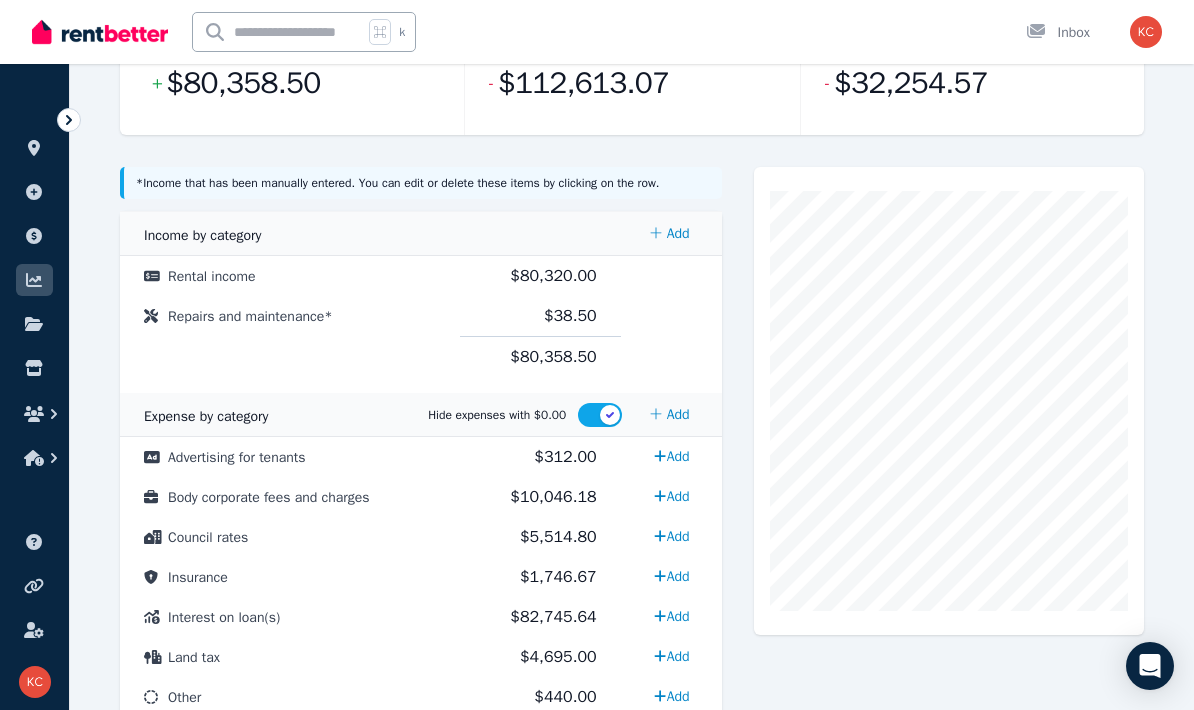 click on "Council rates" at bounding box center [290, 537] 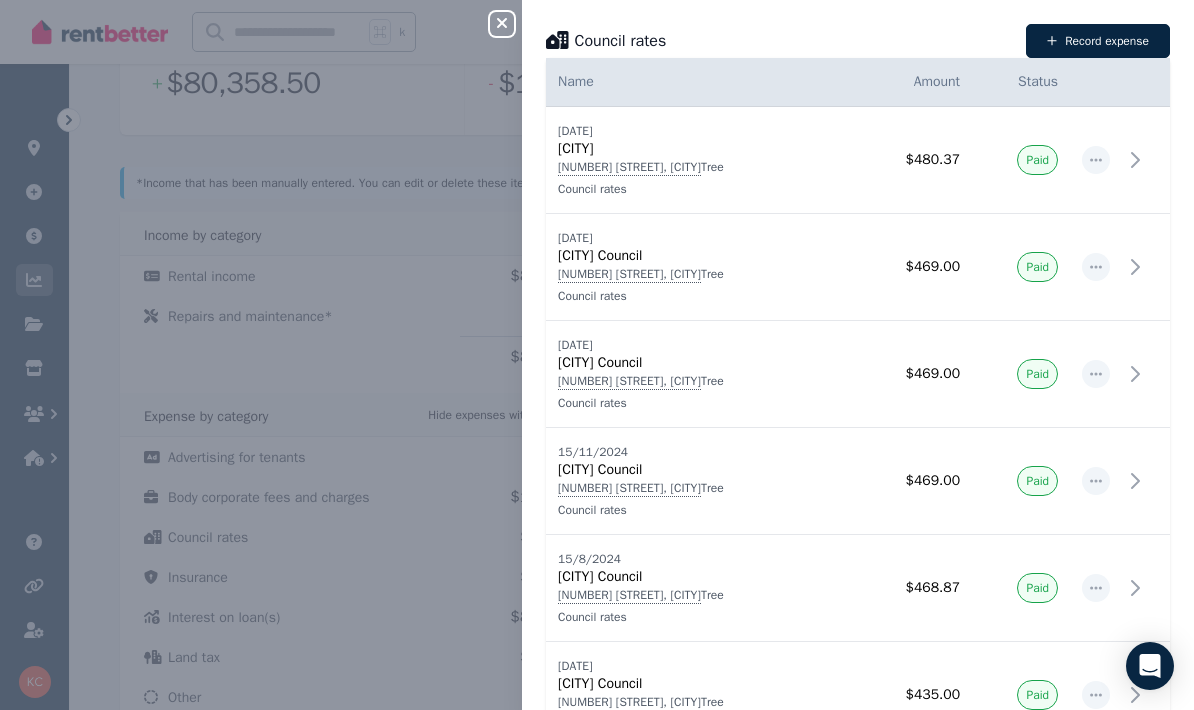 click on "3/678 Huon Road, Fern  Tree" at bounding box center [690, 167] 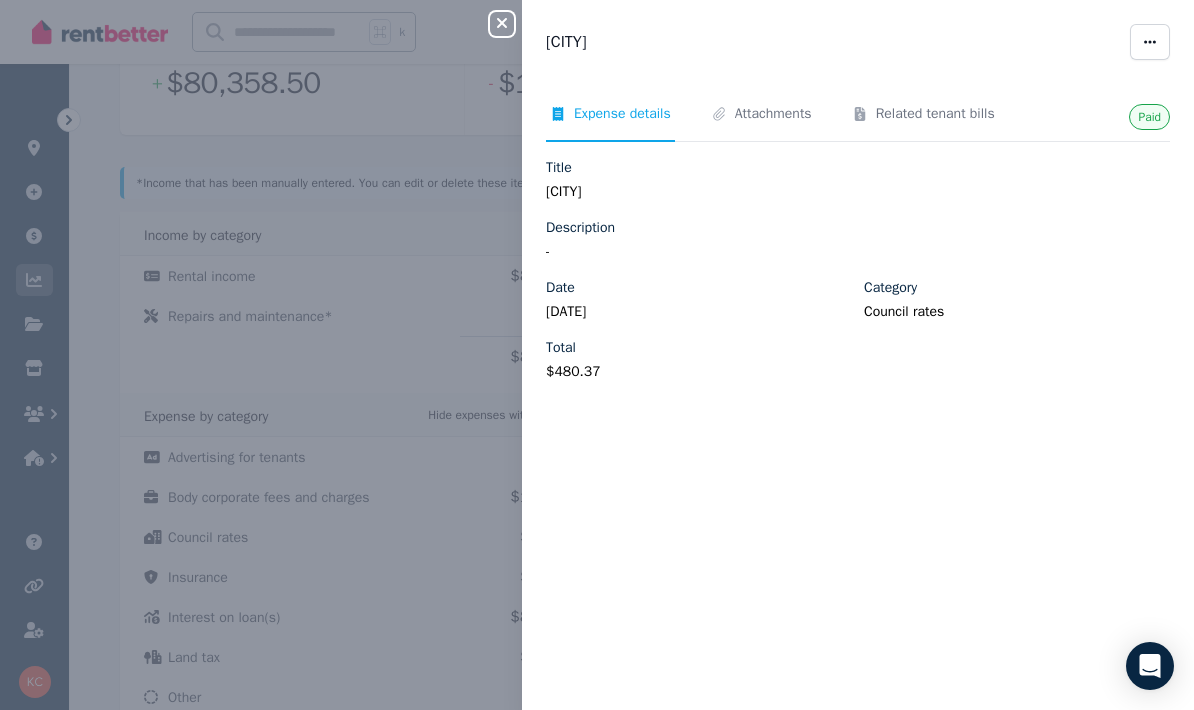 click on "Attachments" at bounding box center (773, 114) 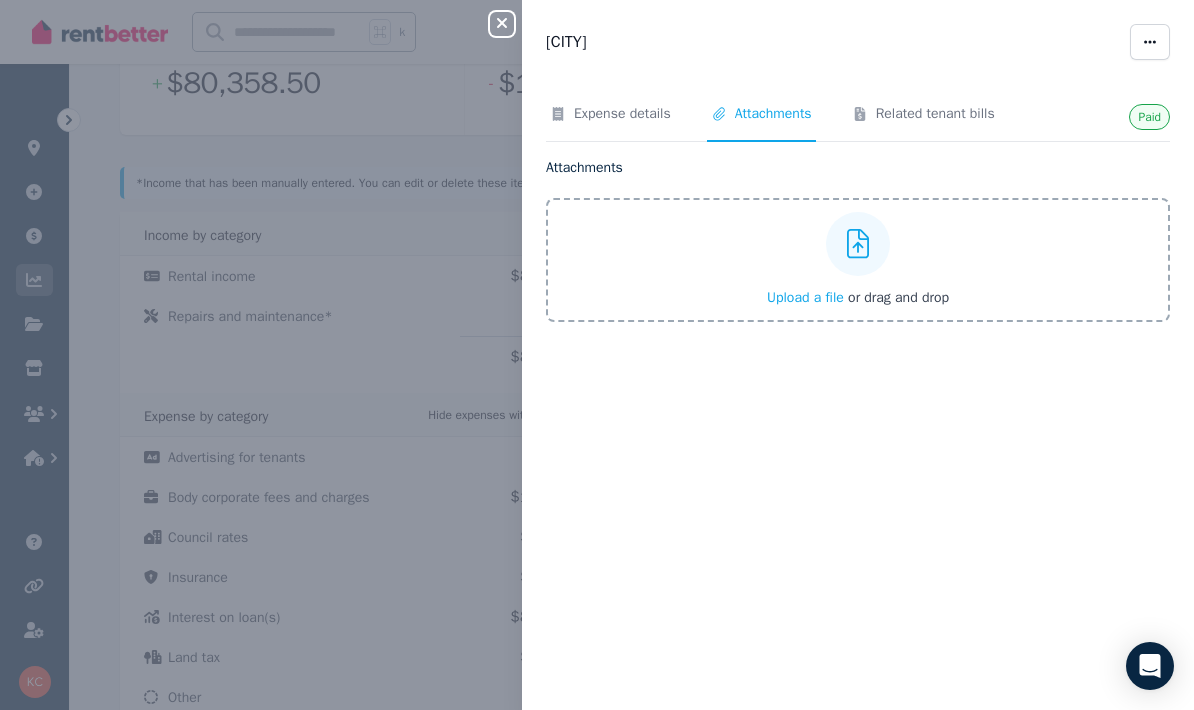 click on "Upload a file" at bounding box center [805, 297] 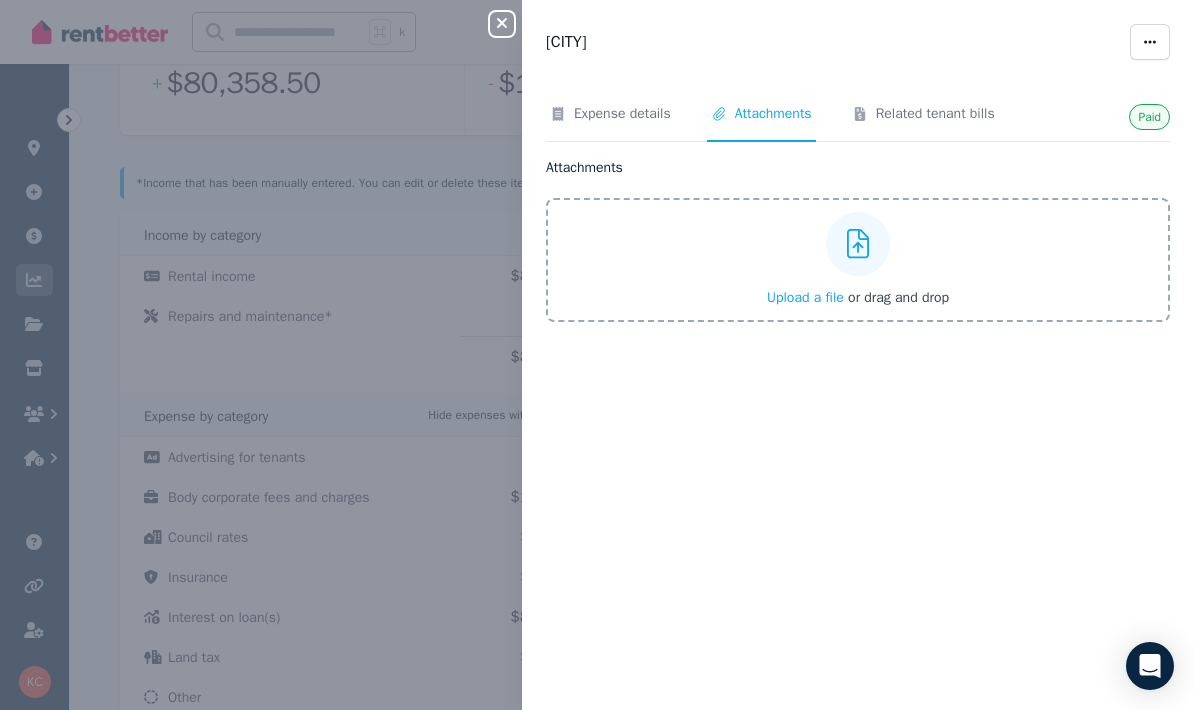 scroll, scrollTop: 205, scrollLeft: 0, axis: vertical 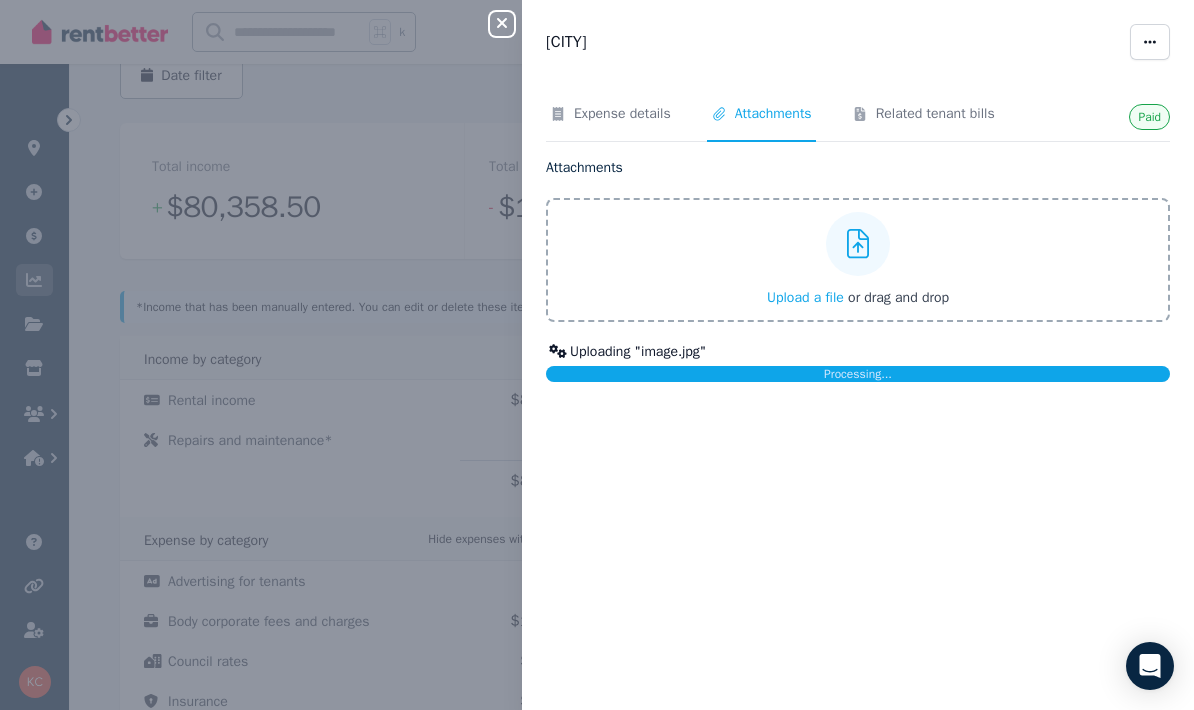 click 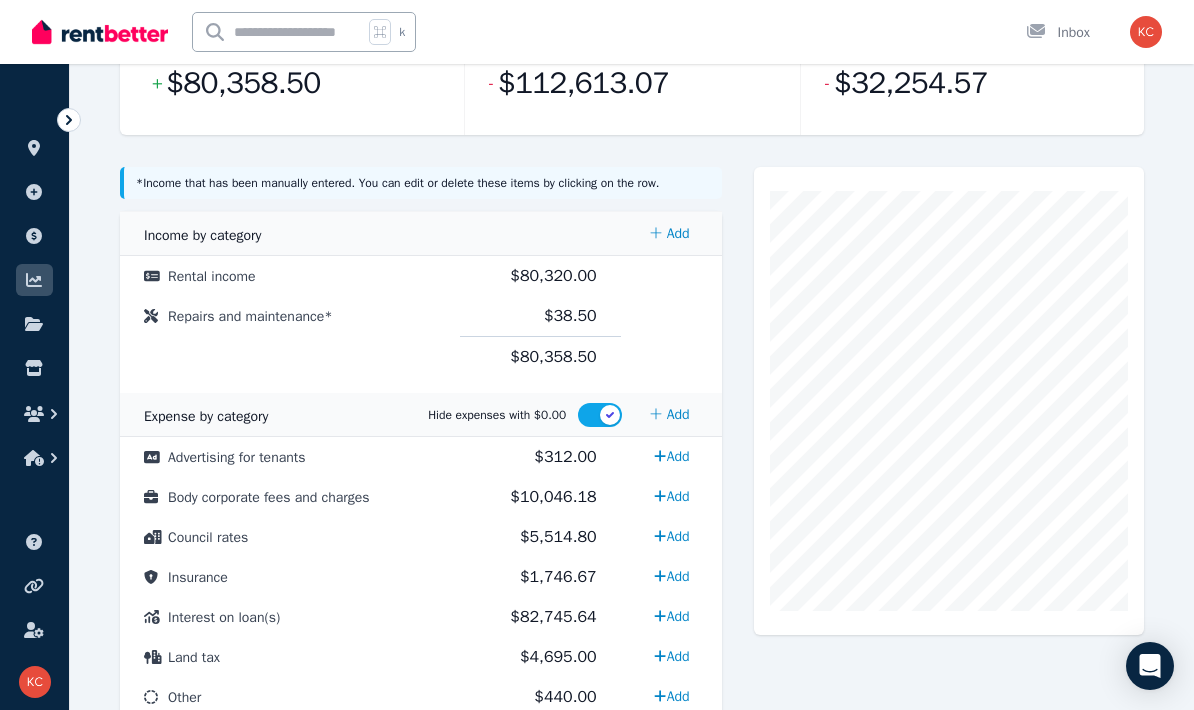 click on "Council rates" at bounding box center [290, 537] 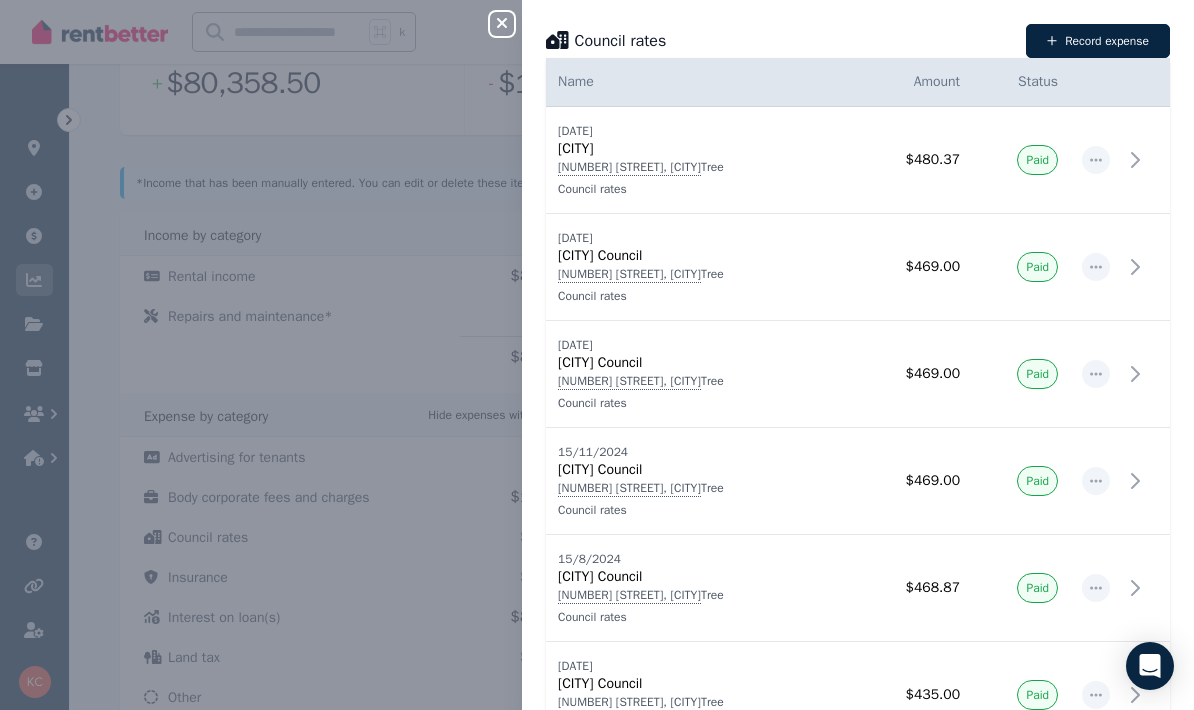 click on "3/678 Huon Road, Fern  Tree" at bounding box center (690, 167) 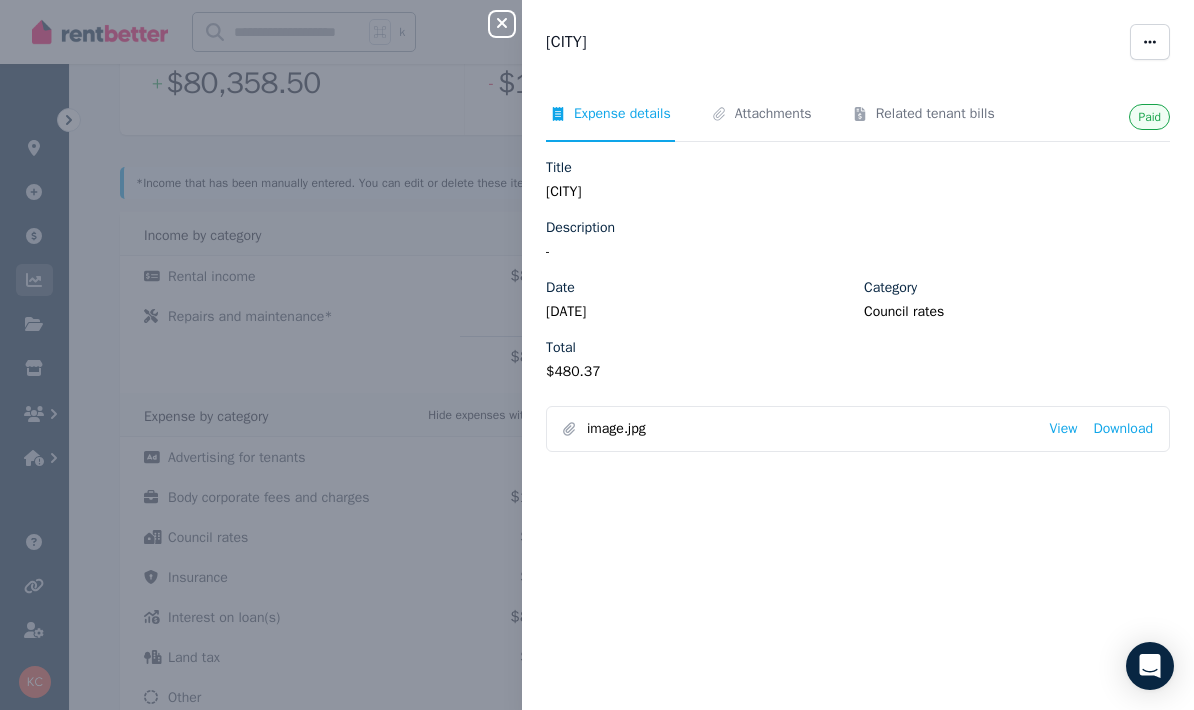 click on "View" at bounding box center [1063, 429] 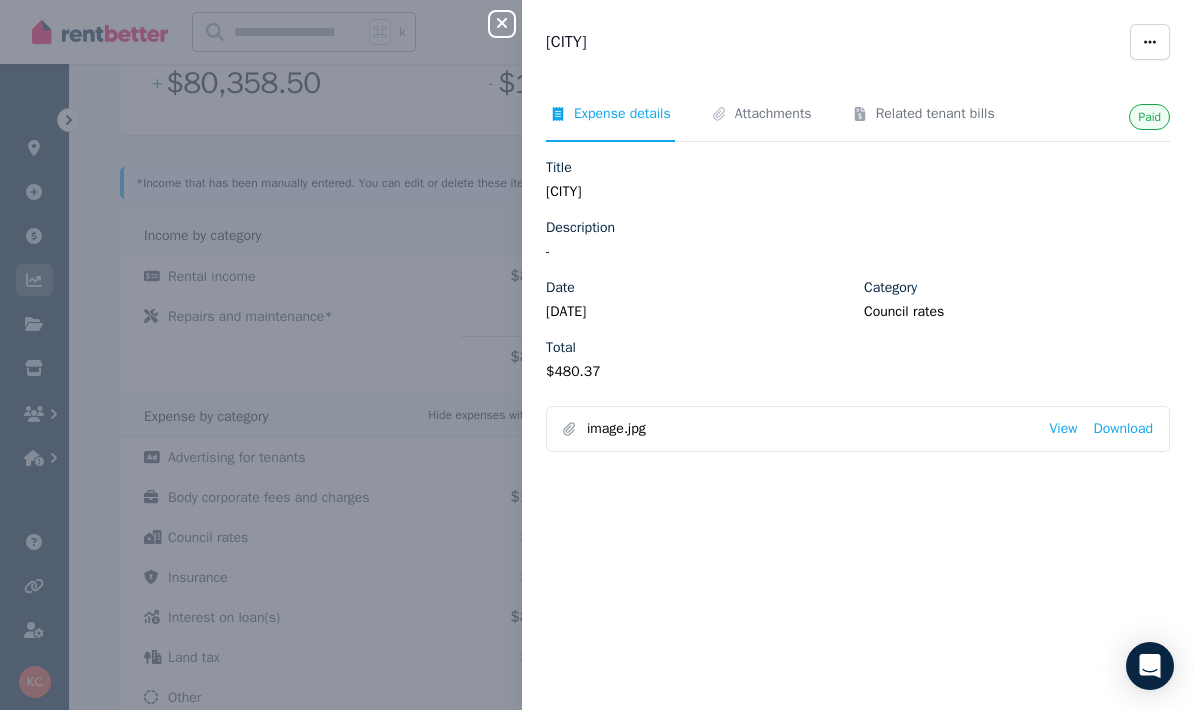 scroll, scrollTop: 409, scrollLeft: 0, axis: vertical 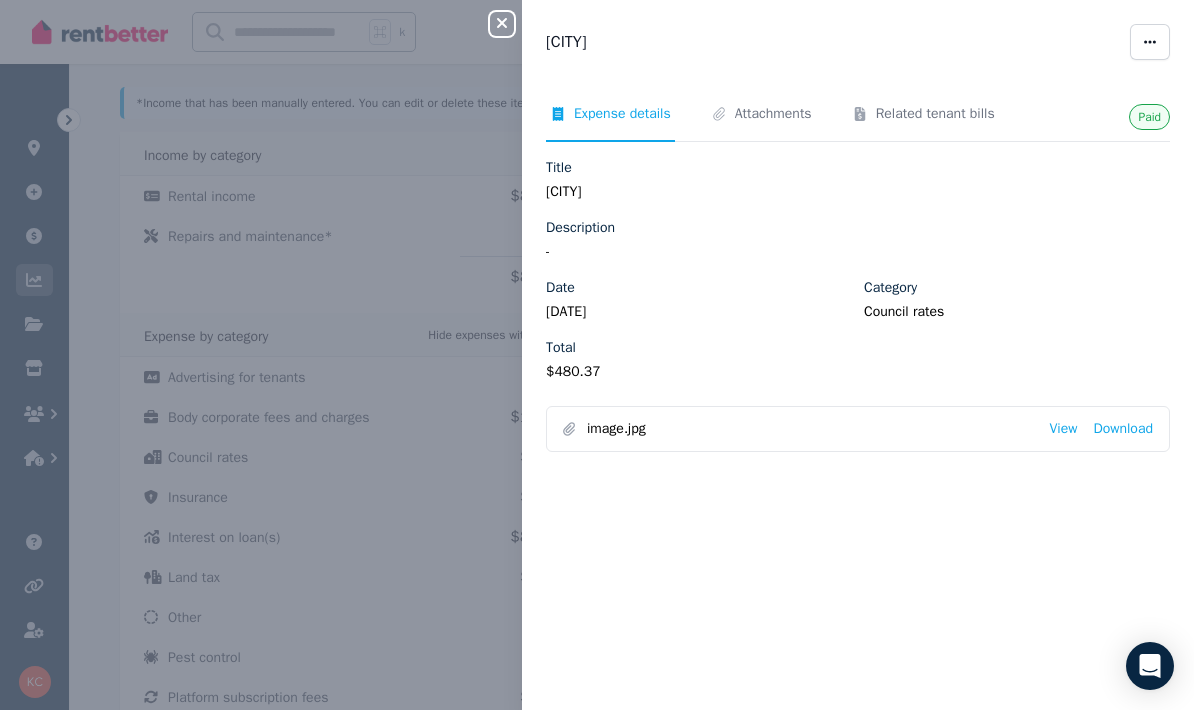 click 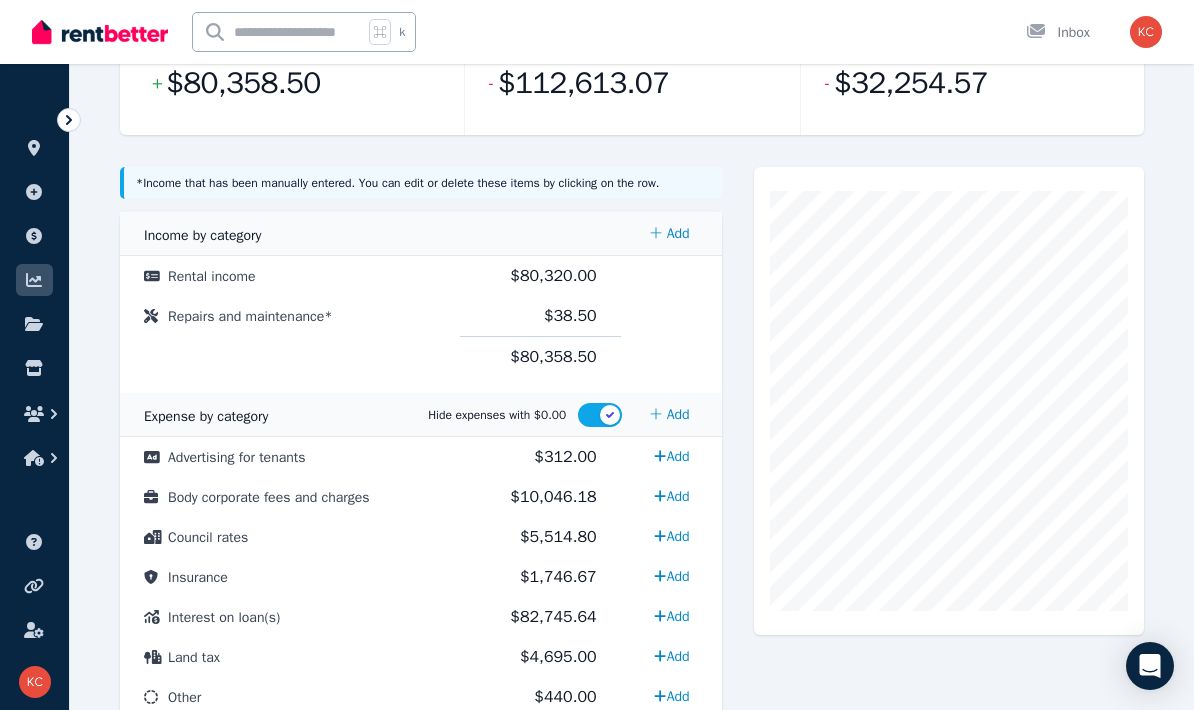 click on "Add" at bounding box center (671, 536) 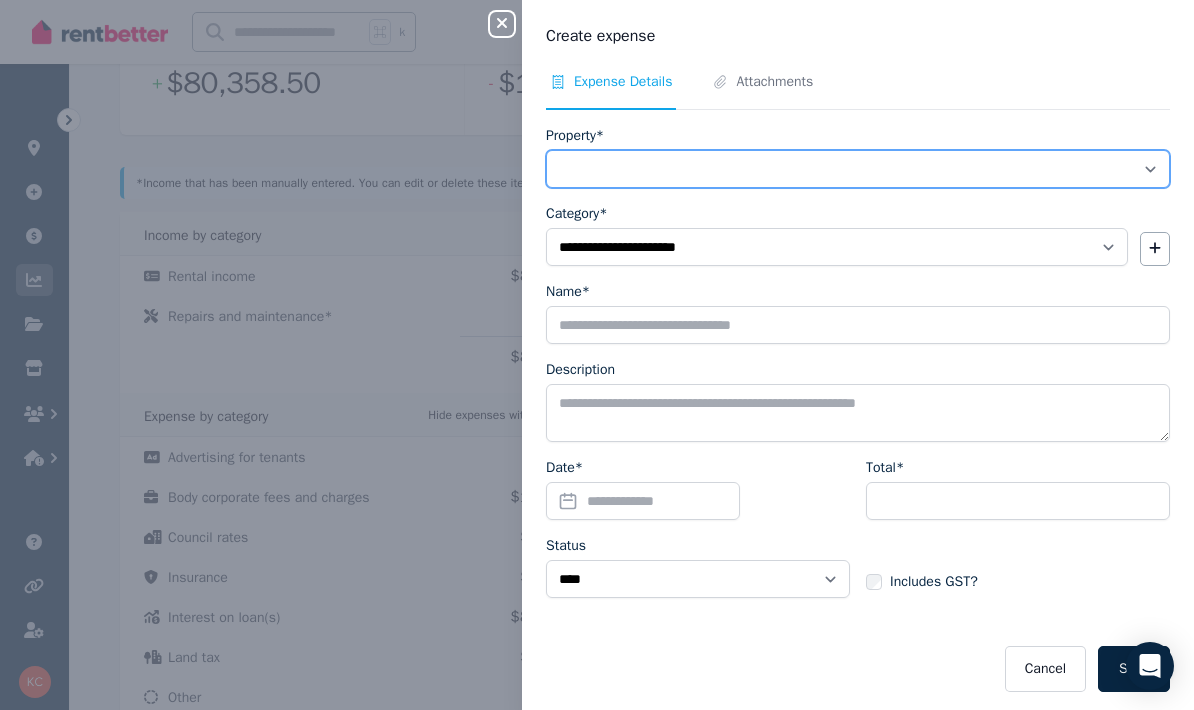 click on "**********" at bounding box center (858, 169) 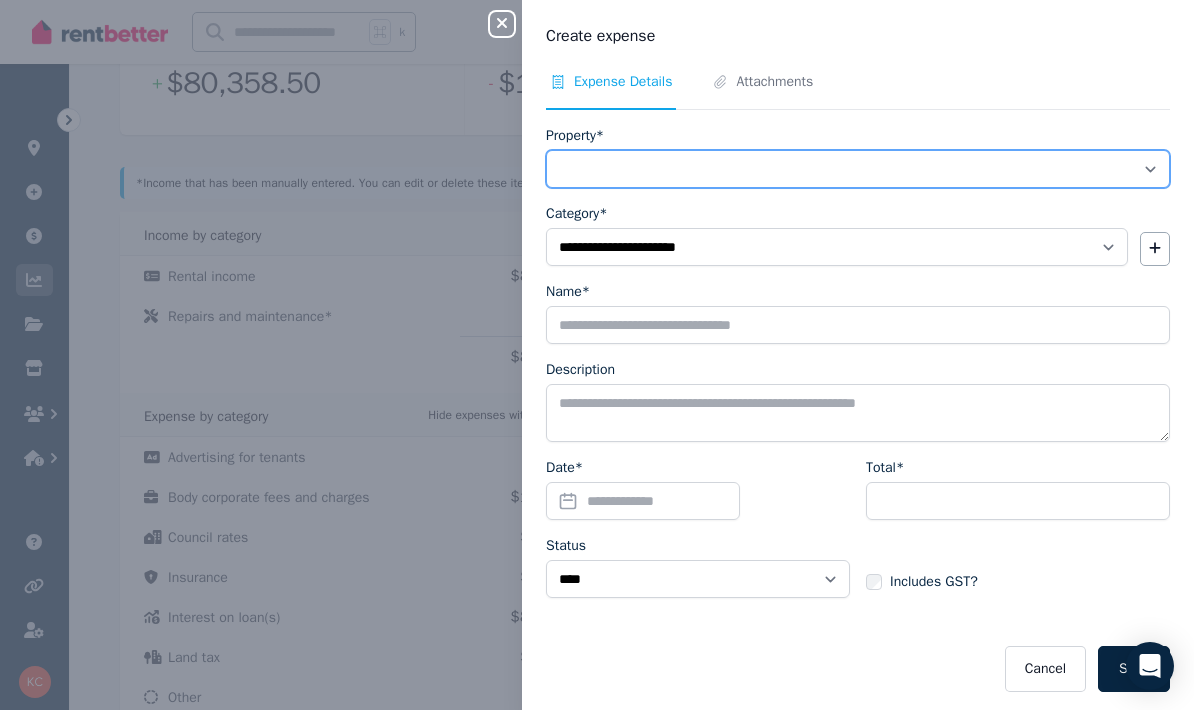 select on "**********" 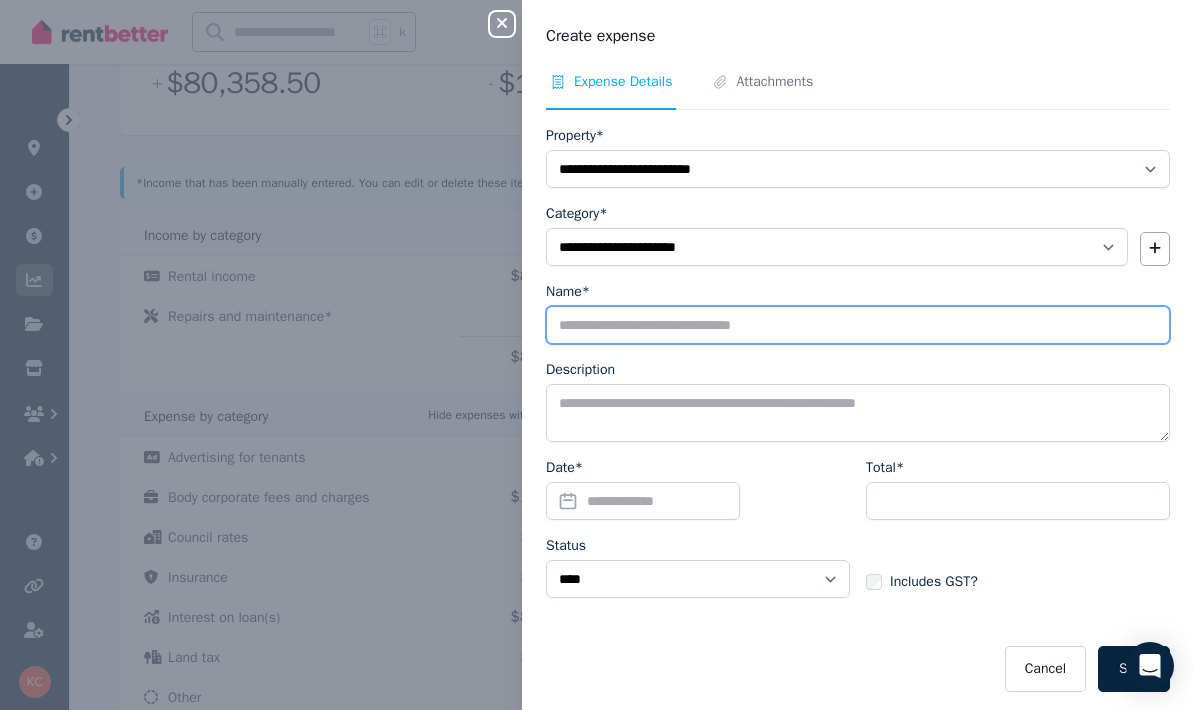 click on "Name*" at bounding box center (858, 325) 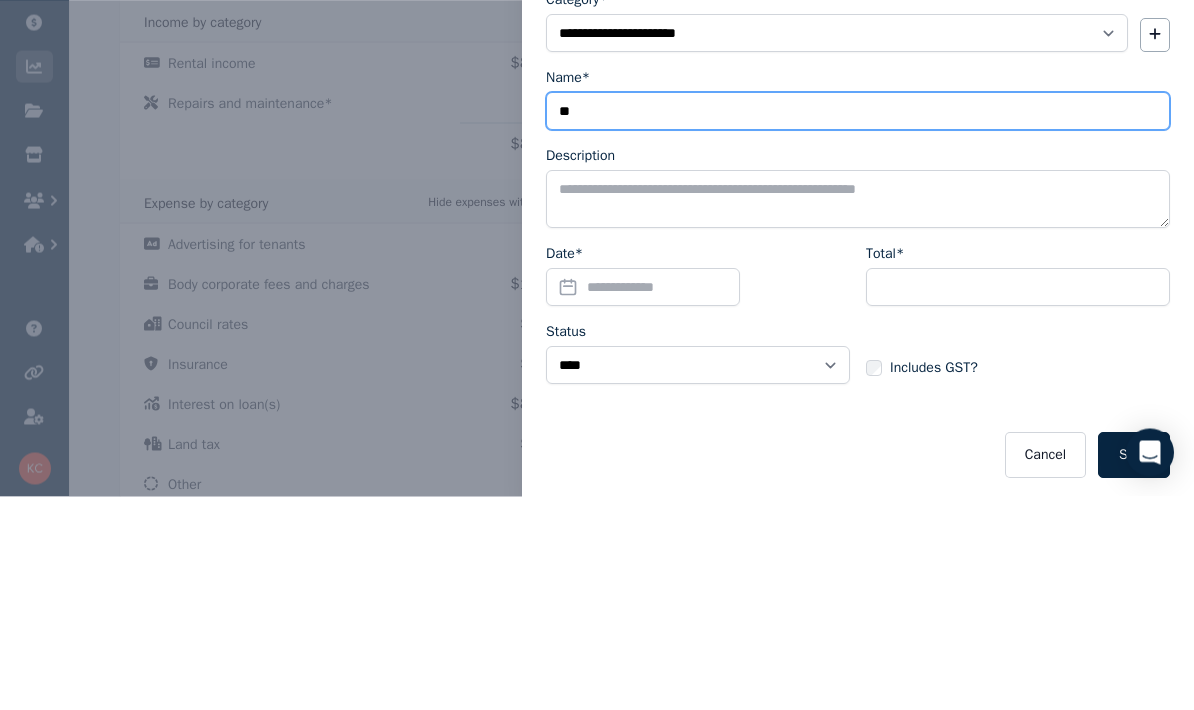 type on "*" 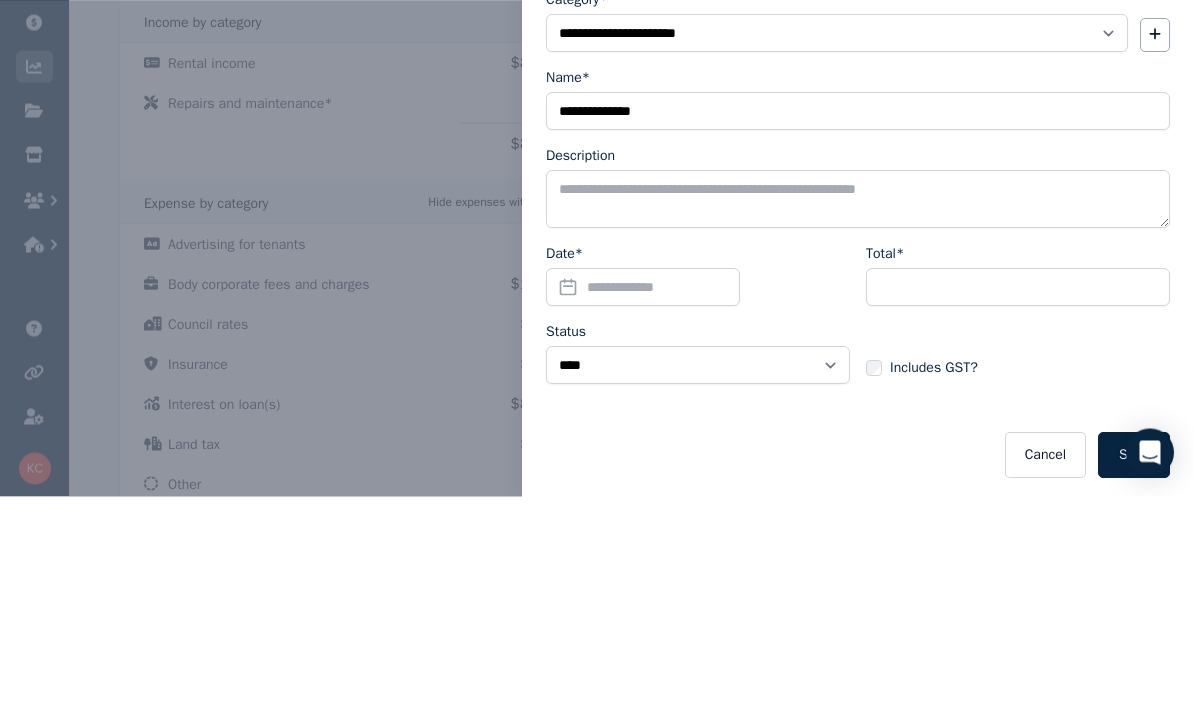 scroll, scrollTop: 543, scrollLeft: 0, axis: vertical 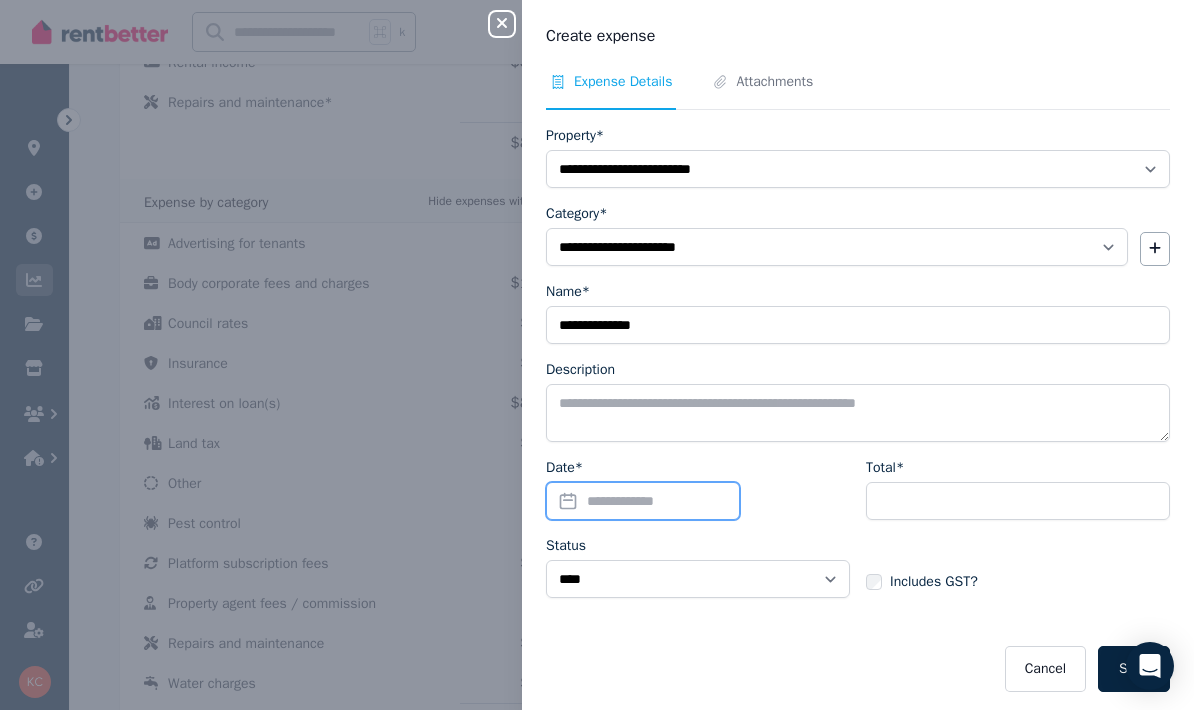 click on "Date*" at bounding box center (643, 501) 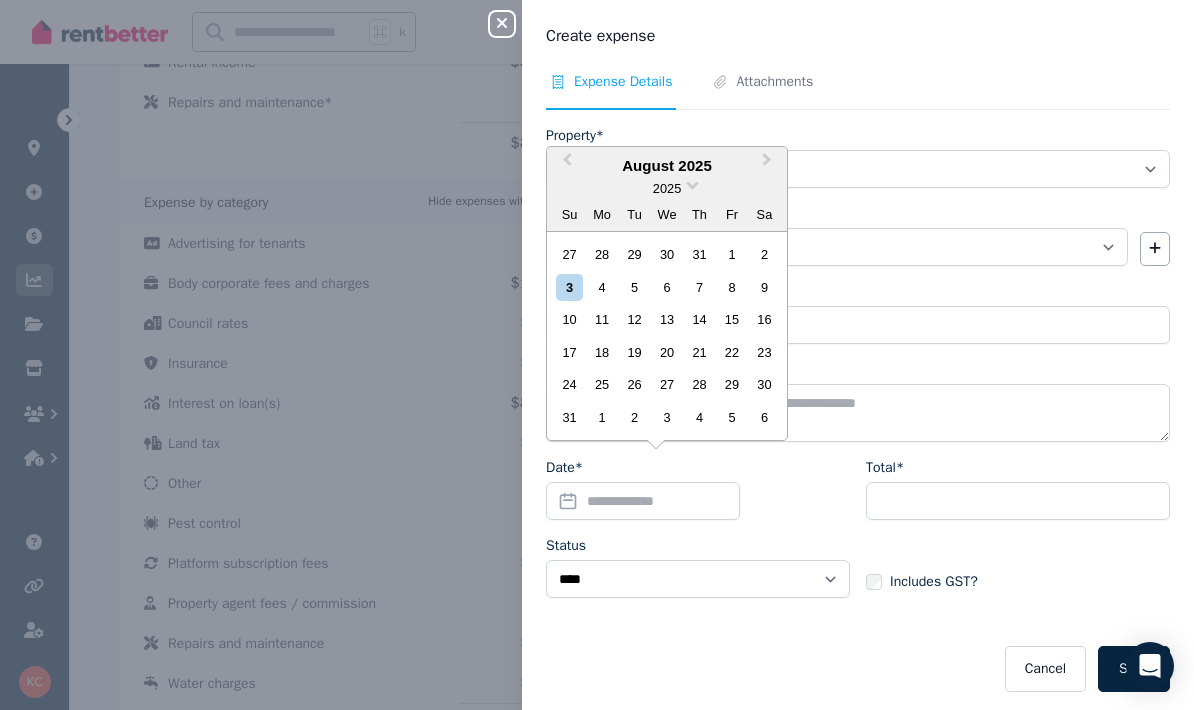 click at bounding box center [692, 183] 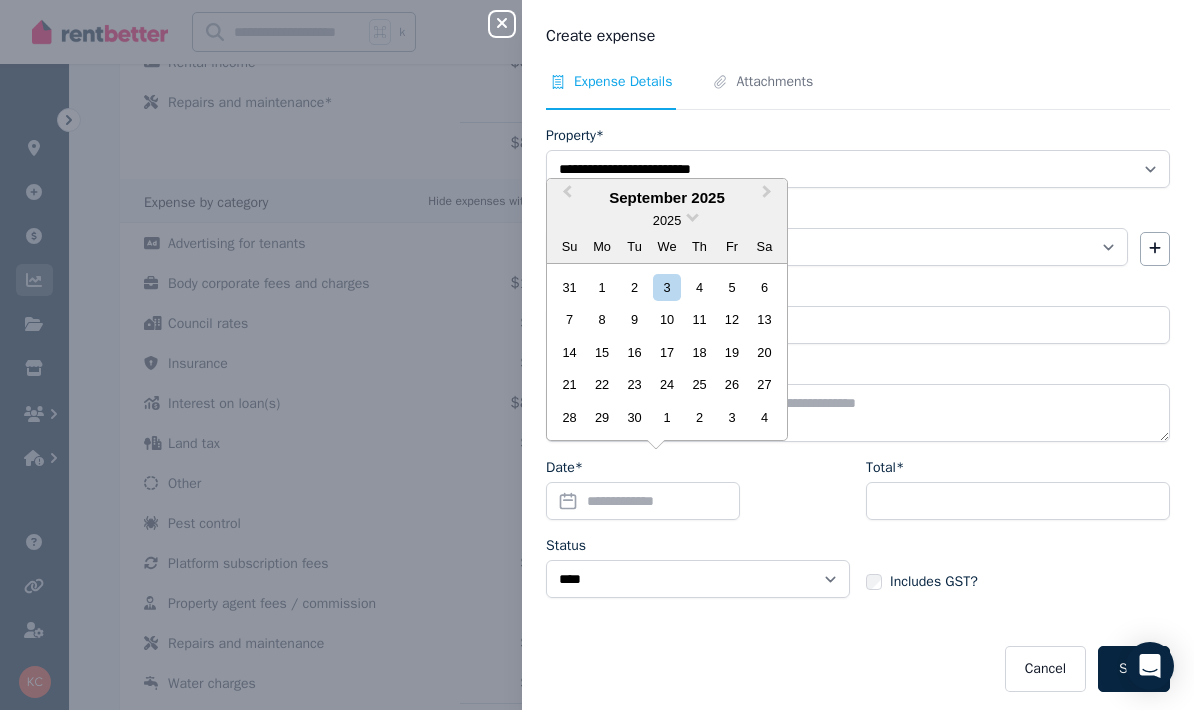 click on "Next Month" at bounding box center [769, 197] 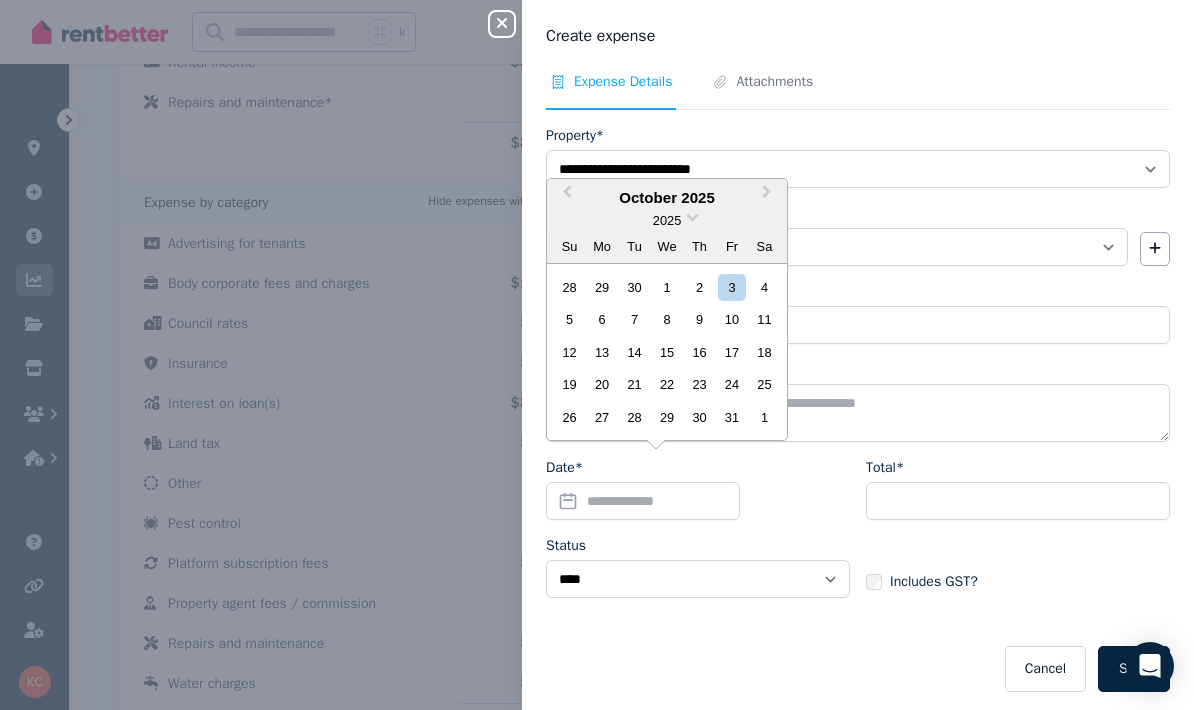 click on "Next Month" at bounding box center [769, 197] 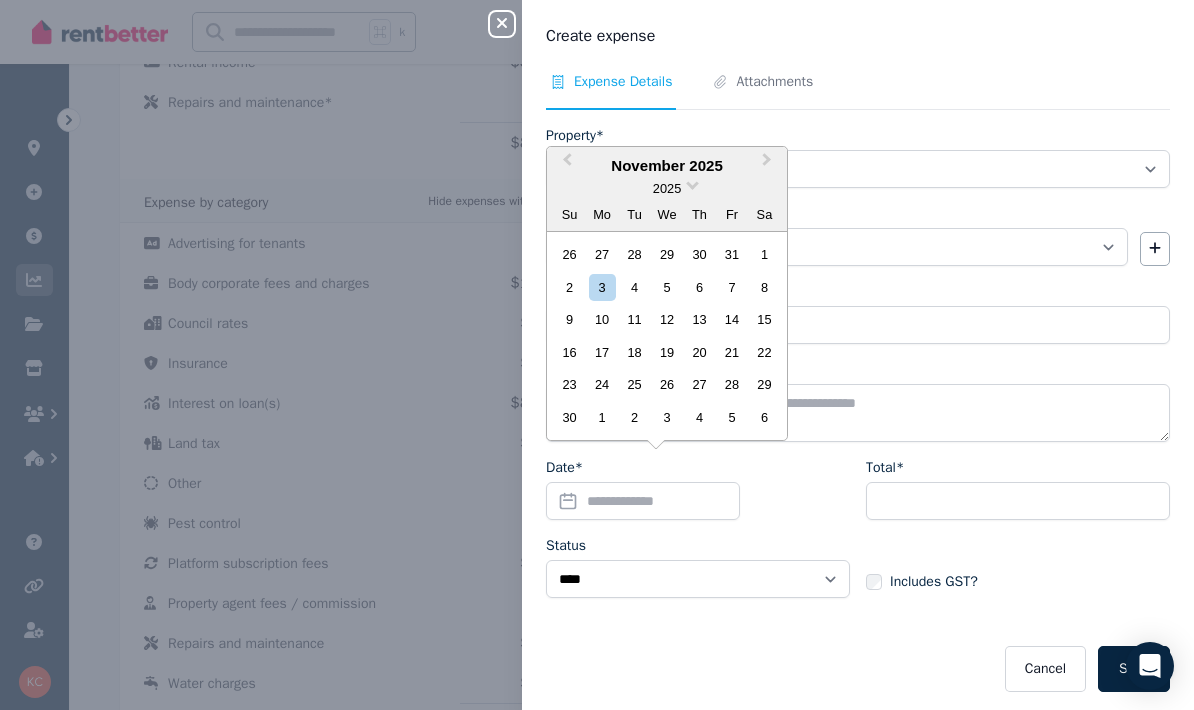 click on "13" at bounding box center (699, 319) 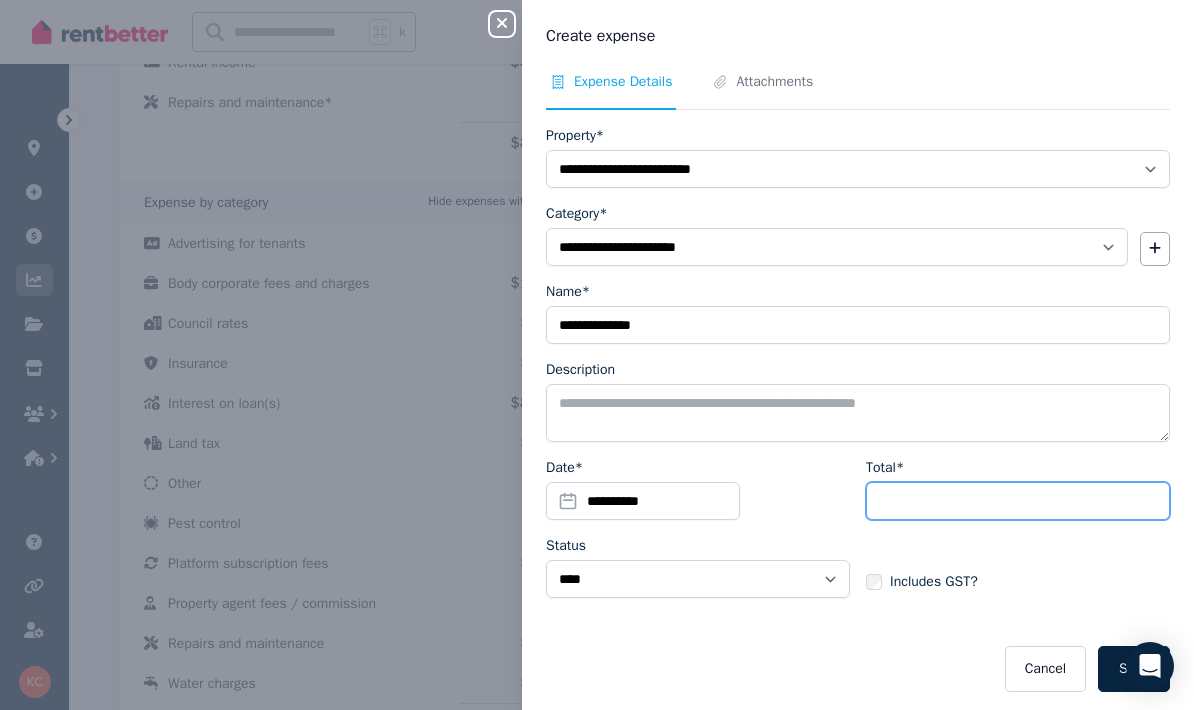 click on "Total*" at bounding box center [1018, 501] 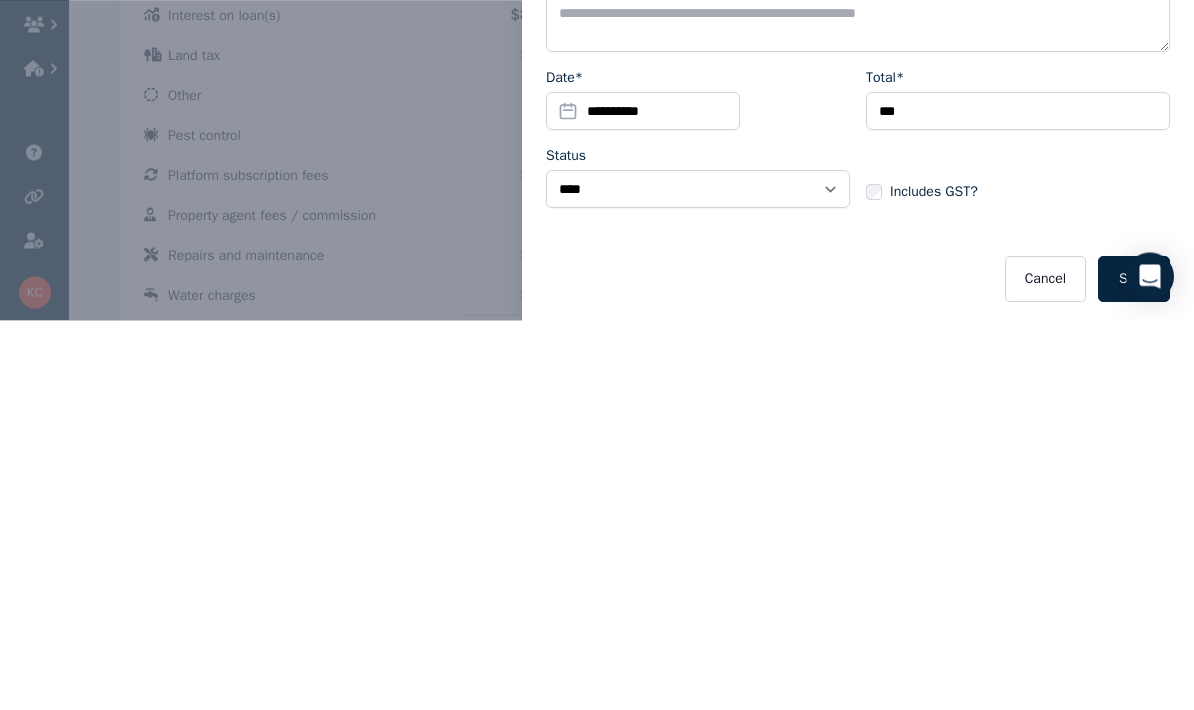 scroll, scrollTop: 645, scrollLeft: 0, axis: vertical 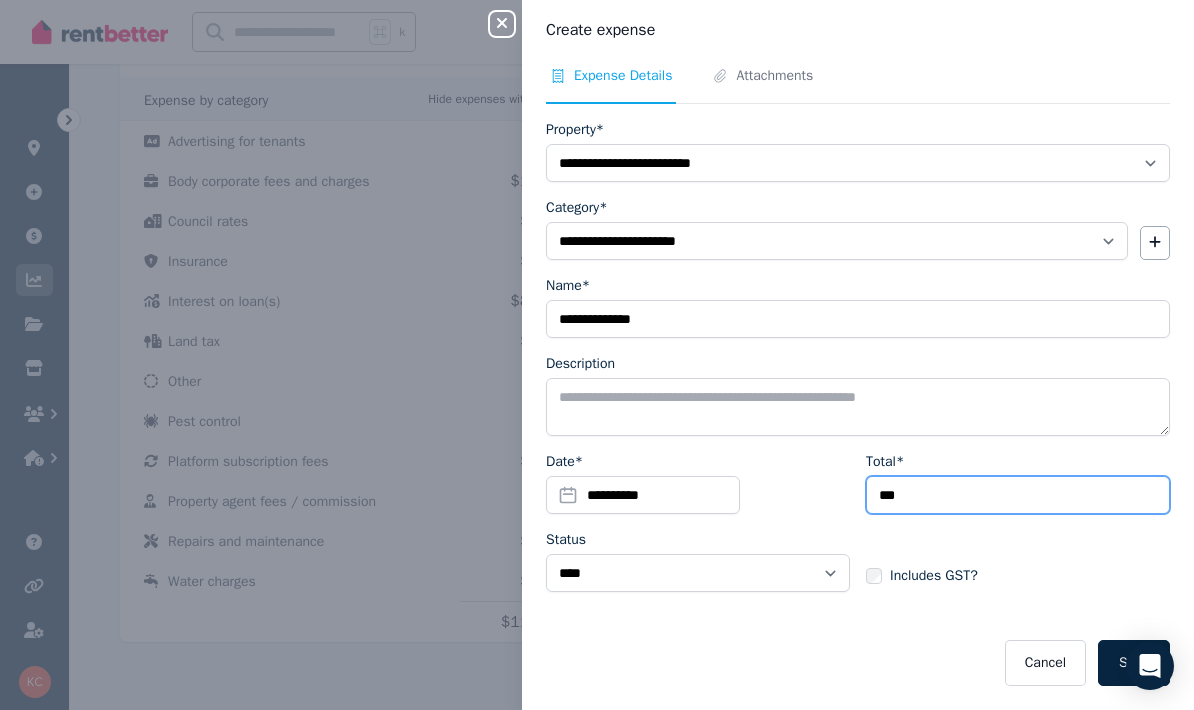 type on "***" 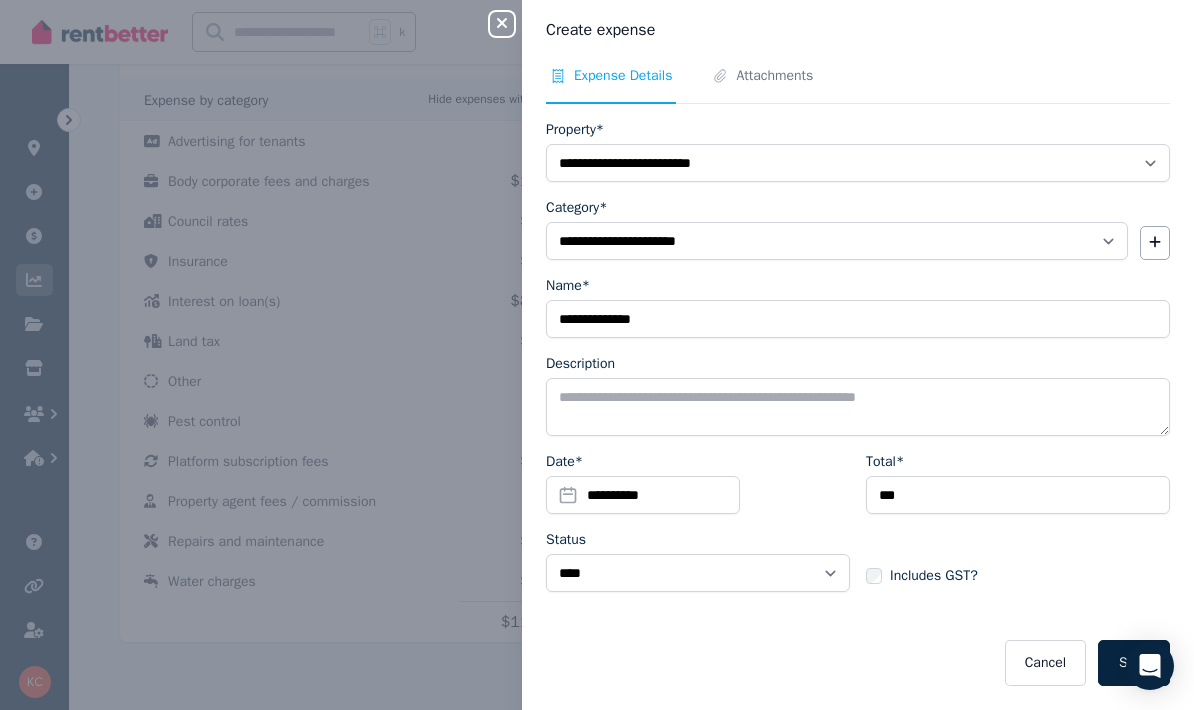 click on "Save" at bounding box center [1134, 663] 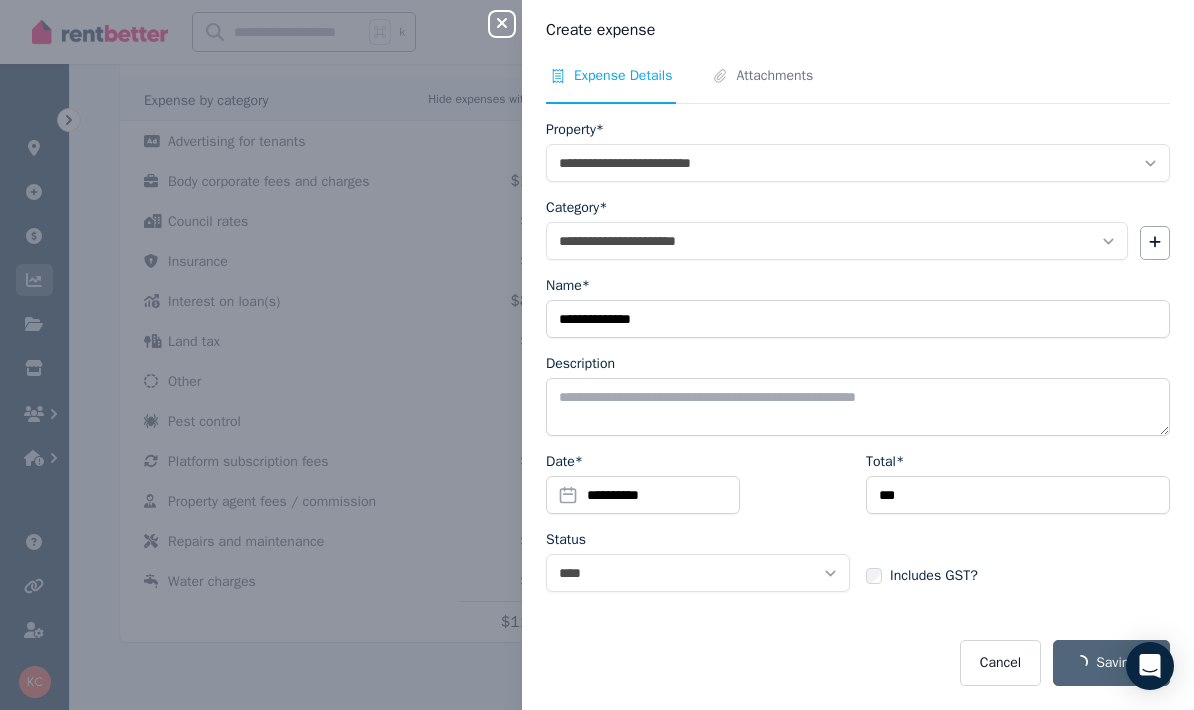 select 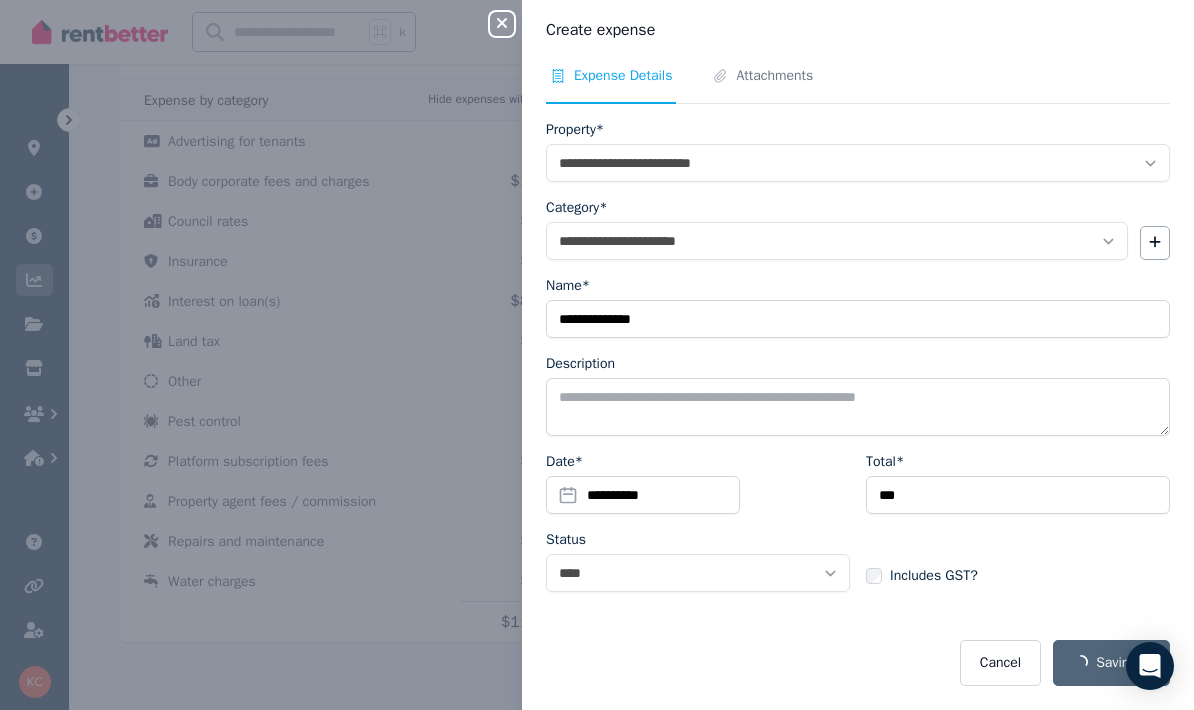 select 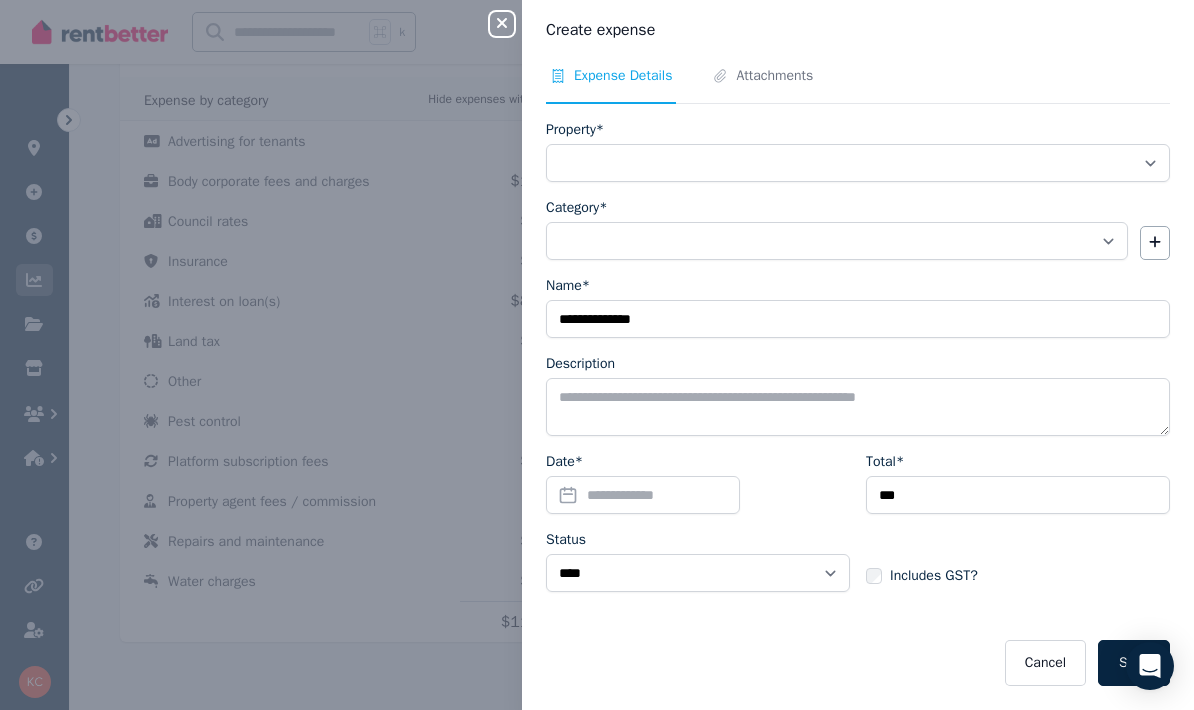scroll, scrollTop: 329, scrollLeft: 0, axis: vertical 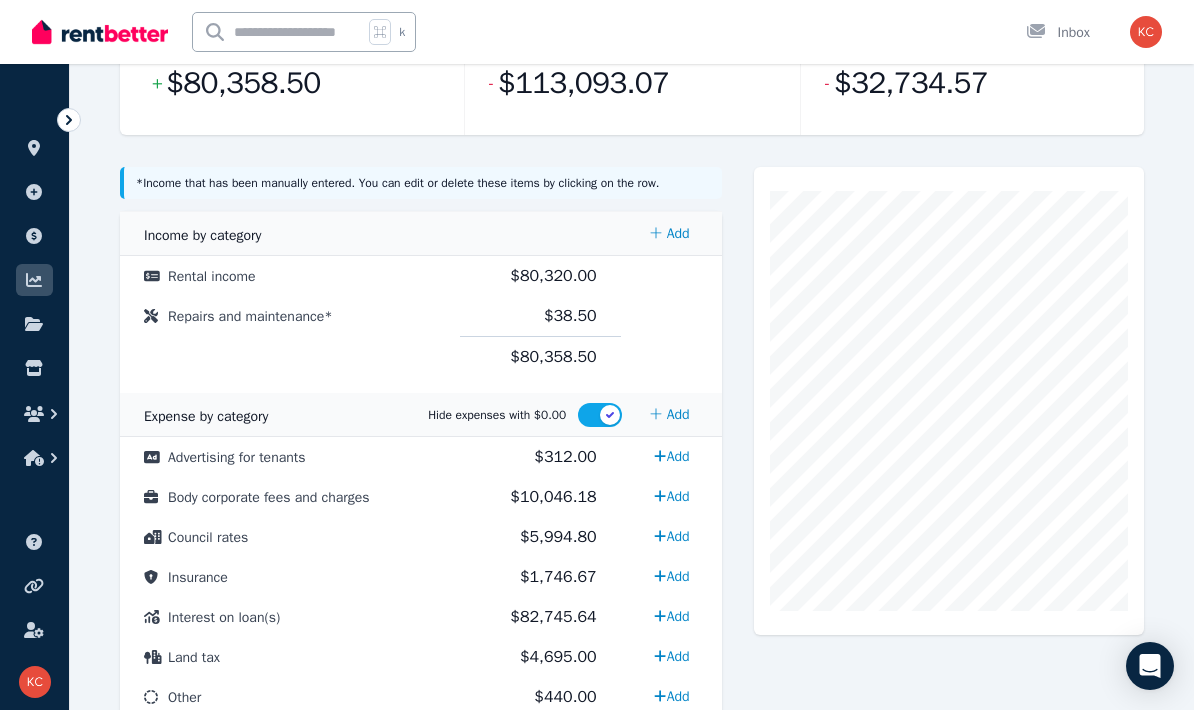 click on "Add" at bounding box center [671, 536] 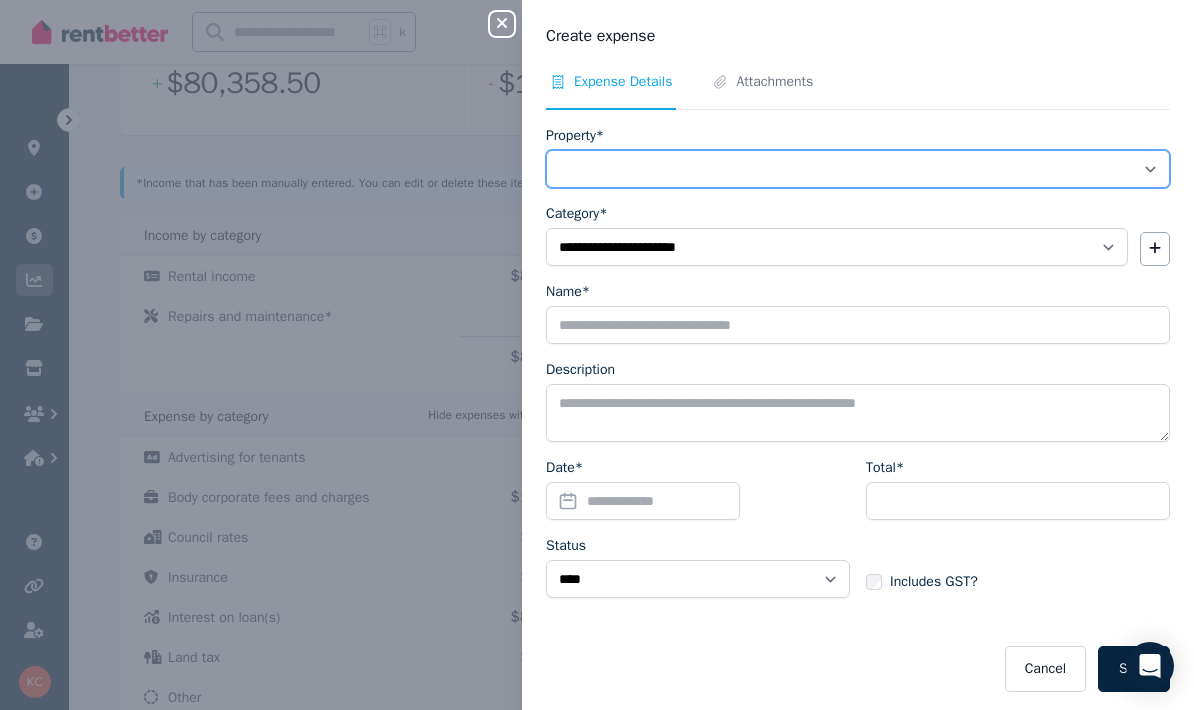 click on "**********" at bounding box center (858, 169) 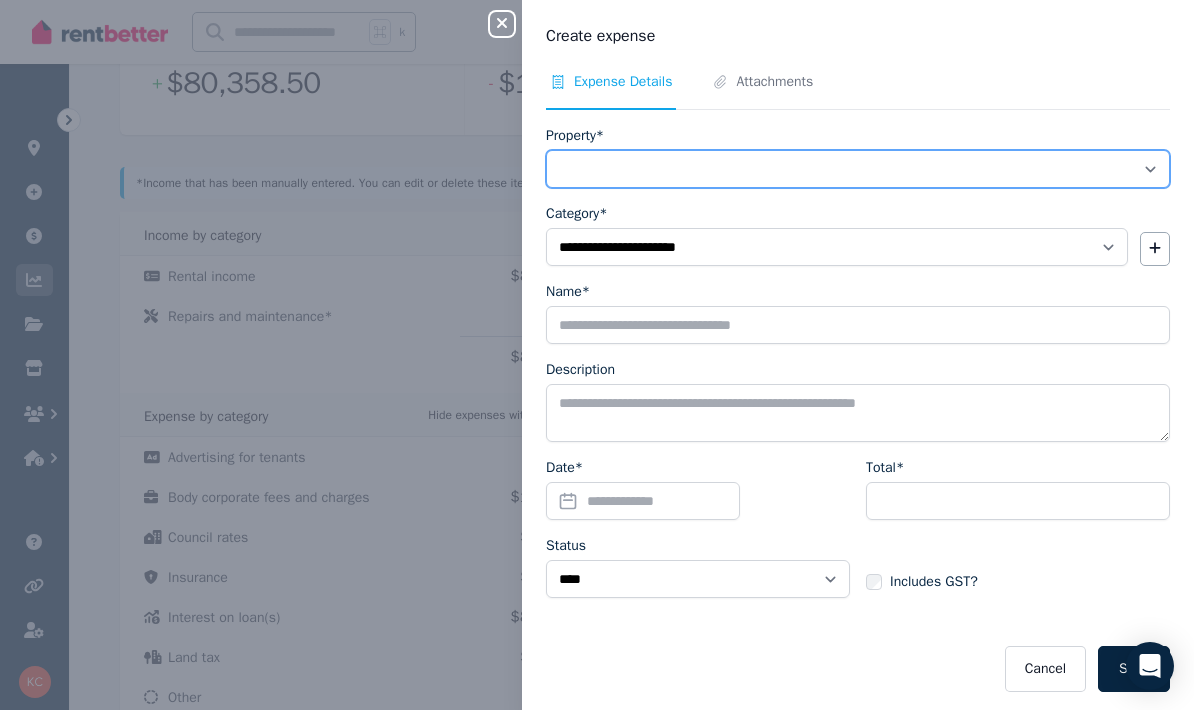 select on "**********" 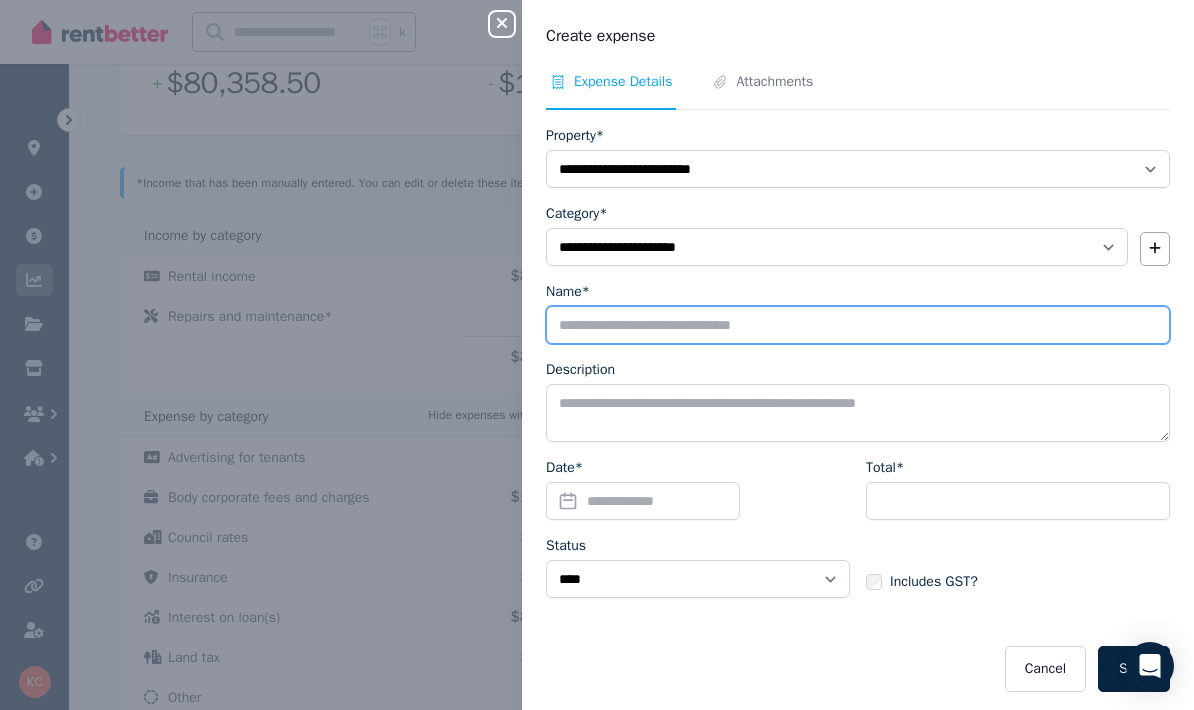 click on "Name*" at bounding box center [858, 325] 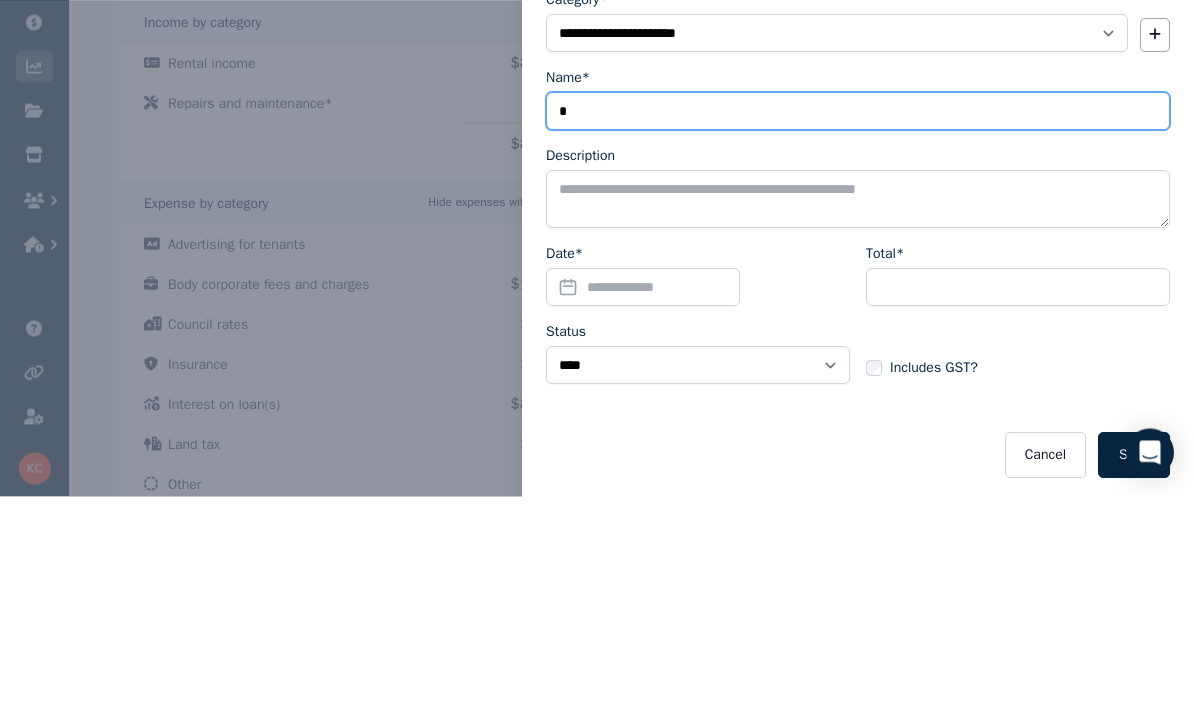 type on "**********" 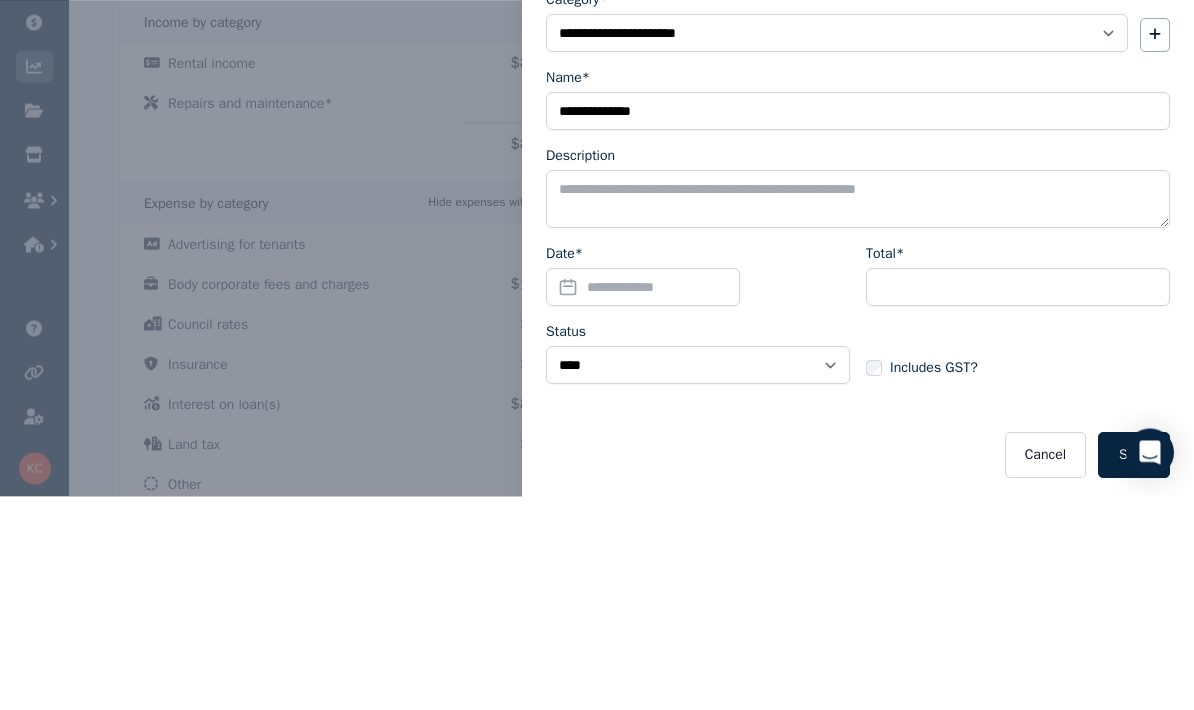 scroll, scrollTop: 543, scrollLeft: 0, axis: vertical 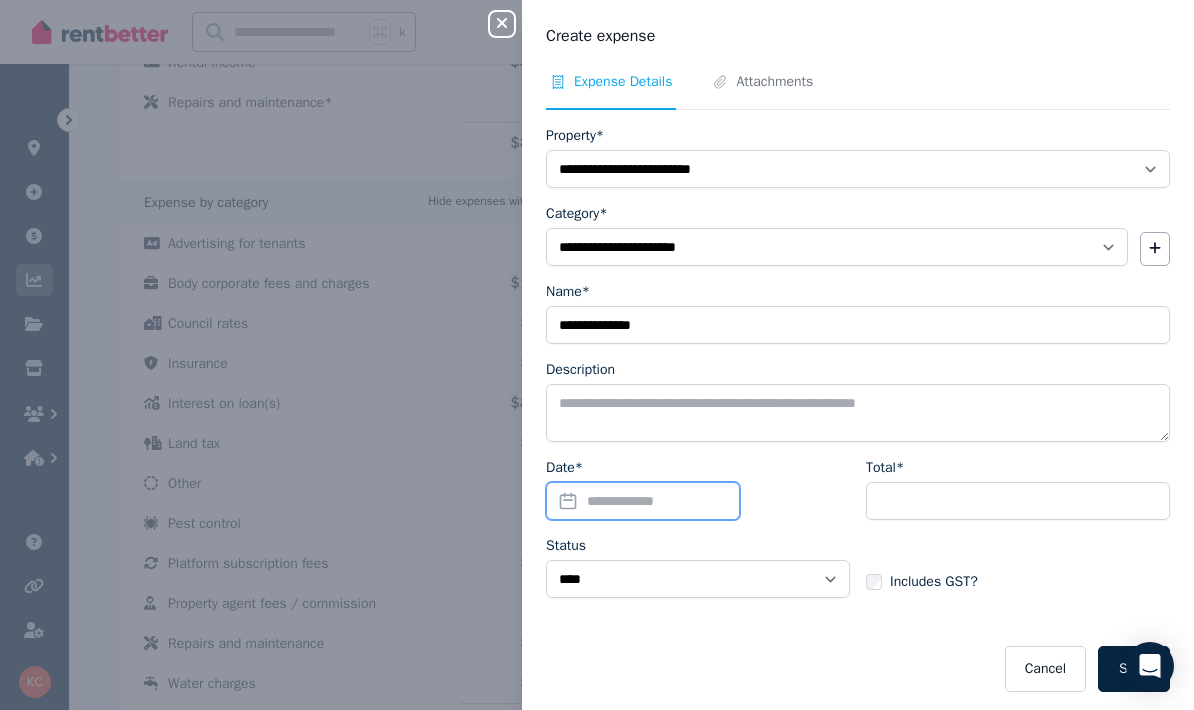 click on "Date*" at bounding box center [643, 501] 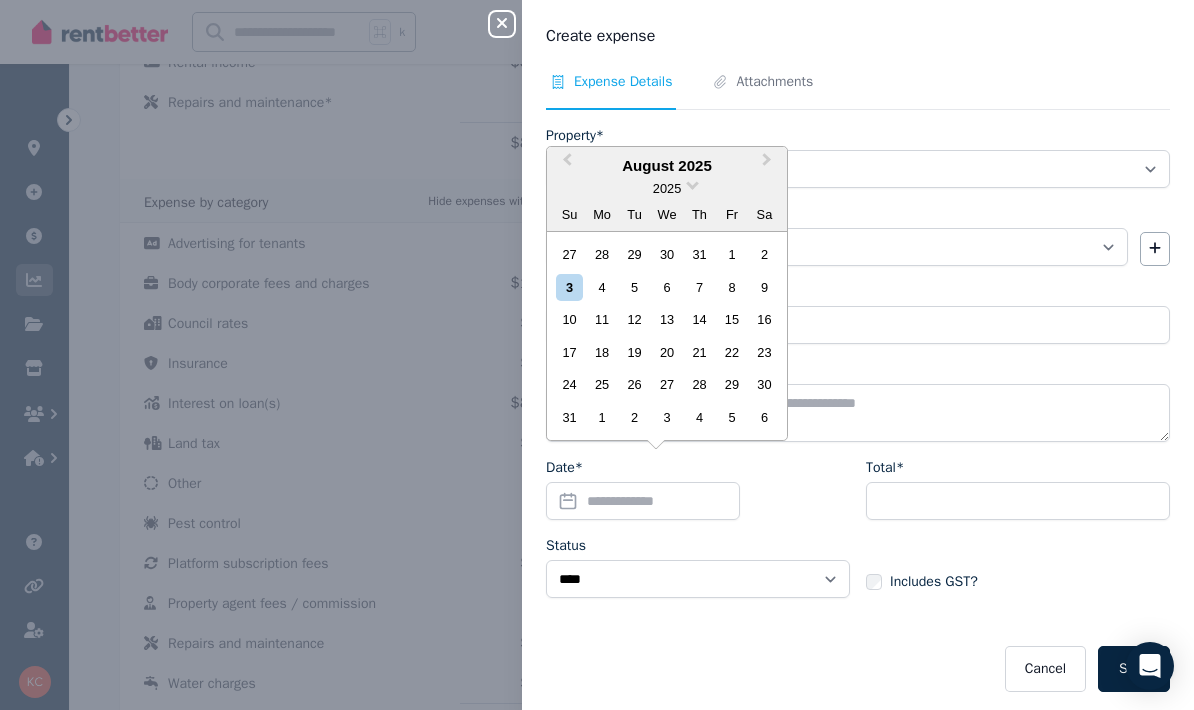 click on "Next Month" at bounding box center [767, 164] 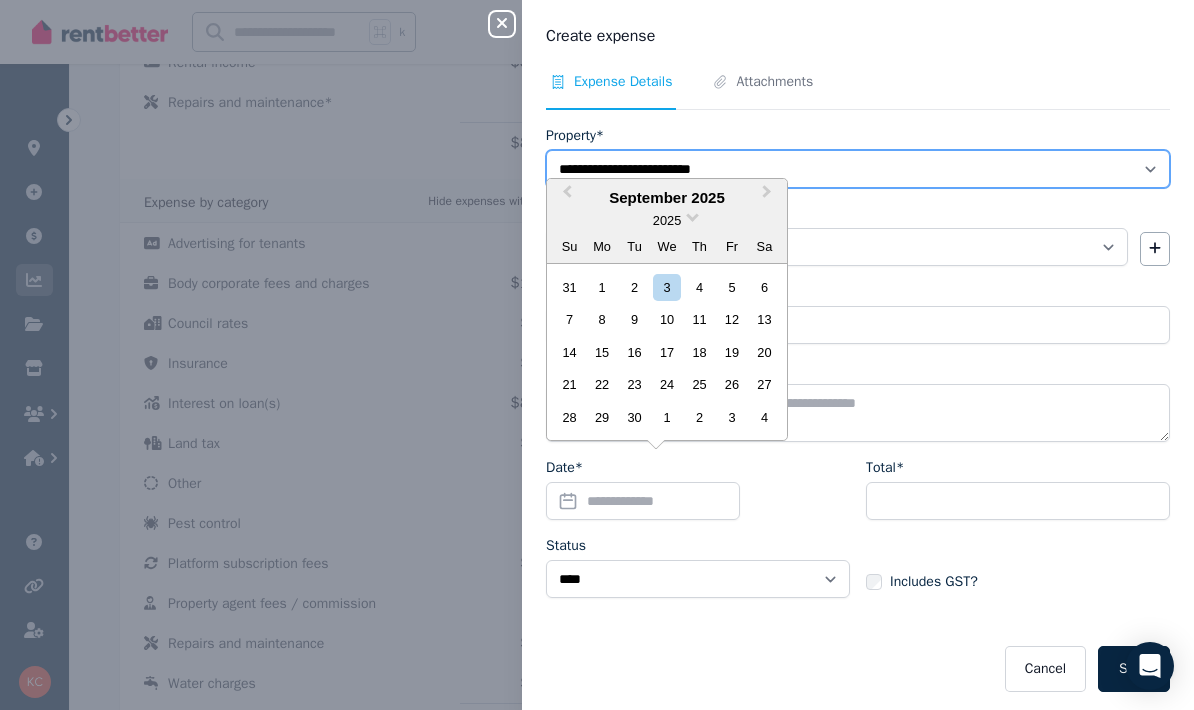 click on "**********" at bounding box center (858, 169) 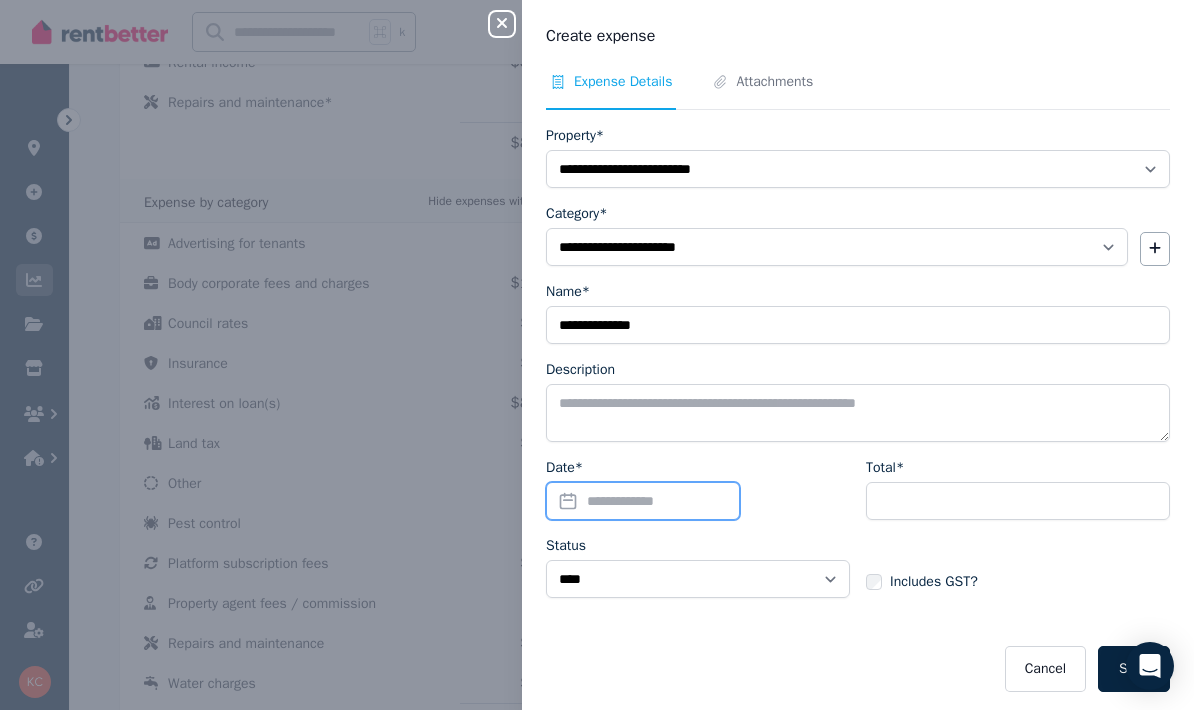 click on "Date*" at bounding box center [643, 501] 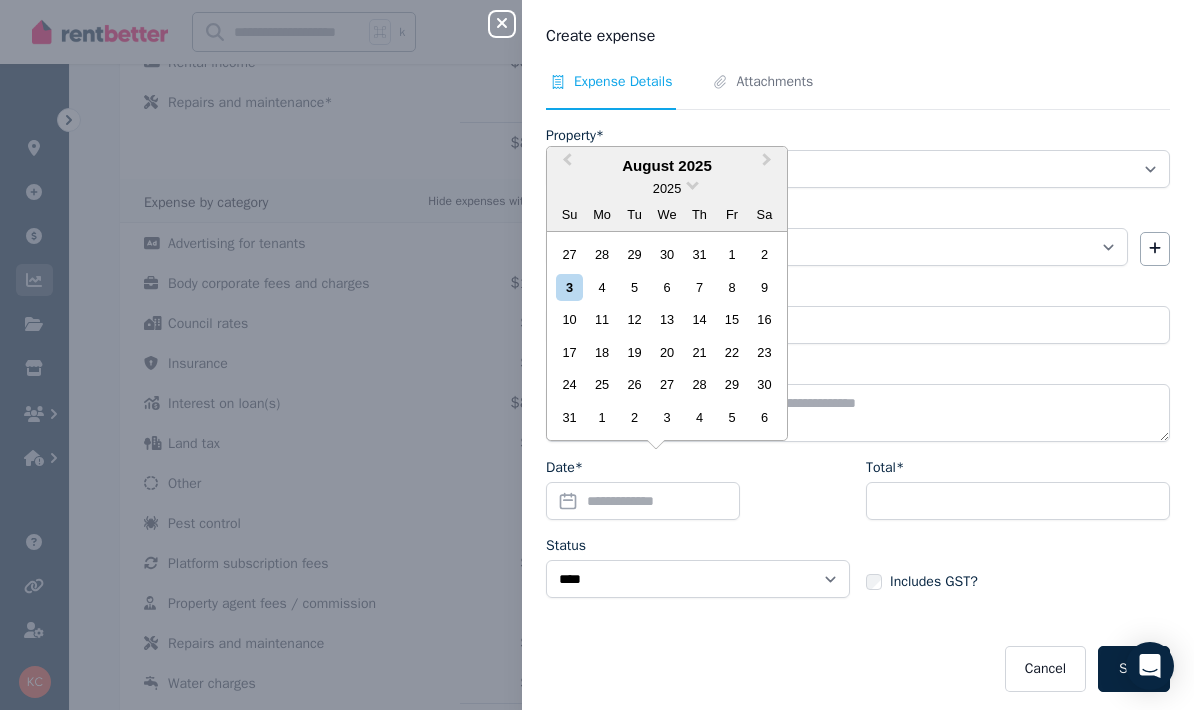 click on "Next Month" at bounding box center (767, 164) 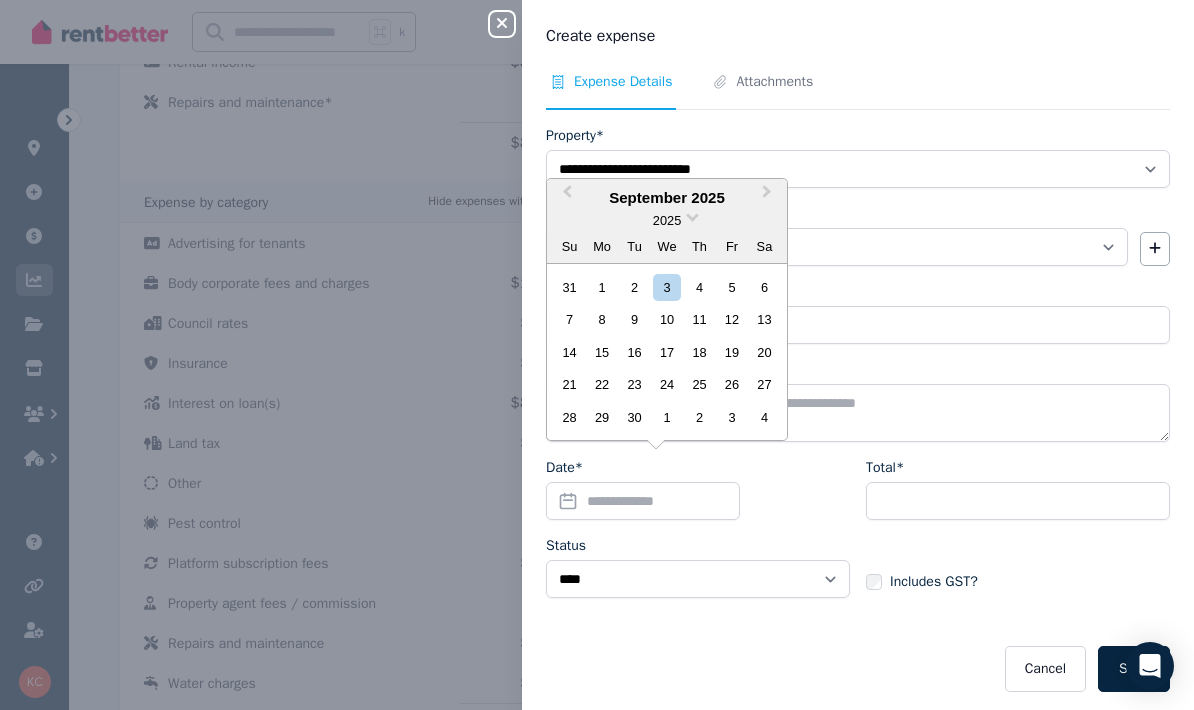 click on "Next Month" at bounding box center (767, 196) 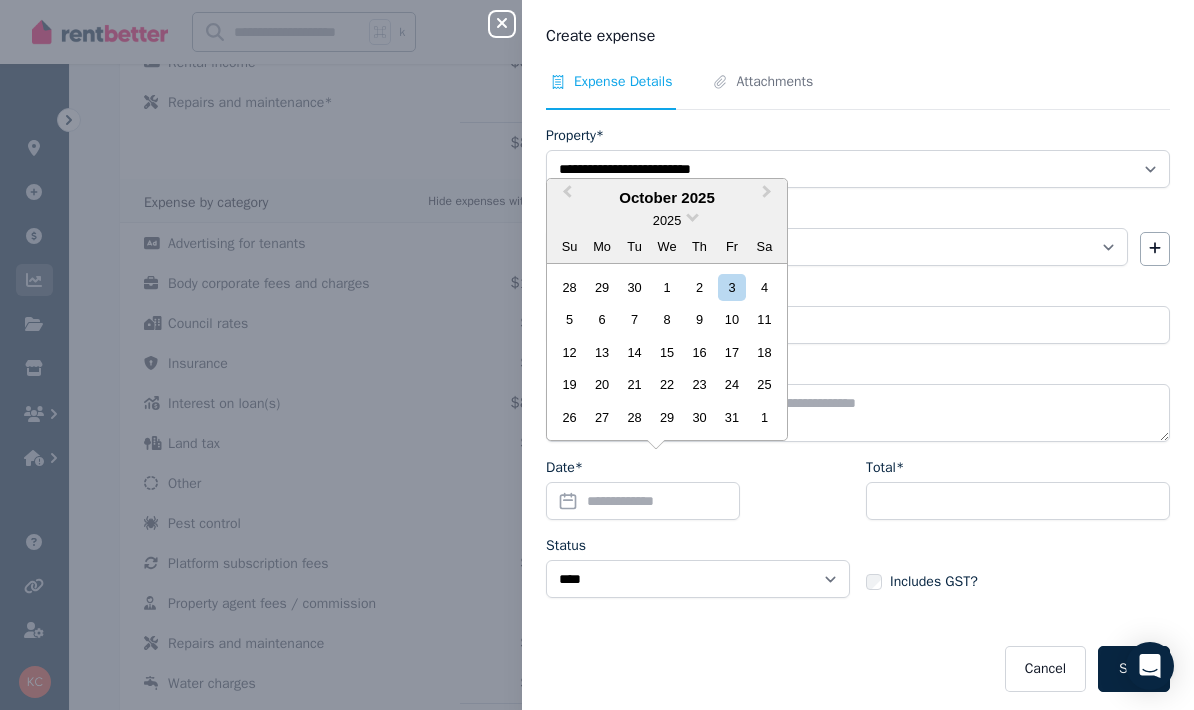 click on "Next Month" at bounding box center [767, 196] 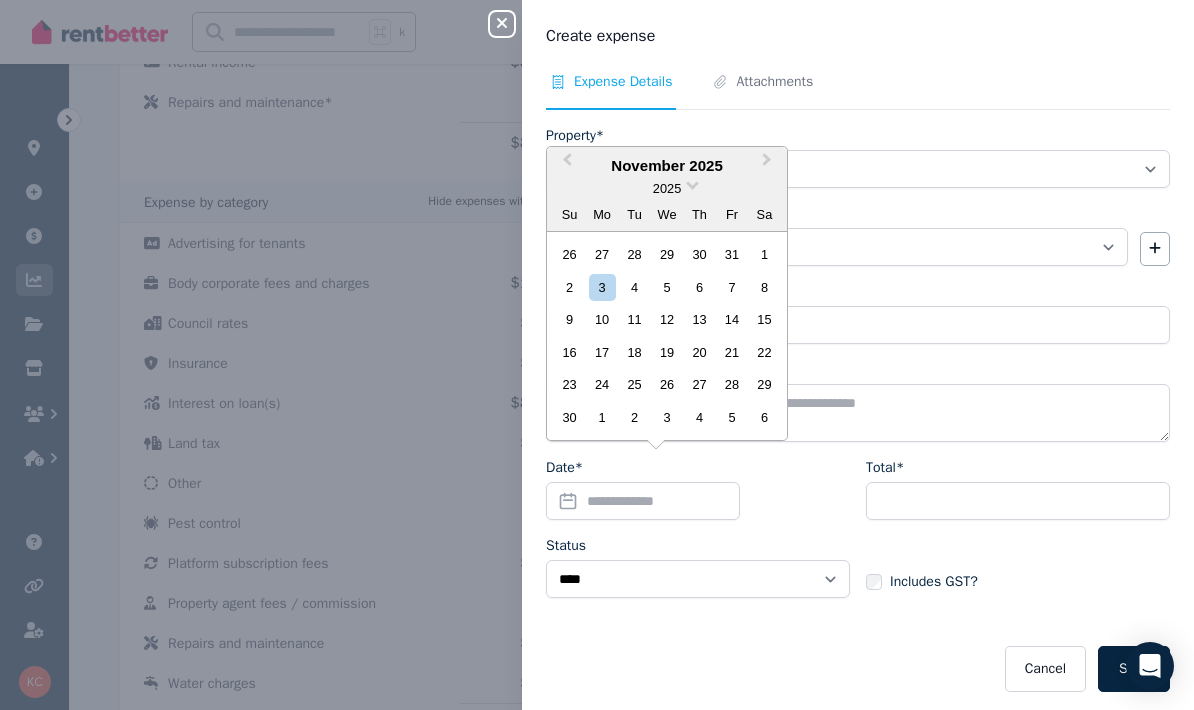 click on "Next Month" at bounding box center [769, 165] 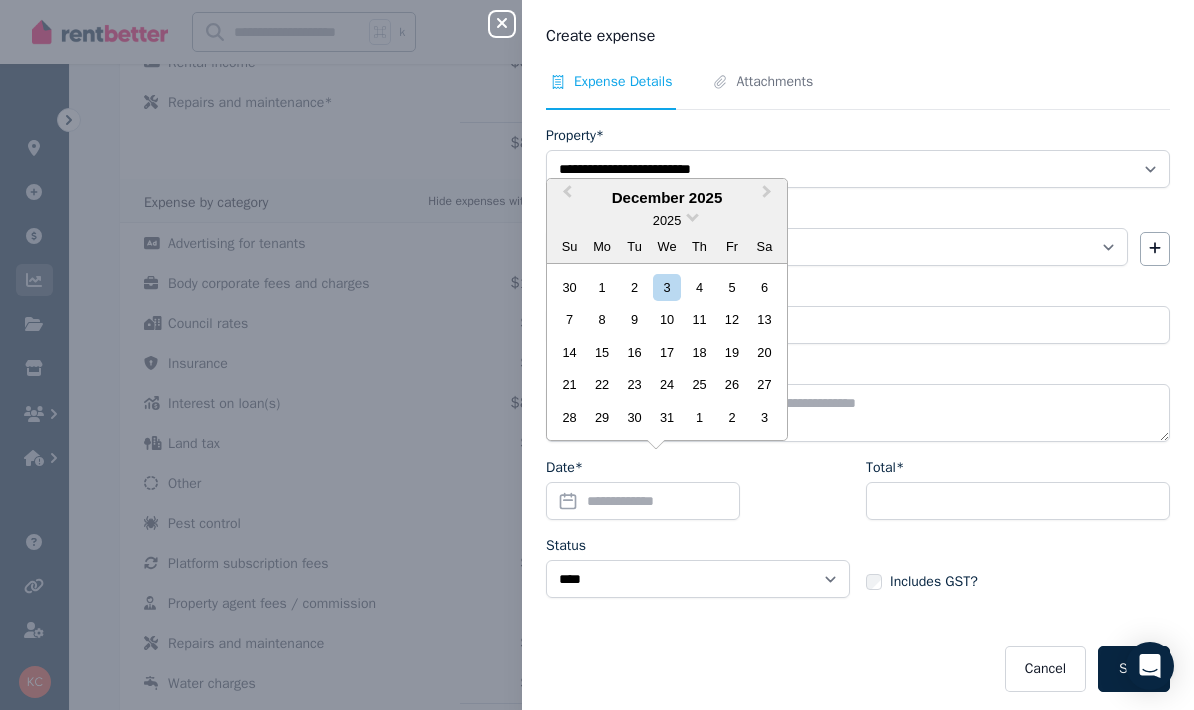 click on "Next Month" at bounding box center (769, 197) 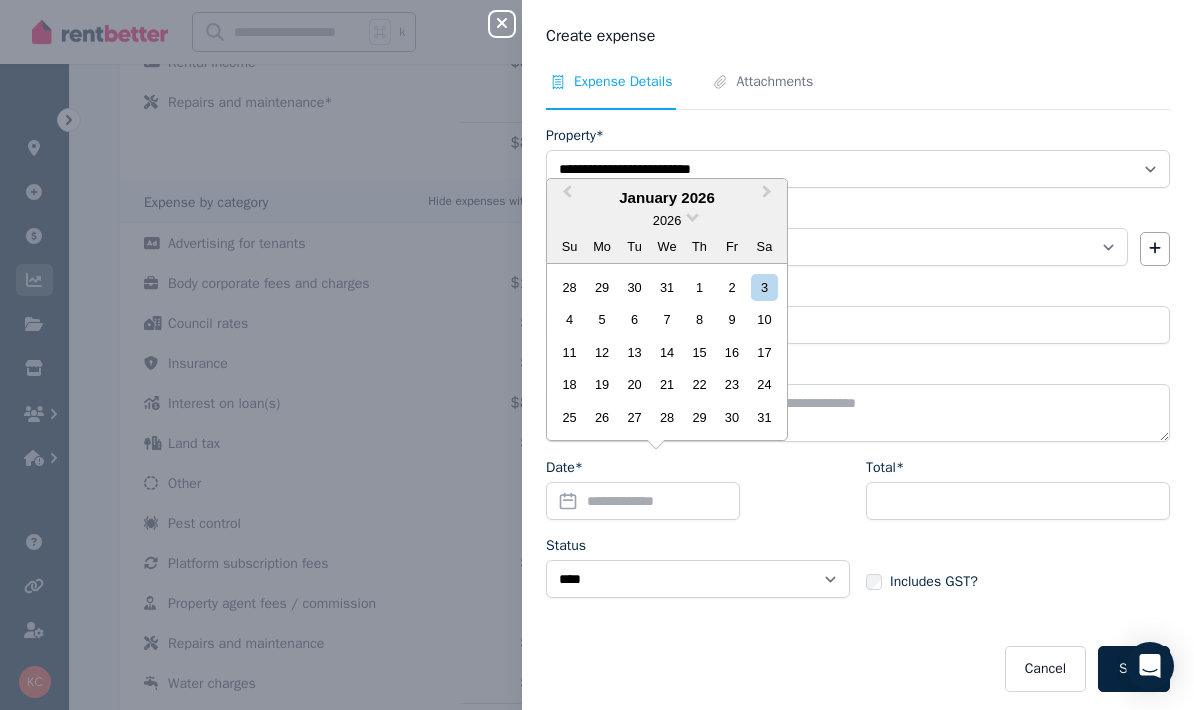 click on "Next Month" at bounding box center [769, 197] 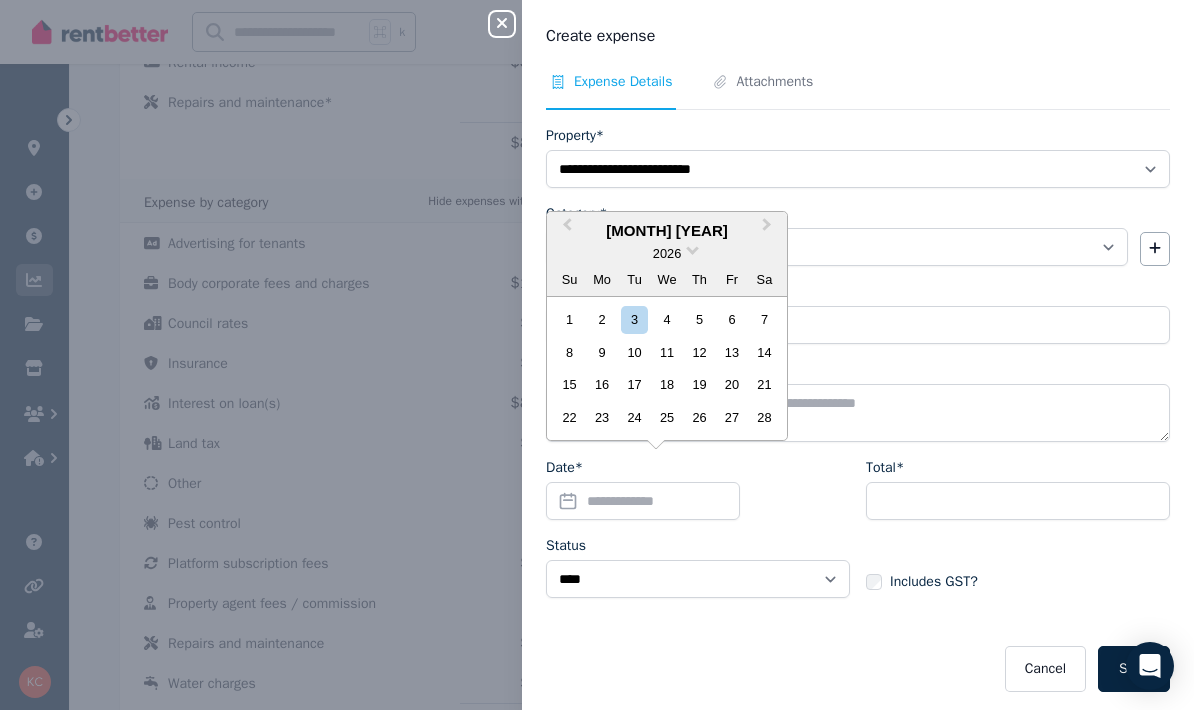 click on "12" at bounding box center (699, 352) 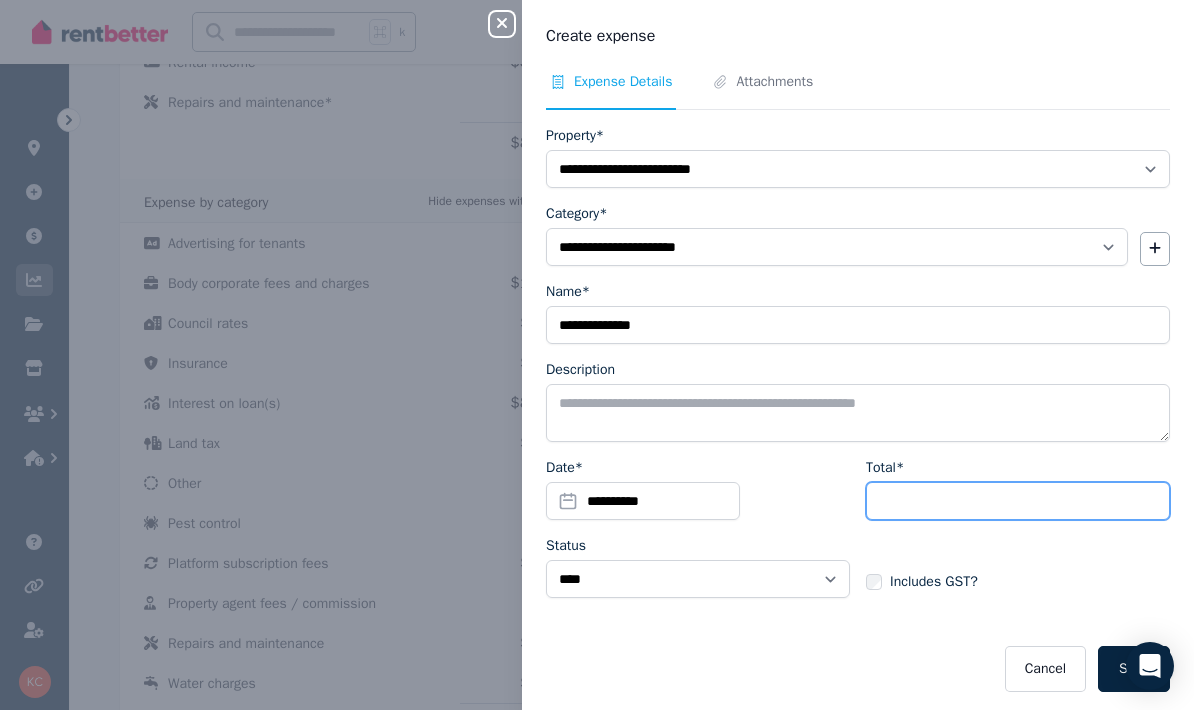 click on "Total*" at bounding box center (1018, 501) 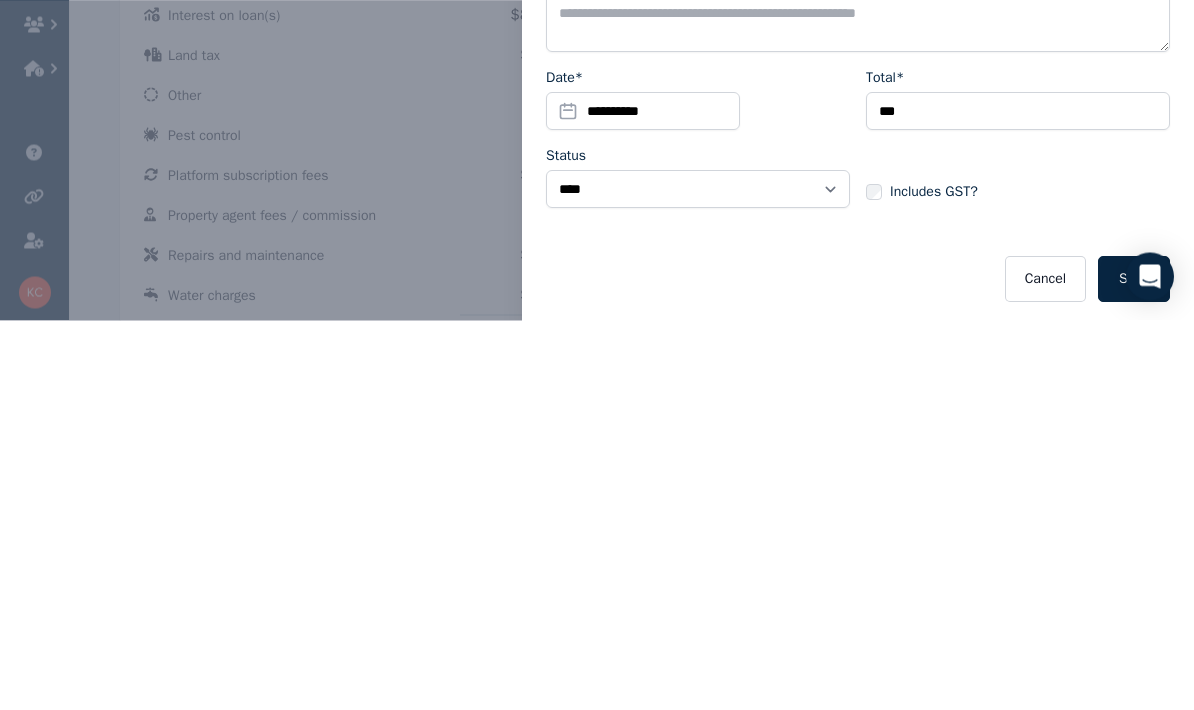 scroll, scrollTop: 645, scrollLeft: 0, axis: vertical 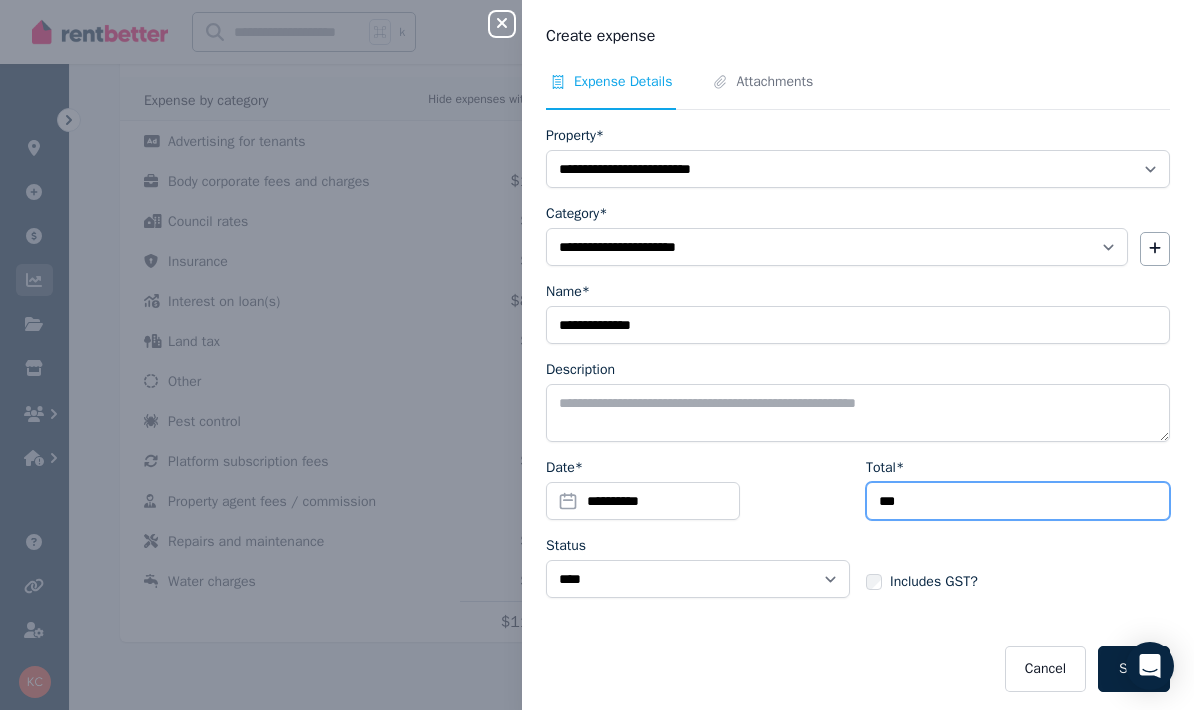 type on "***" 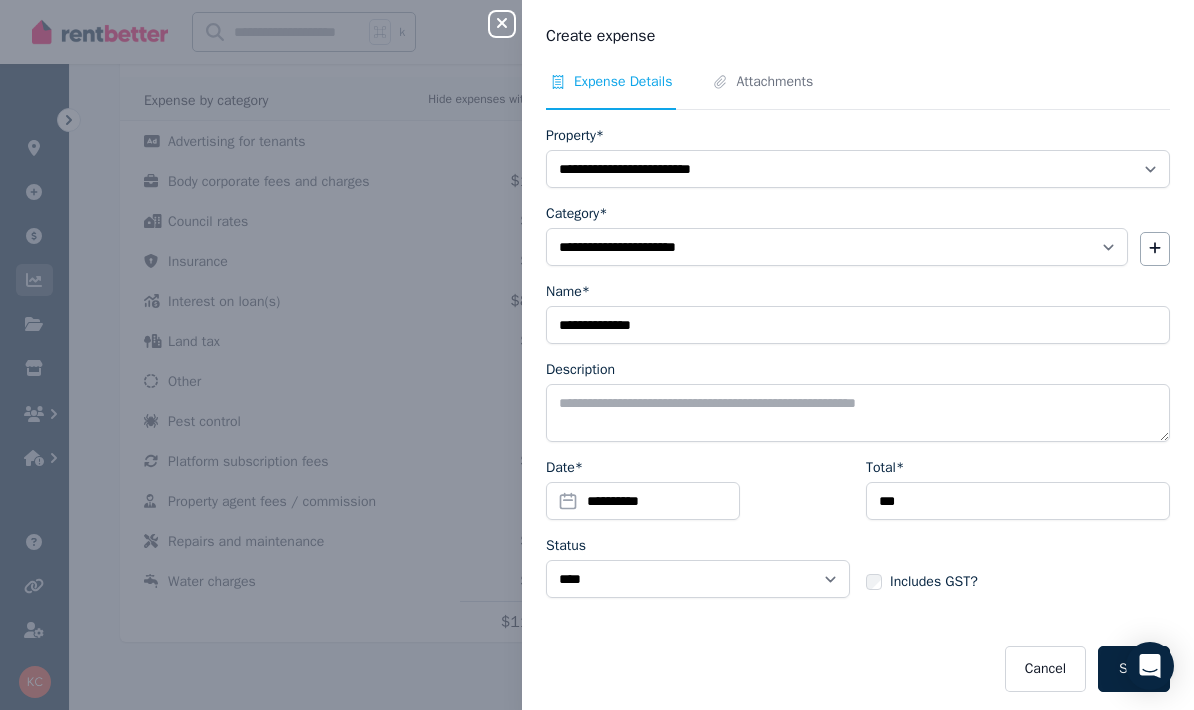click on "Save" at bounding box center [1134, 669] 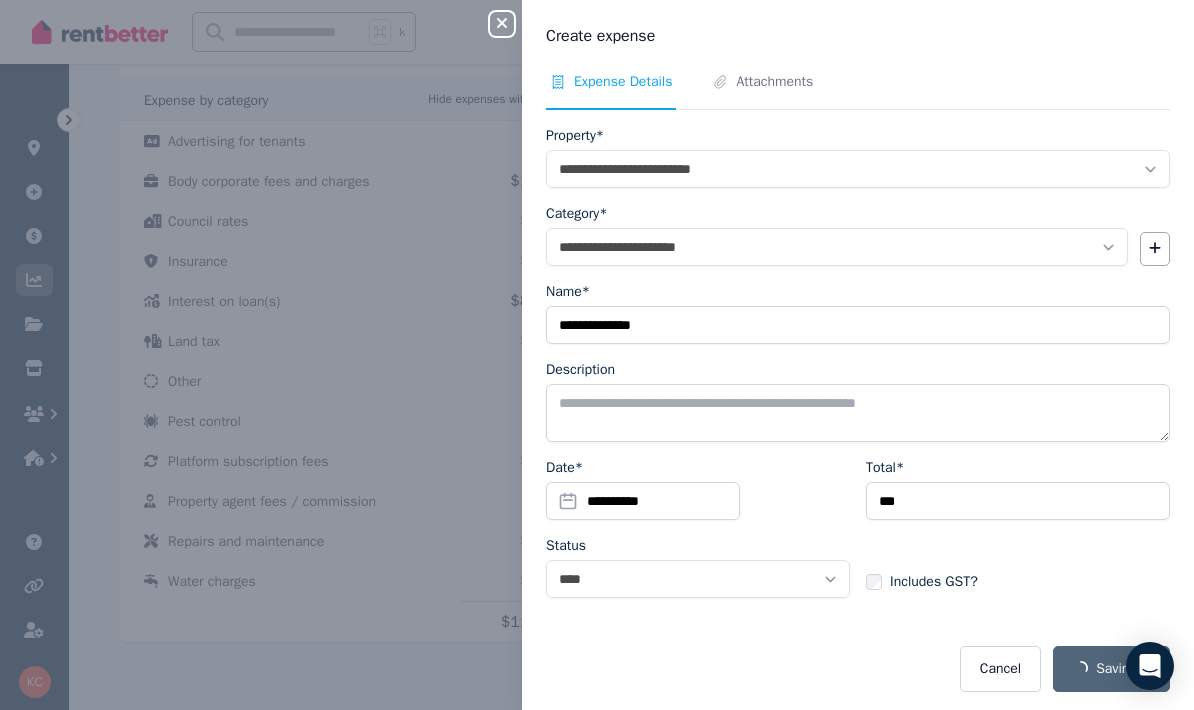 select 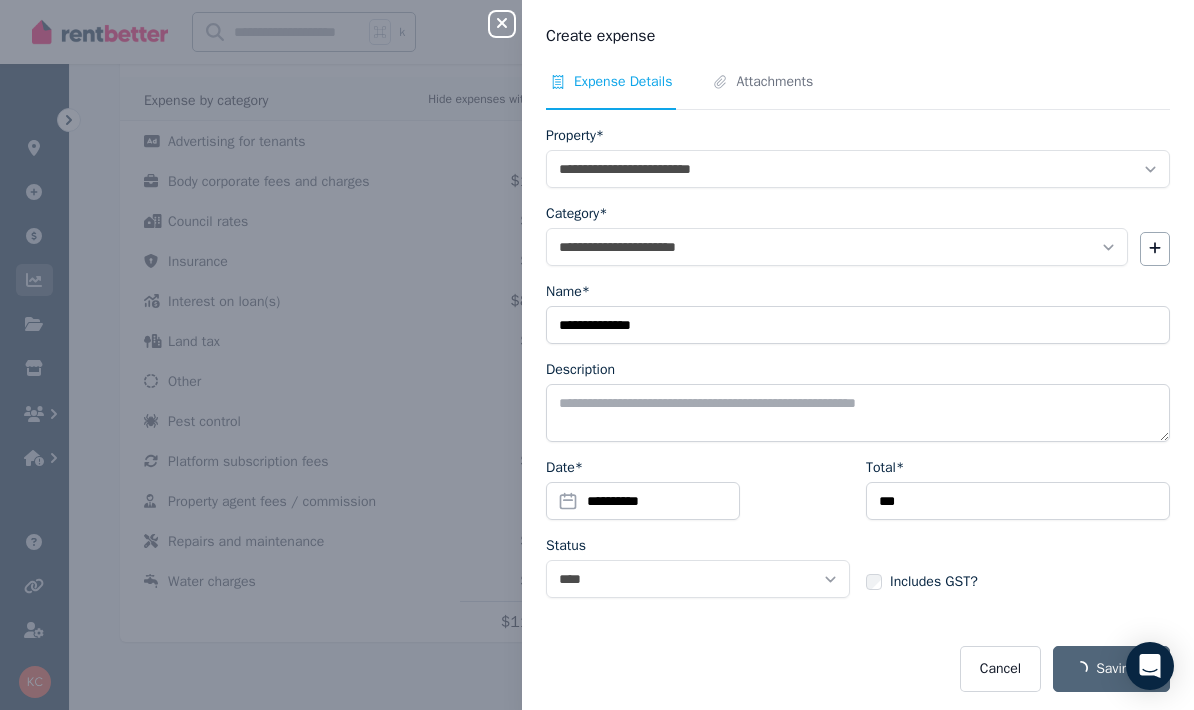 select 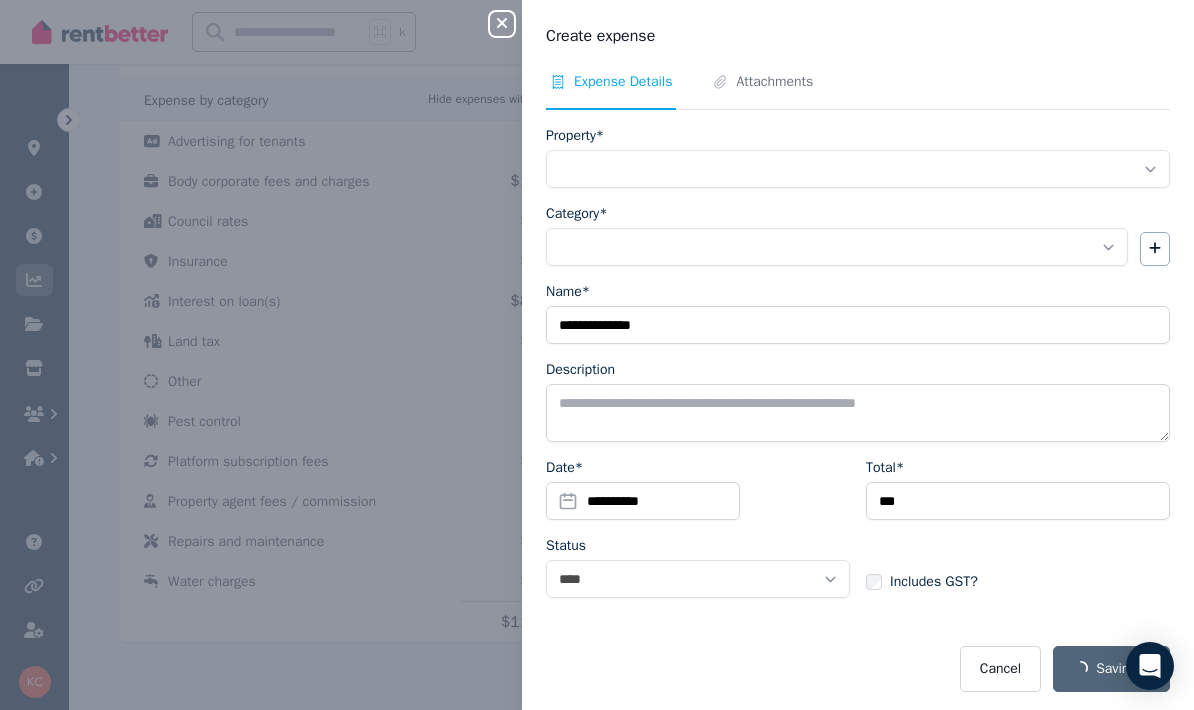 scroll, scrollTop: 329, scrollLeft: 0, axis: vertical 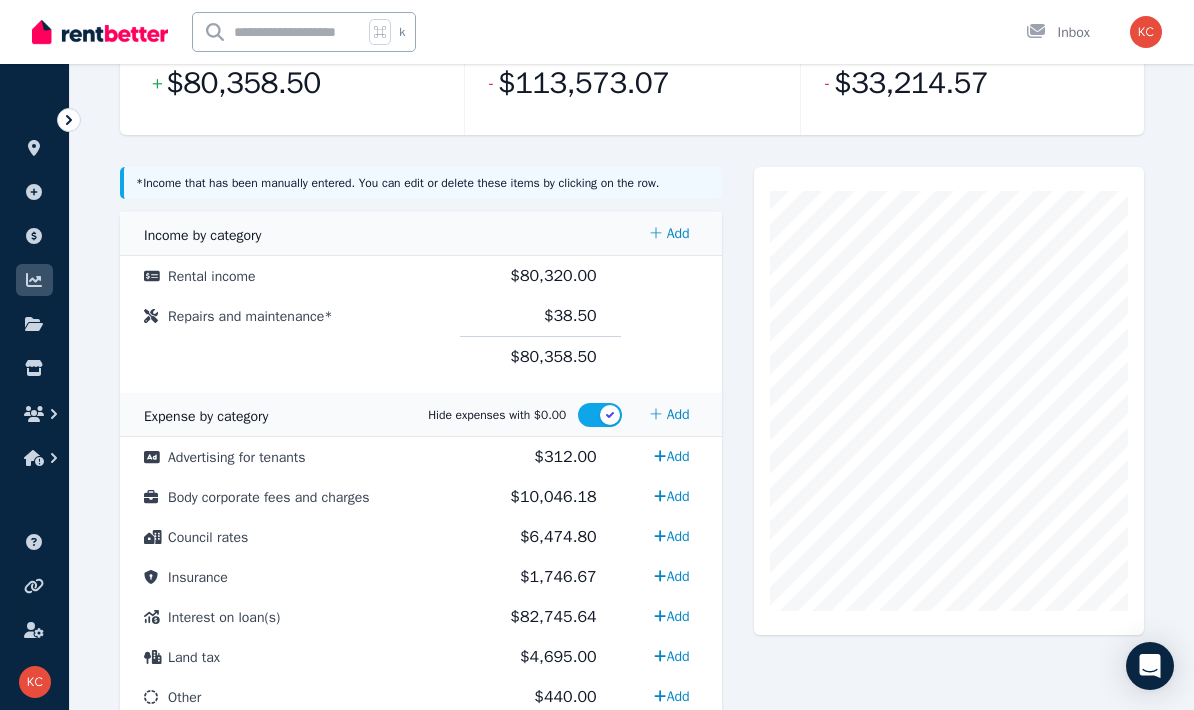 click on "Add" at bounding box center (671, 536) 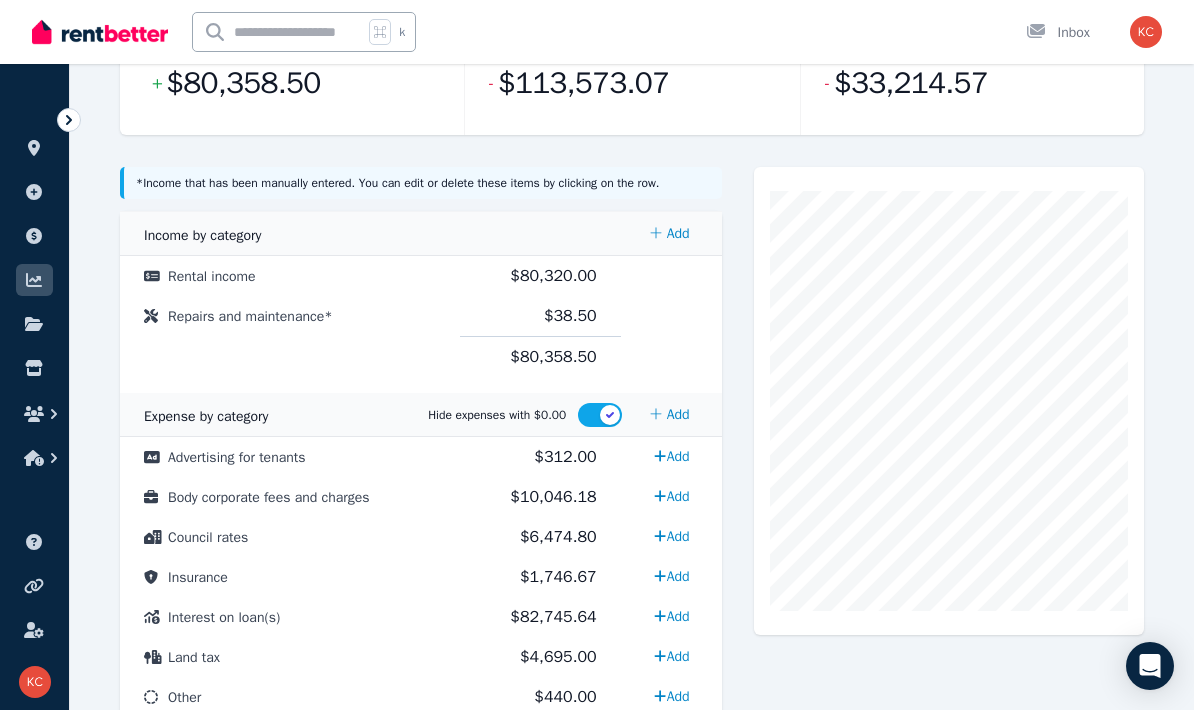 select on "**********" 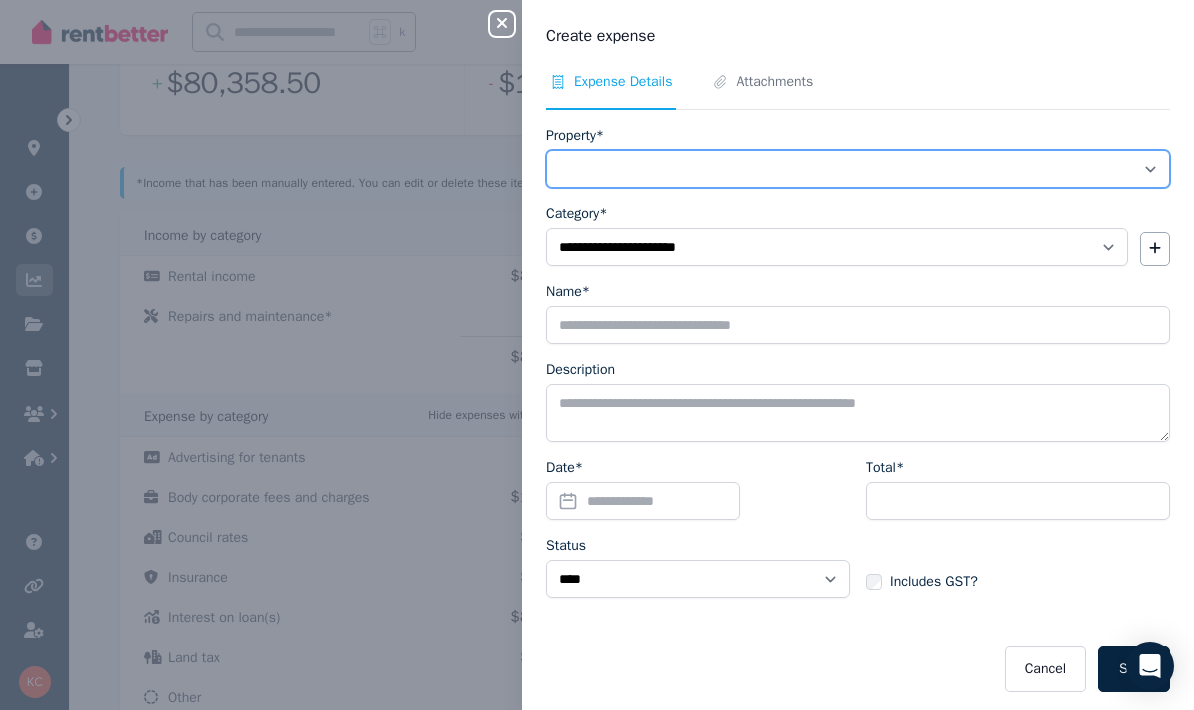 click on "**********" at bounding box center (858, 169) 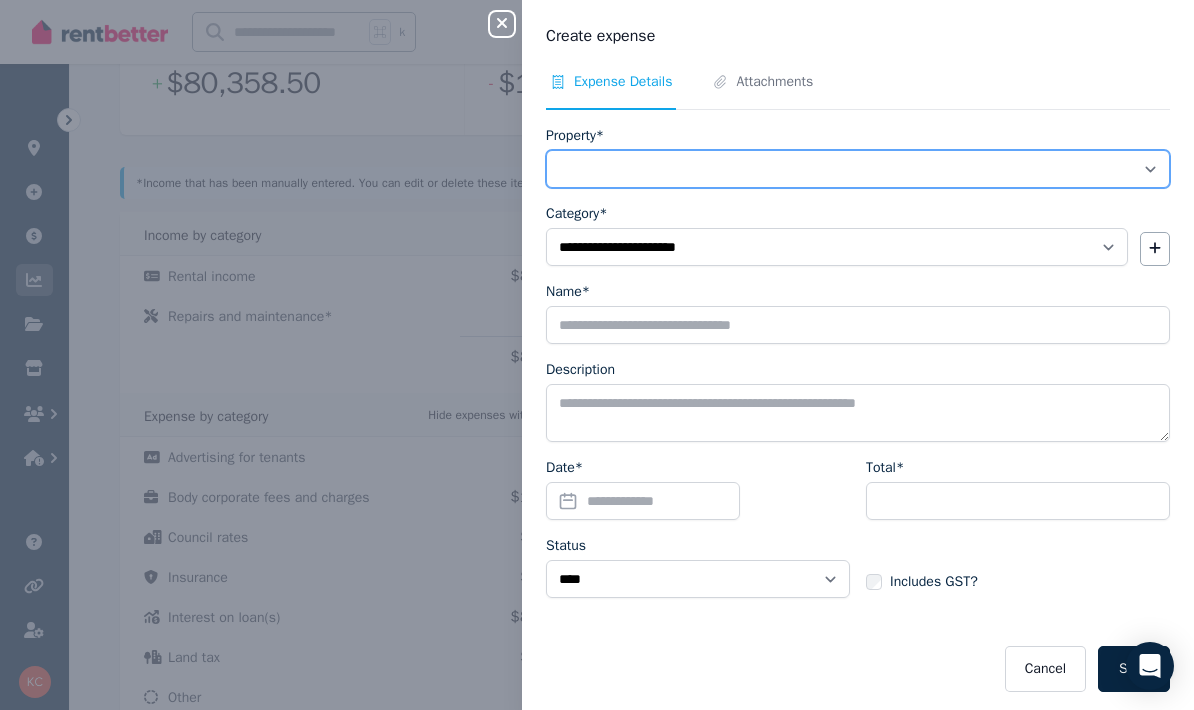 select on "**********" 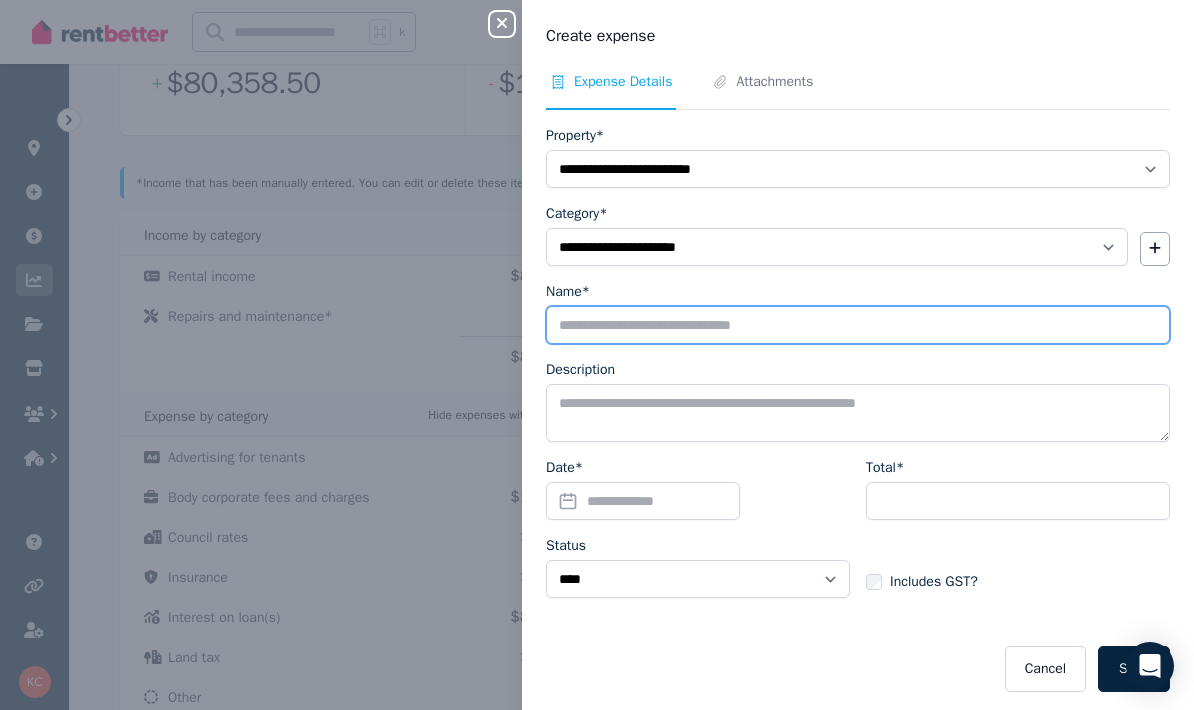 click on "Name*" at bounding box center (858, 325) 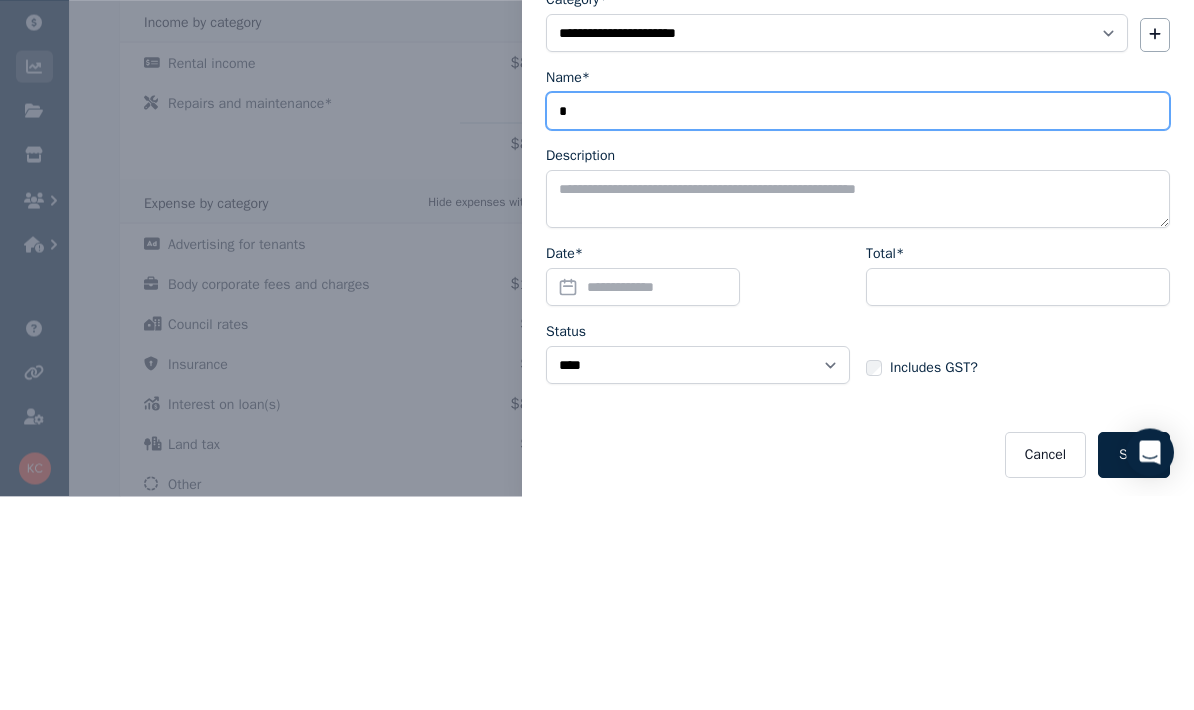 type on "**********" 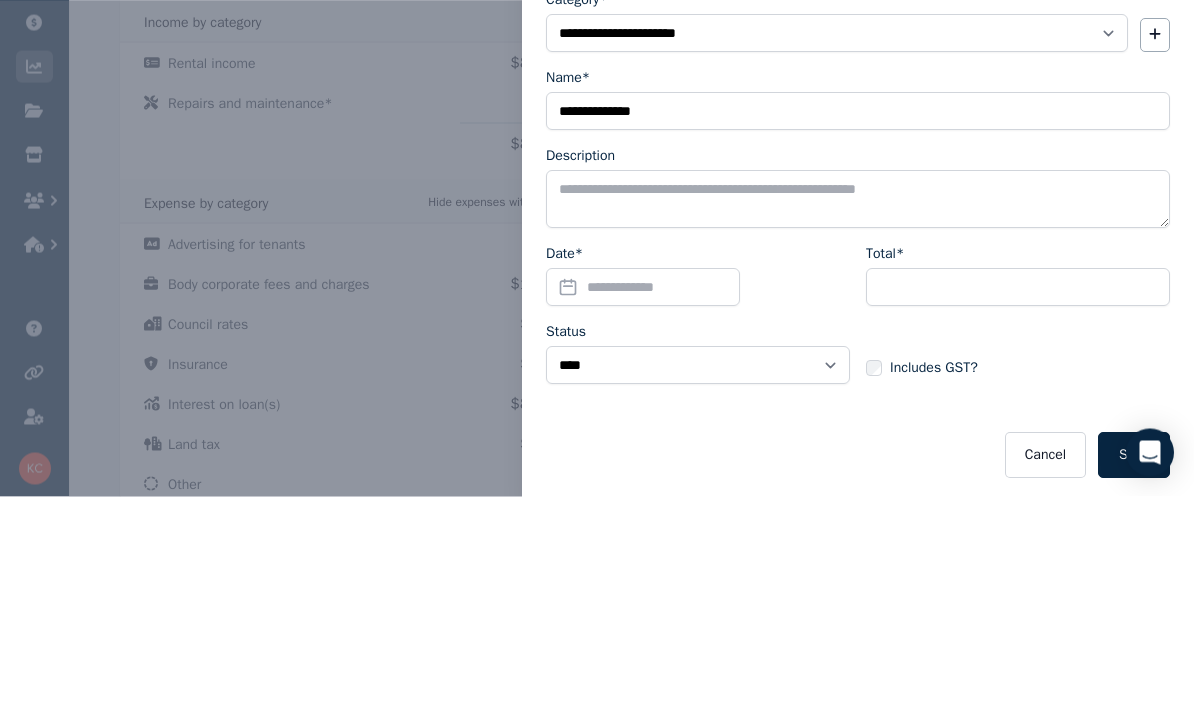 scroll, scrollTop: 543, scrollLeft: 0, axis: vertical 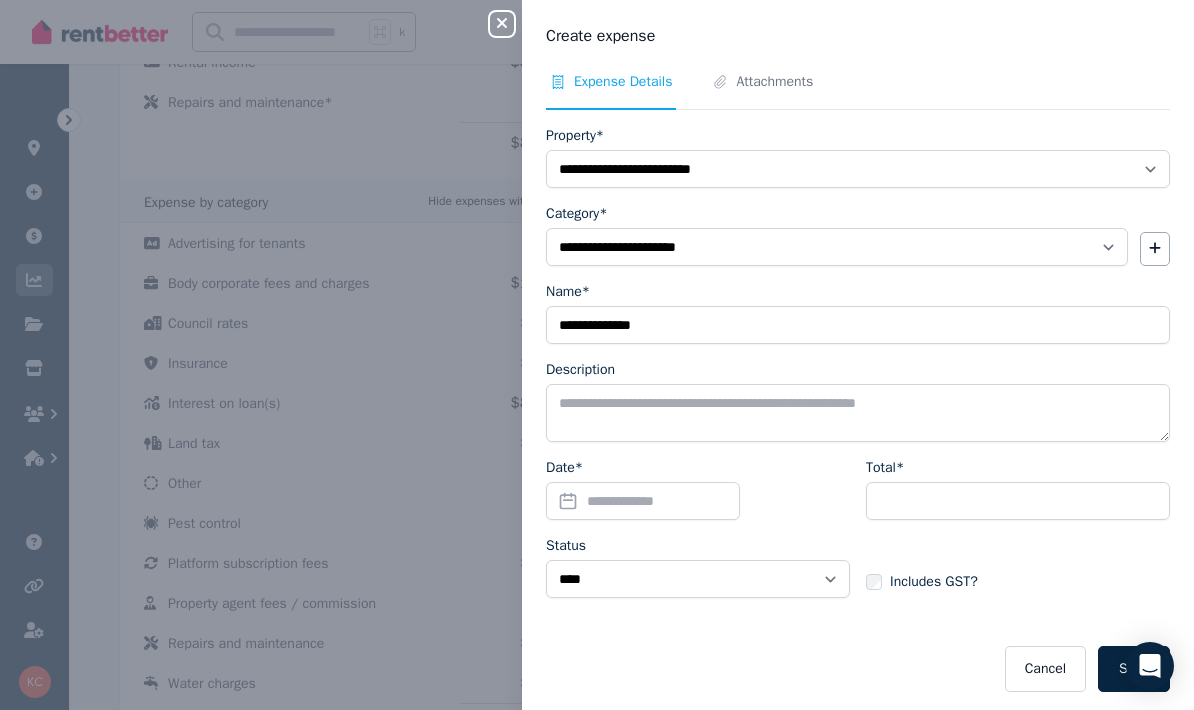 click on "Date*" at bounding box center [643, 501] 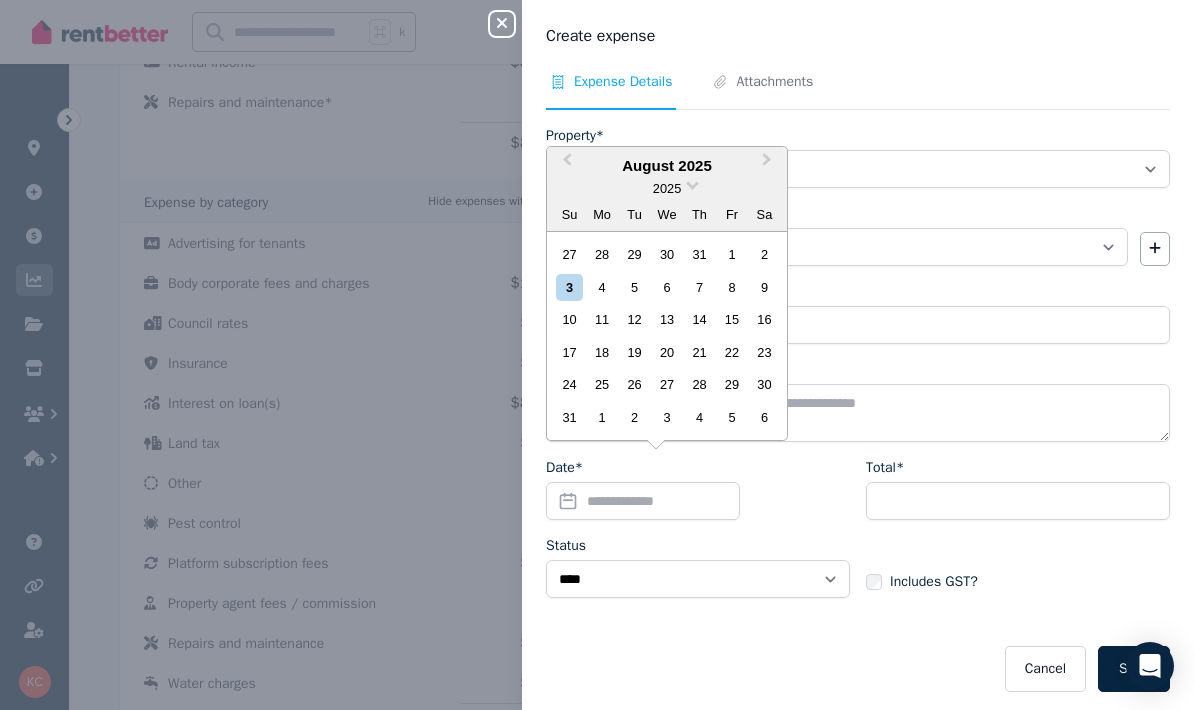 click on "Next Month" at bounding box center [769, 165] 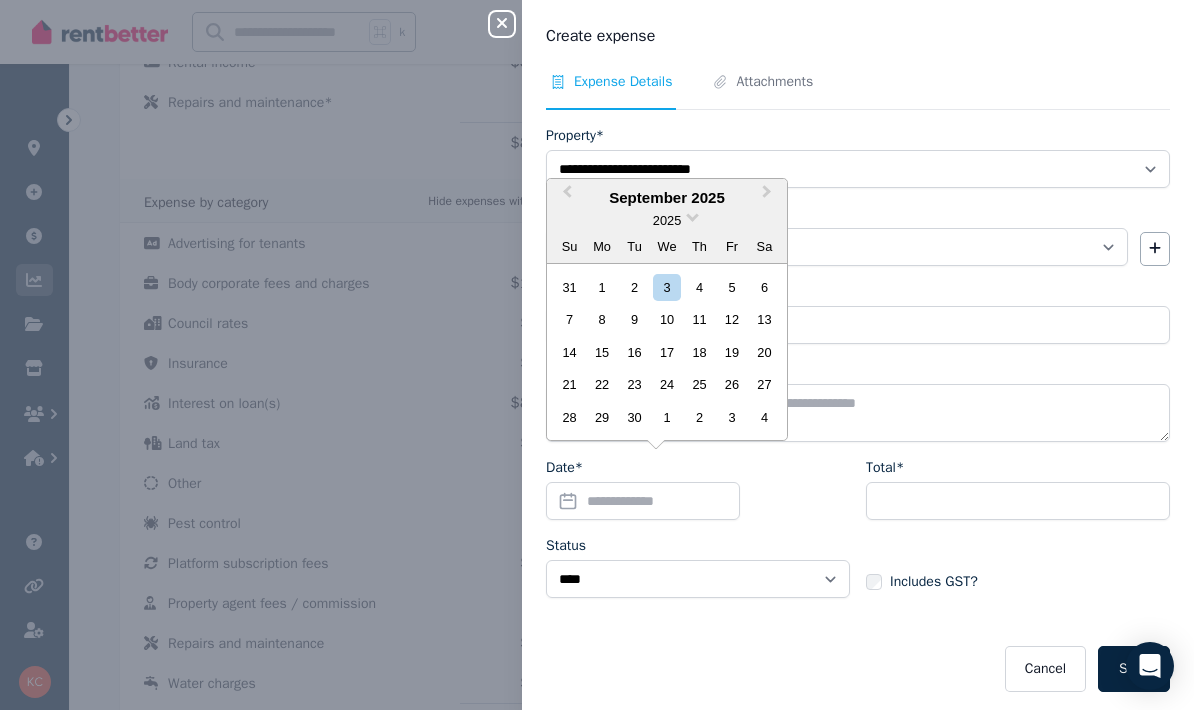 click on "Next Month" at bounding box center [767, 196] 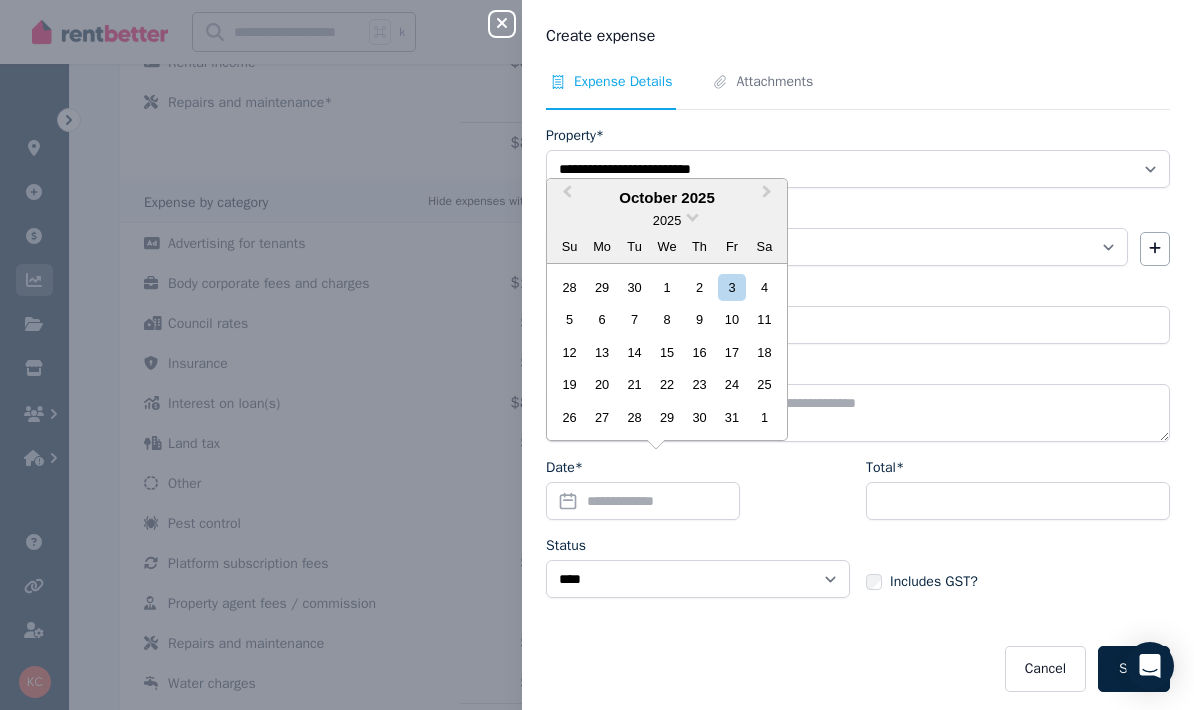 click on "Next Month" at bounding box center [769, 197] 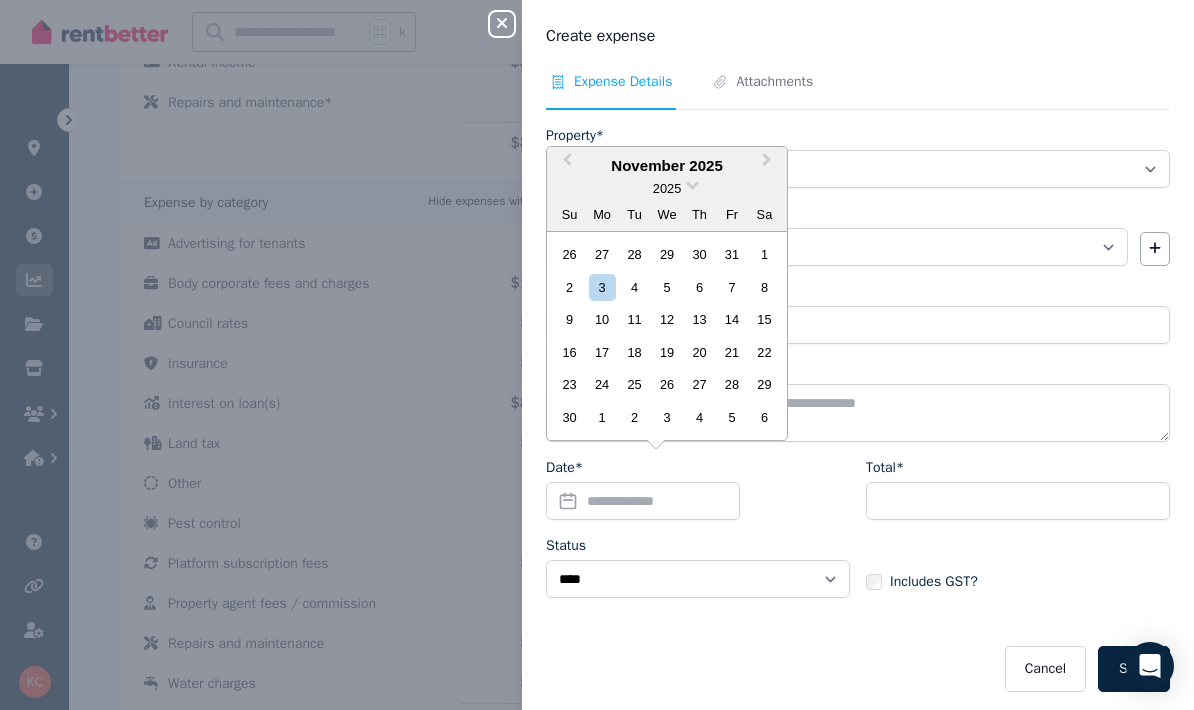 click on "Next Month" at bounding box center (767, 164) 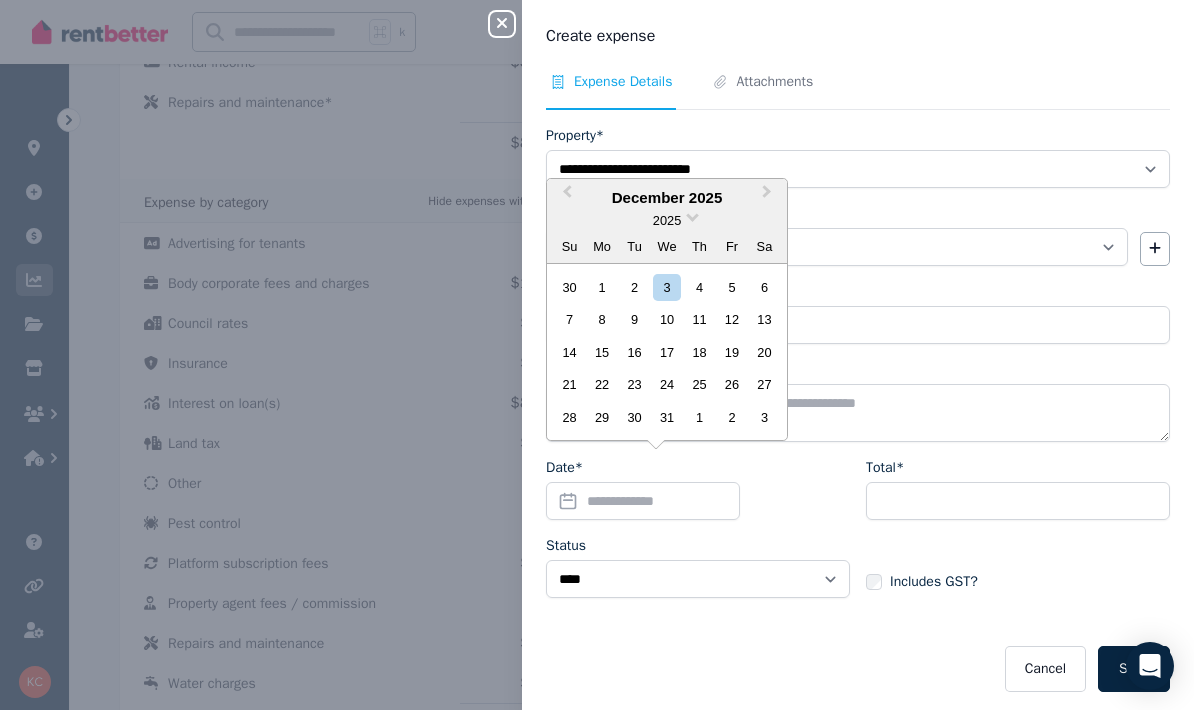 click on "Next Month" at bounding box center (769, 197) 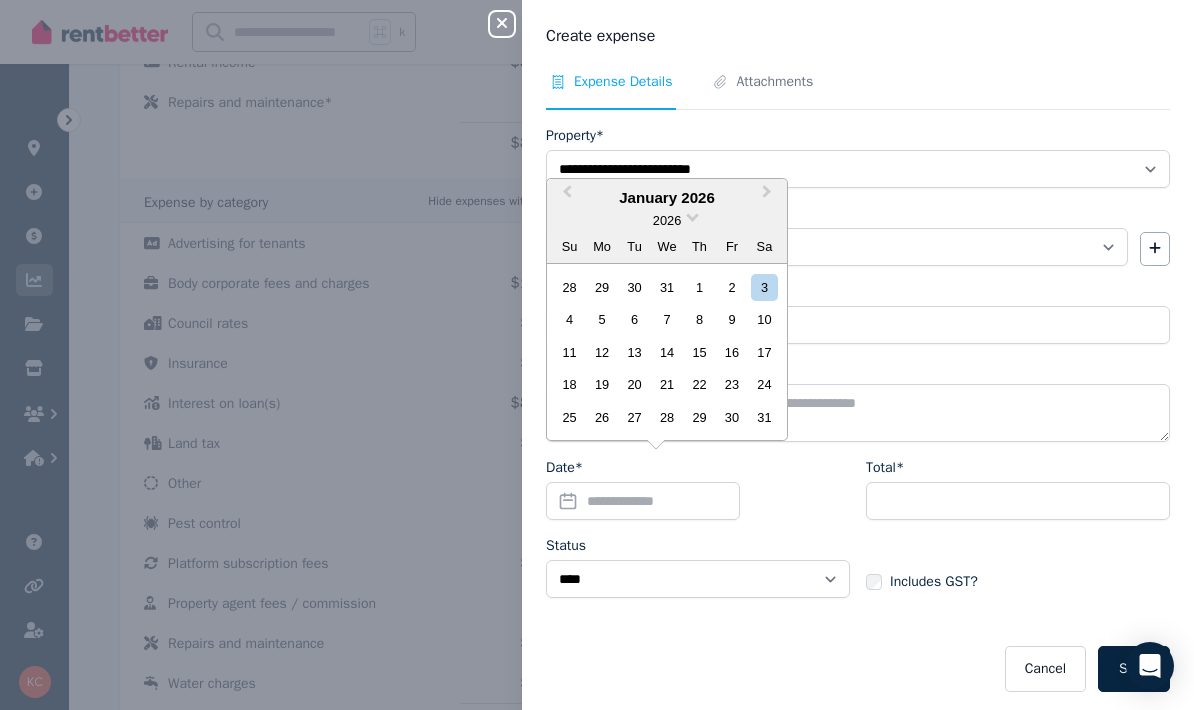 click on "Next Month" at bounding box center (767, 196) 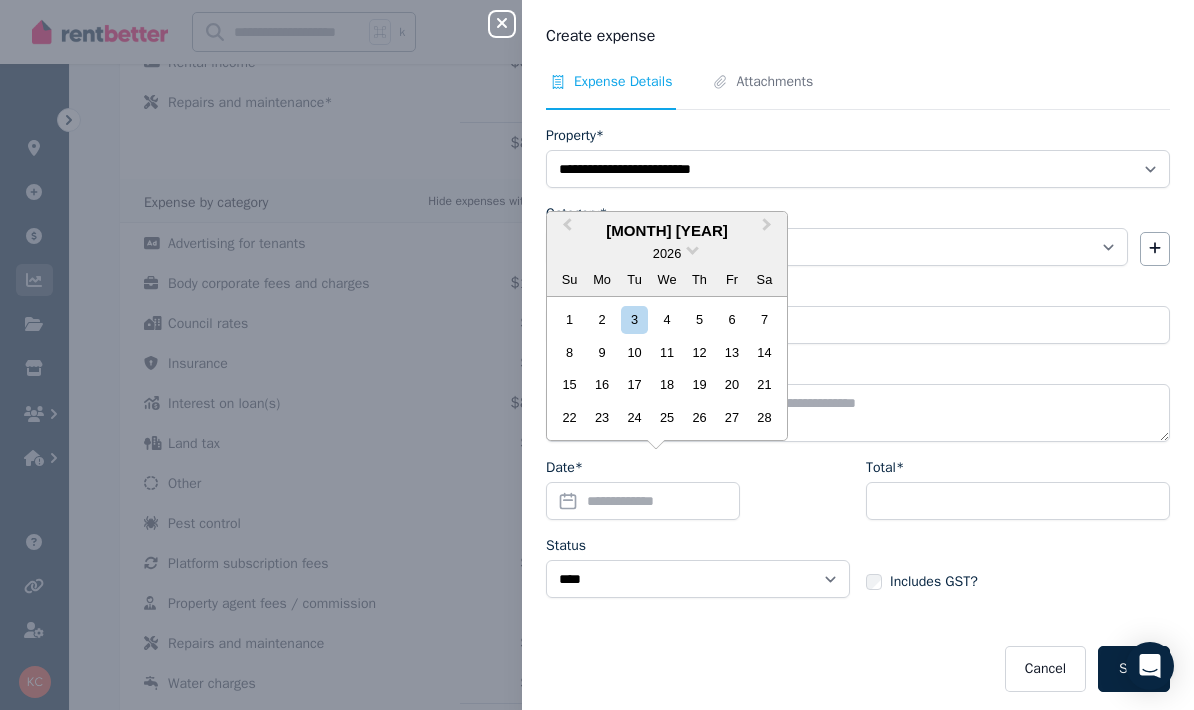 click on "Next Month" at bounding box center (769, 230) 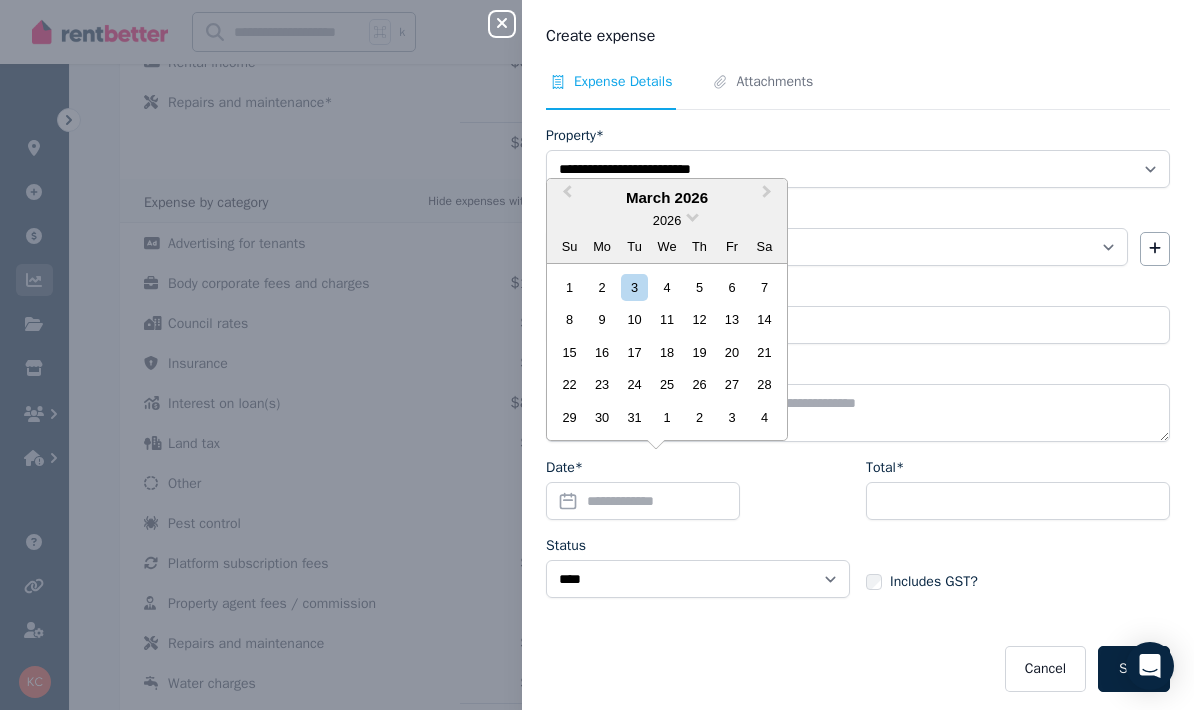 click on "Next Month" at bounding box center (767, 196) 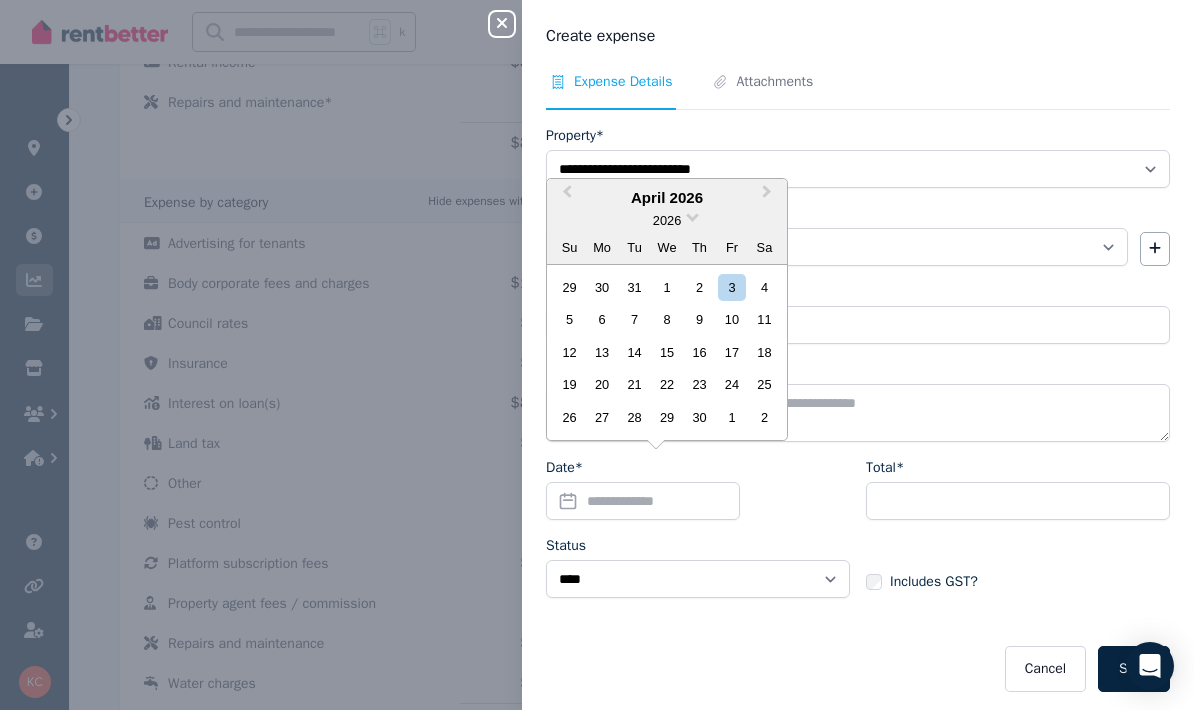 click on "14" at bounding box center (634, 352) 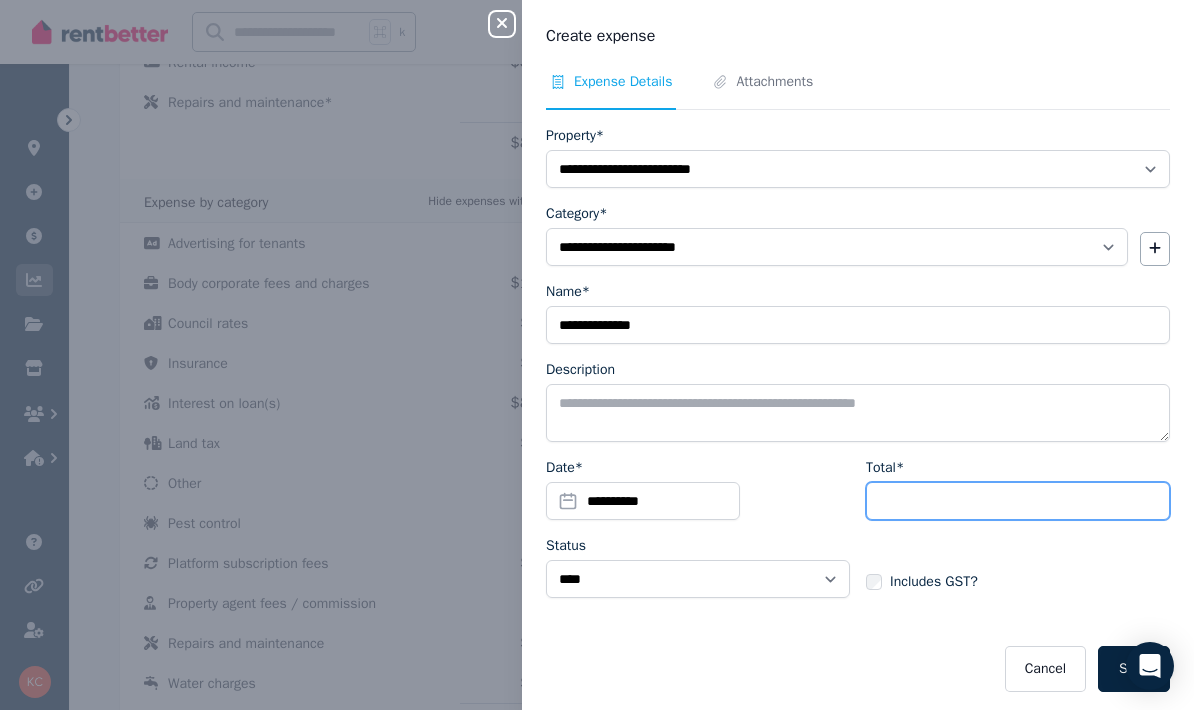 click on "Total*" at bounding box center [1018, 501] 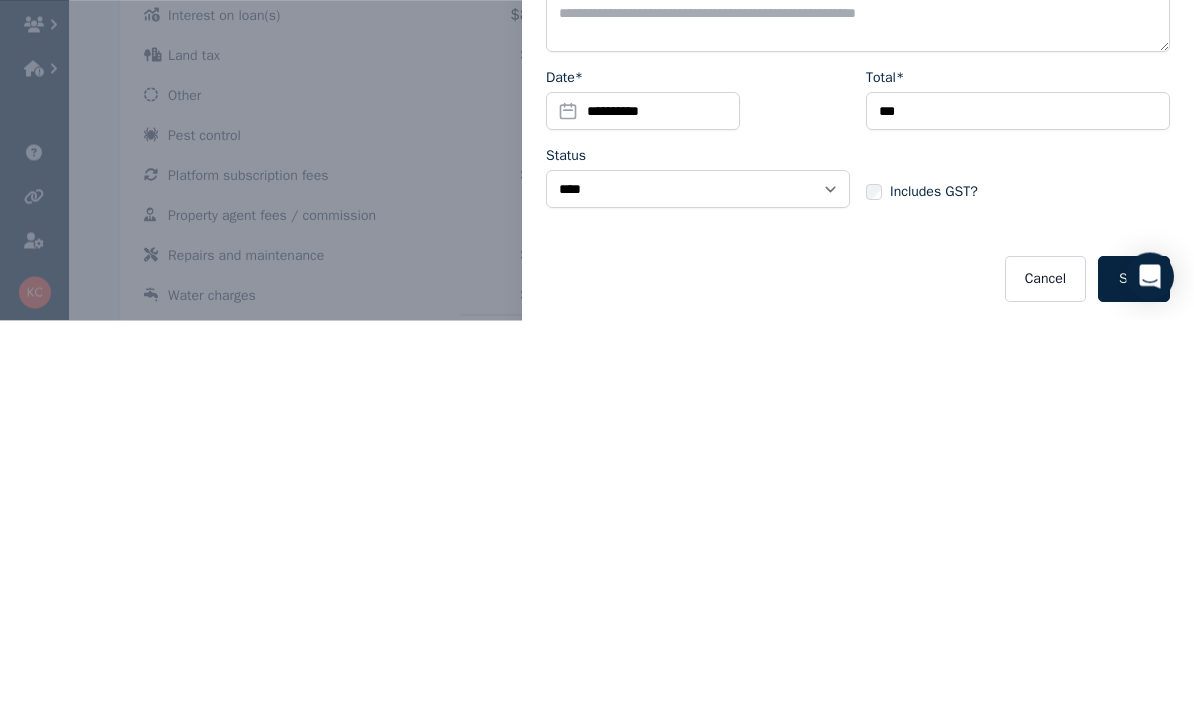 scroll, scrollTop: 645, scrollLeft: 0, axis: vertical 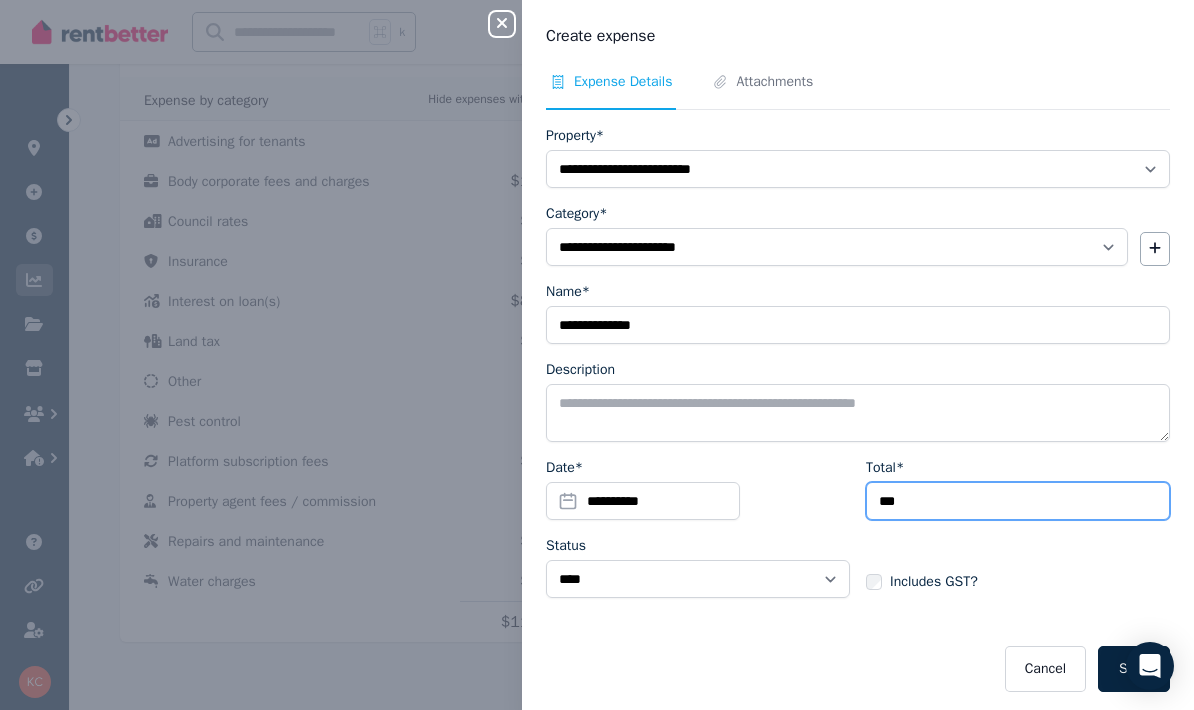 type on "***" 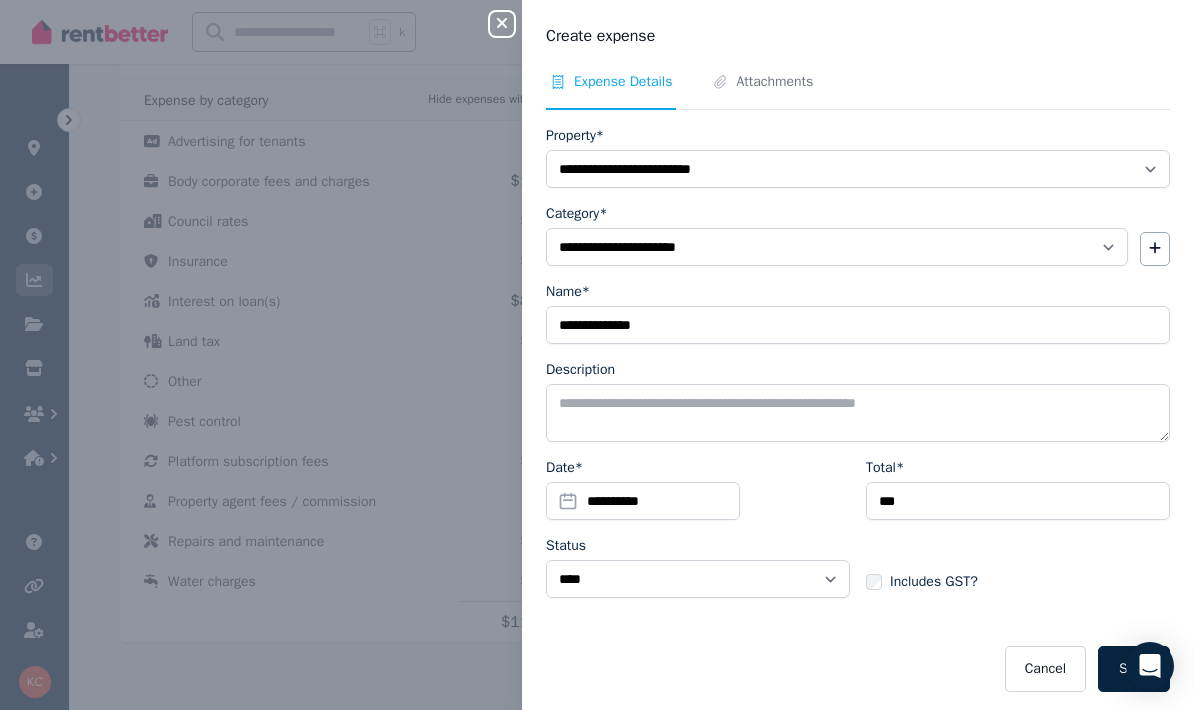 click on "Save" at bounding box center (1134, 669) 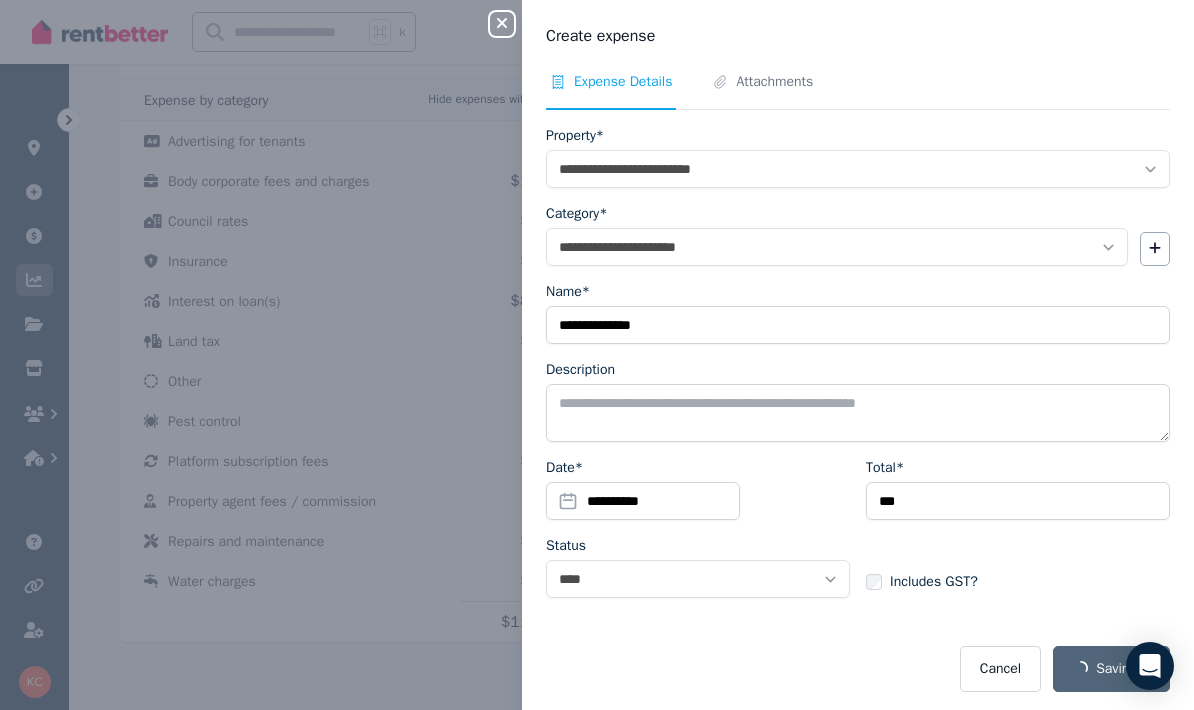select 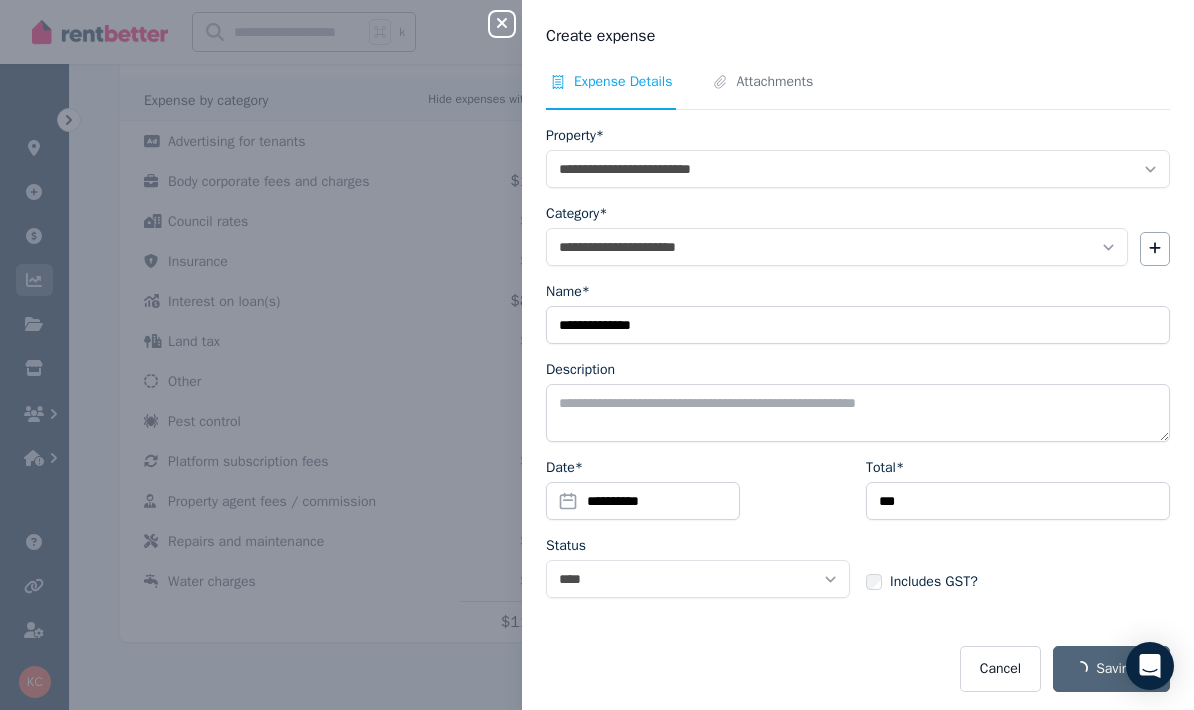 select 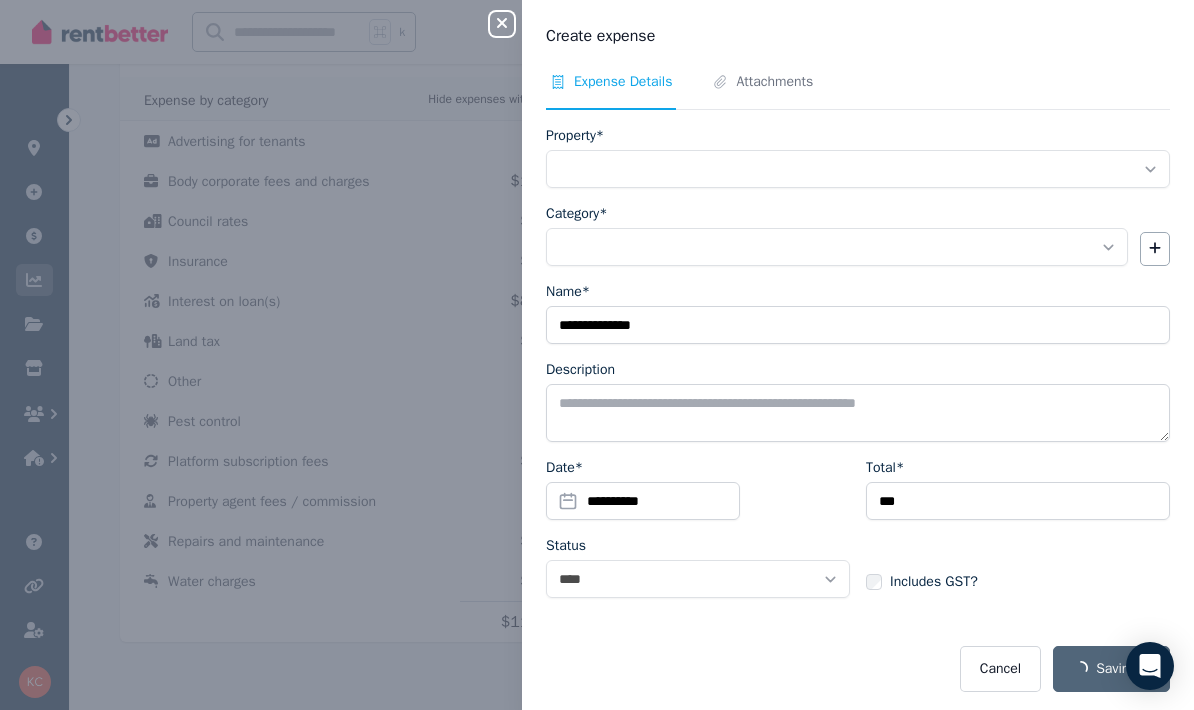 scroll, scrollTop: 329, scrollLeft: 0, axis: vertical 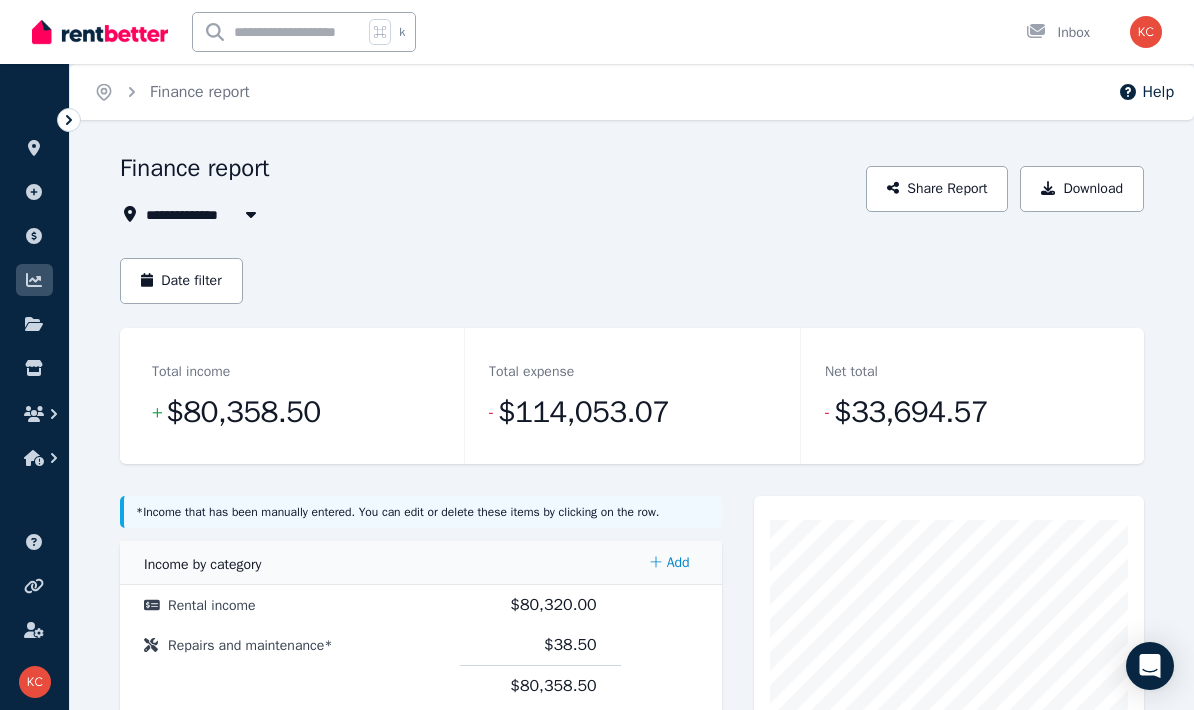 click on "Date filter" at bounding box center (181, 281) 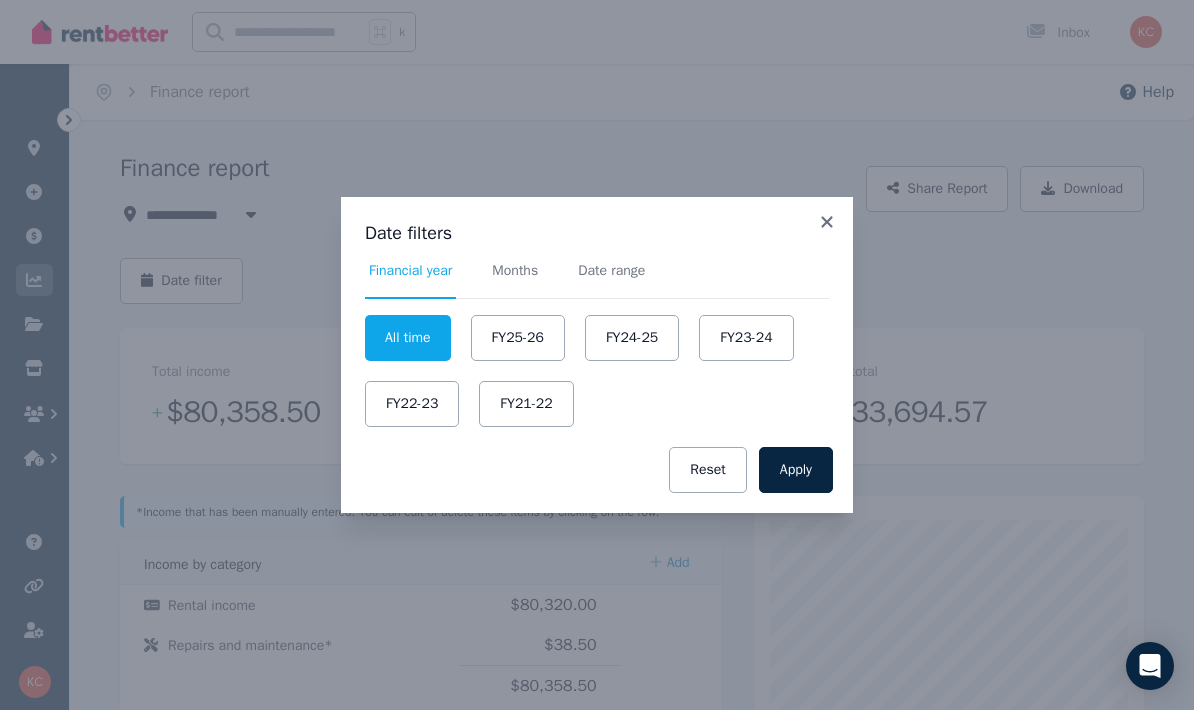 click on "FY25-26" at bounding box center (518, 338) 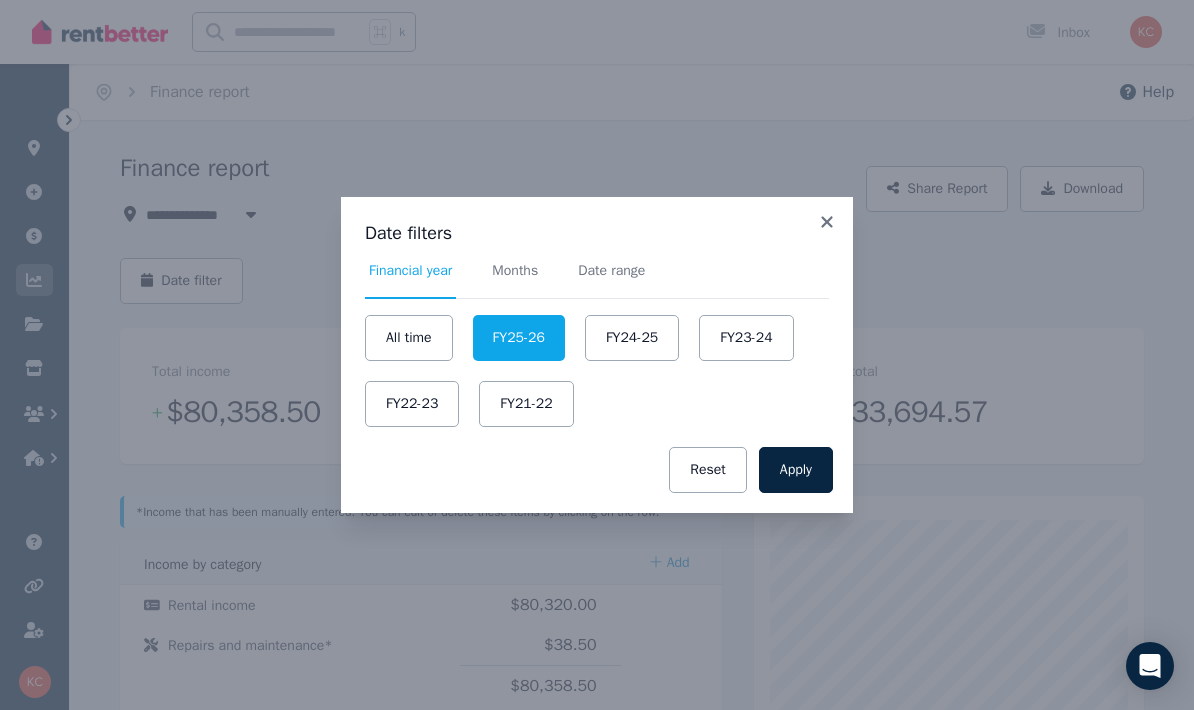 click on "Apply" at bounding box center [796, 470] 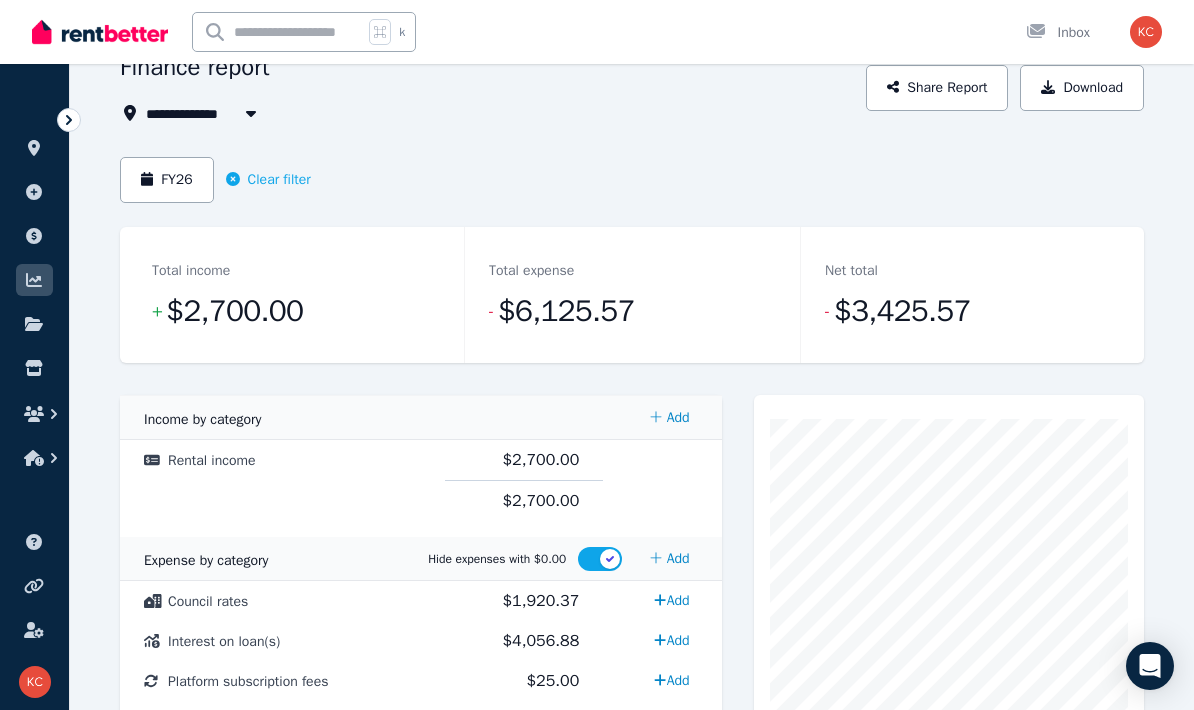 scroll, scrollTop: 126, scrollLeft: 0, axis: vertical 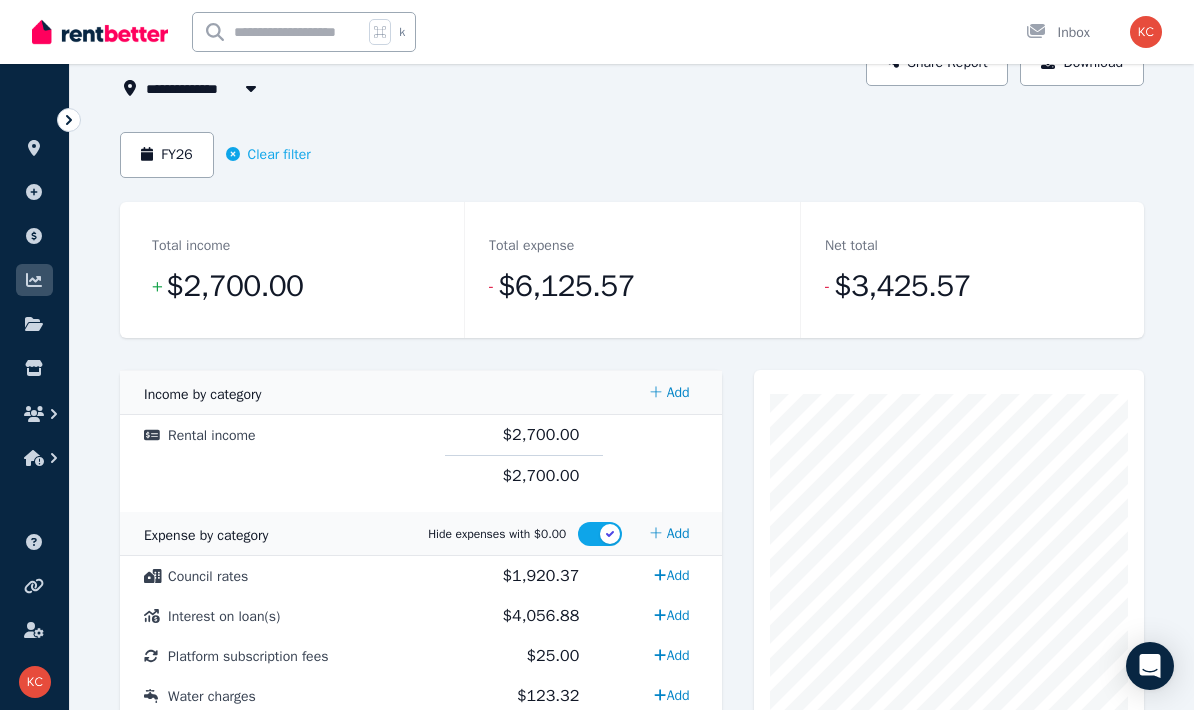 click on "FY26" at bounding box center [167, 155] 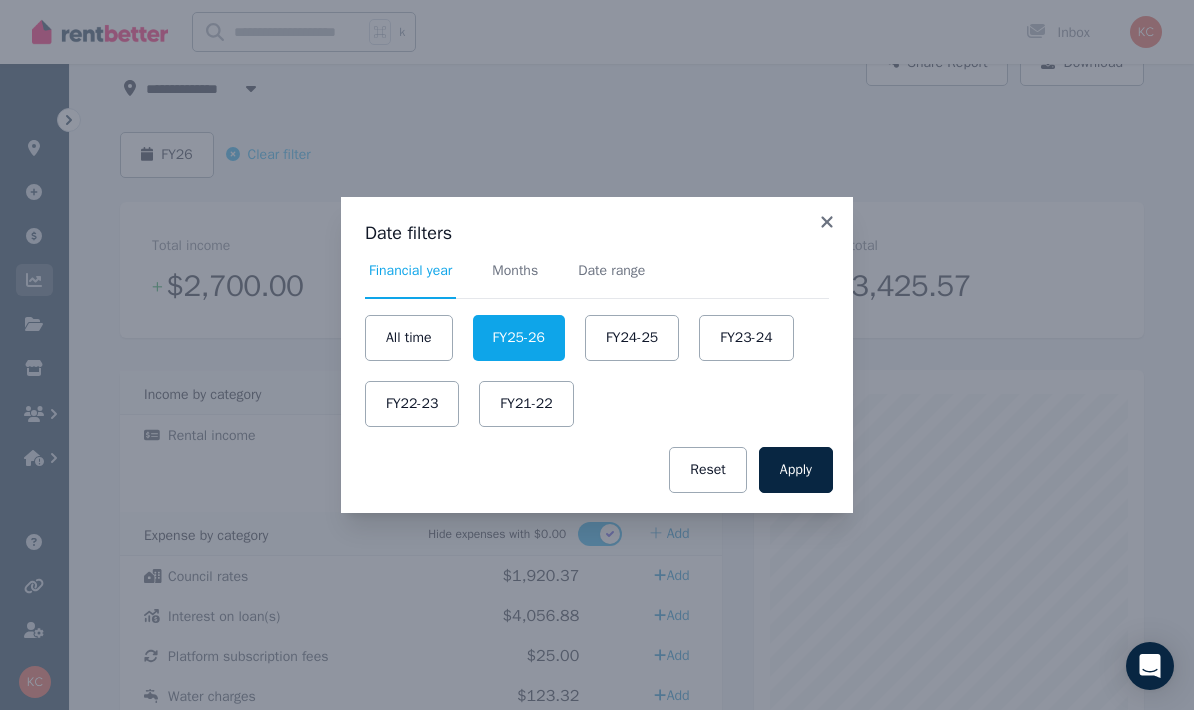 click on "FY24-25" at bounding box center [632, 338] 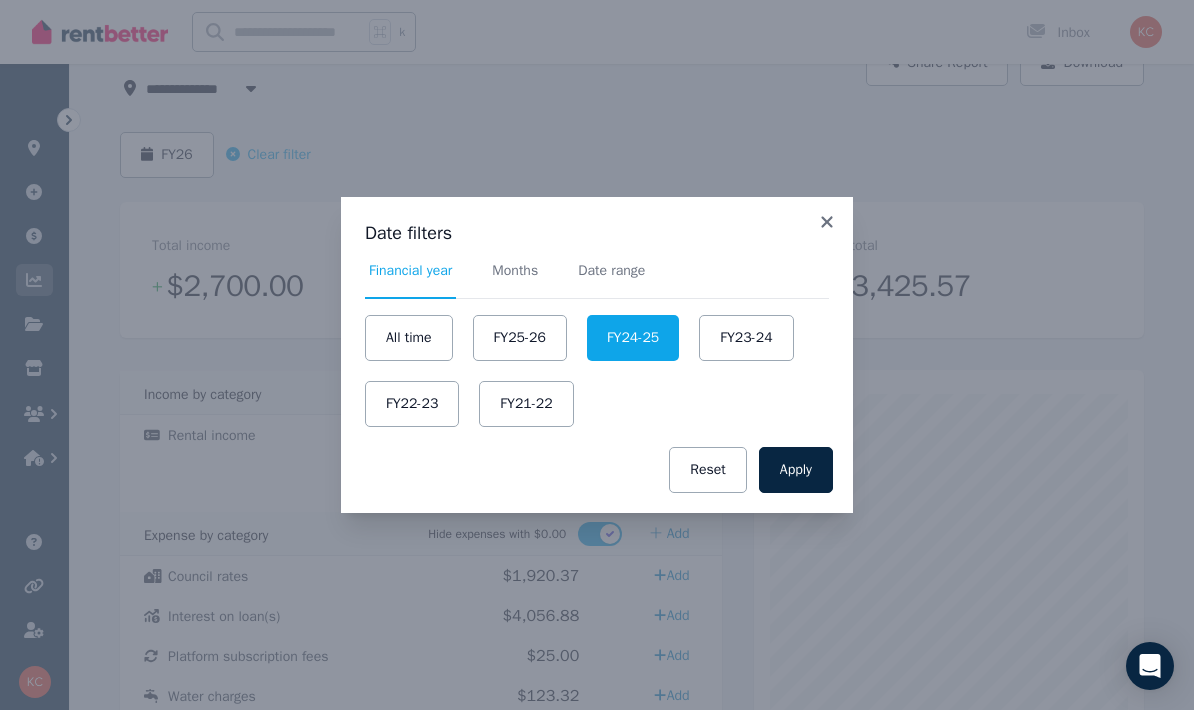 click on "Apply" at bounding box center (796, 470) 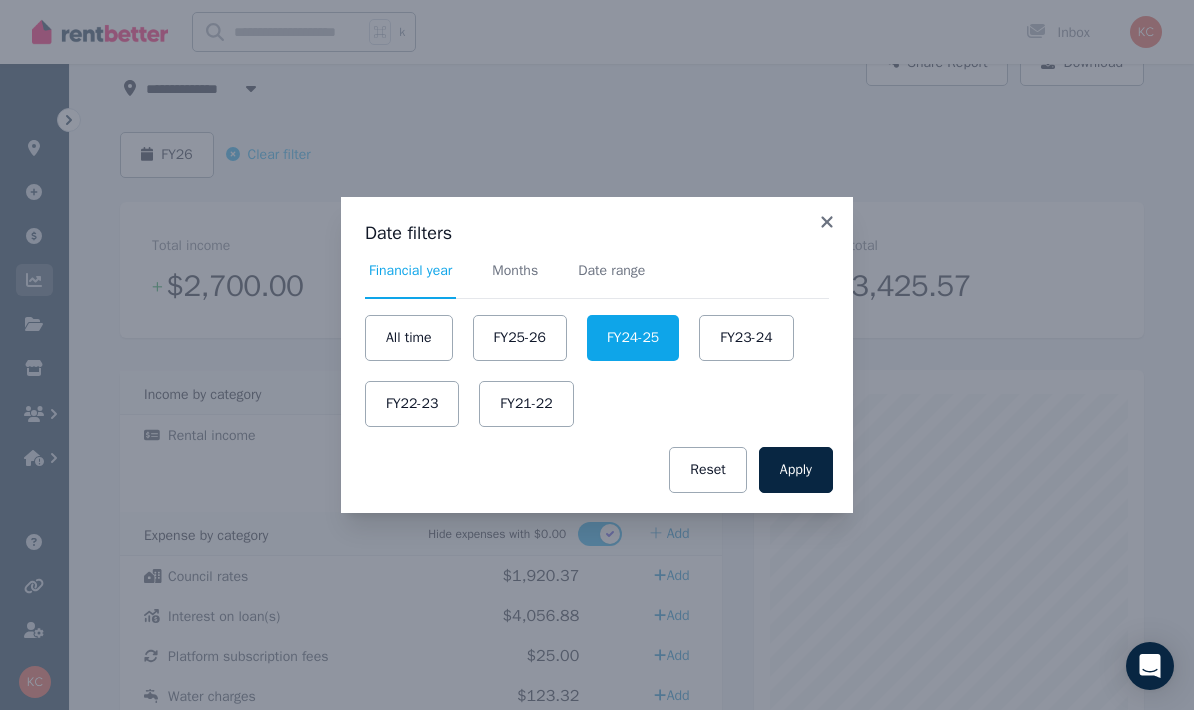 scroll, scrollTop: 0, scrollLeft: 0, axis: both 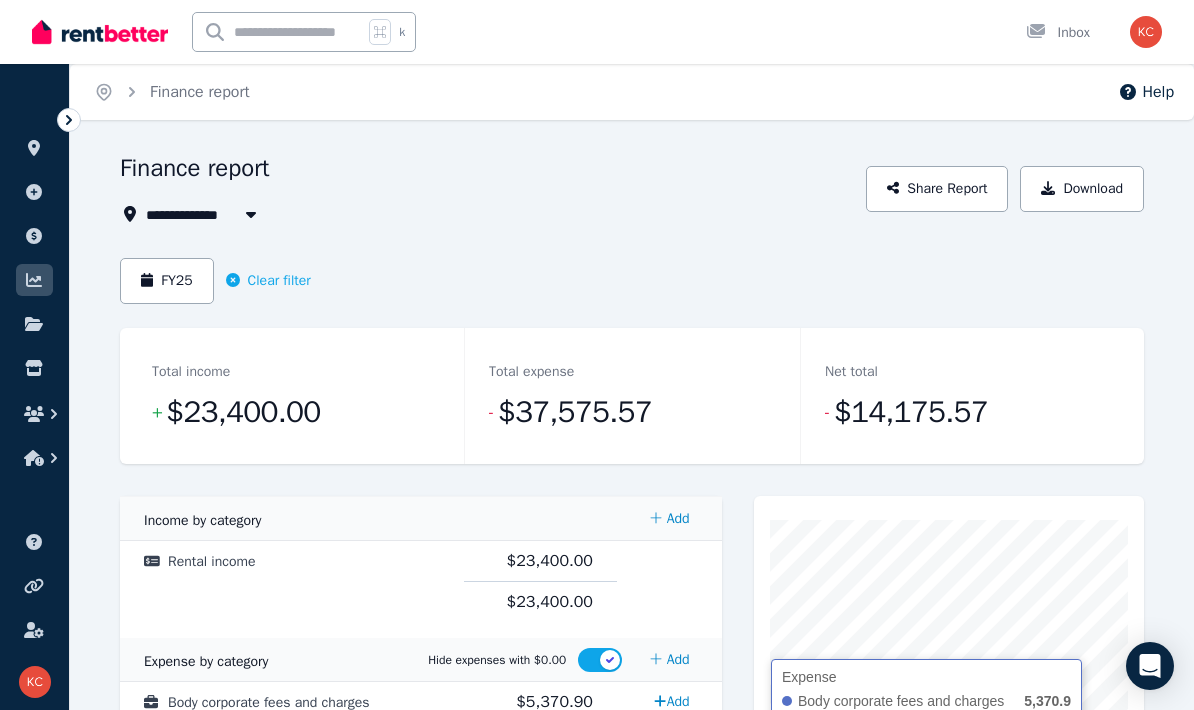 click at bounding box center (1146, 32) 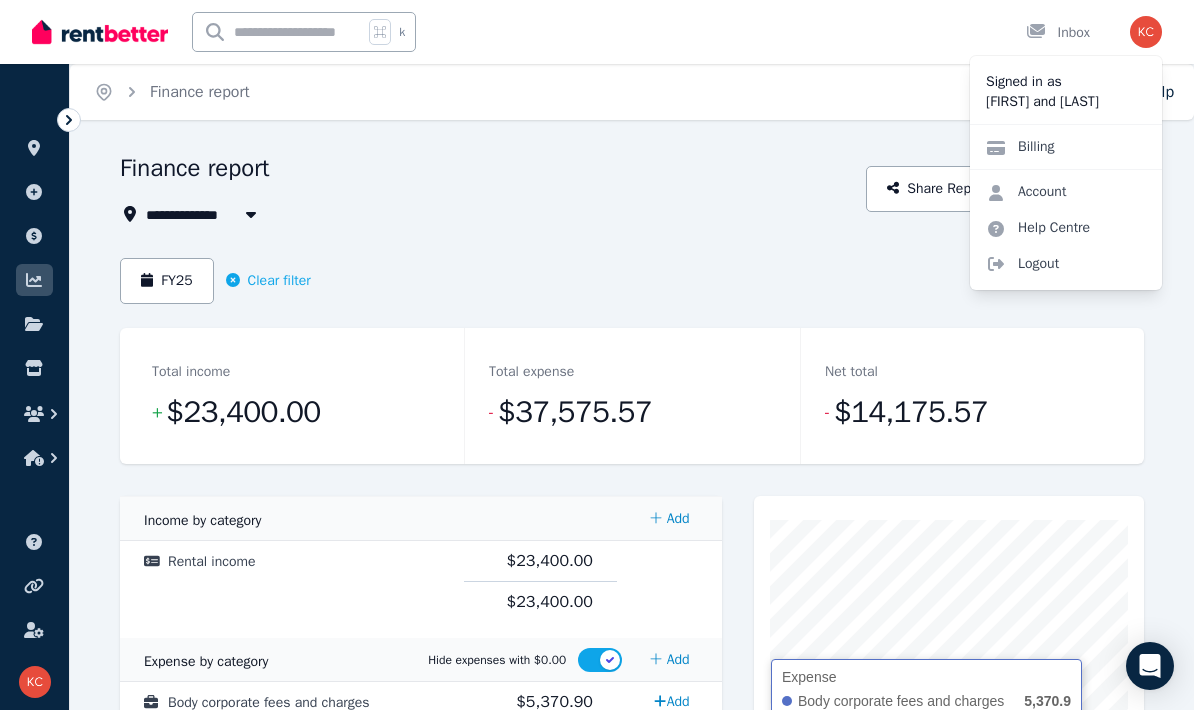 click on "Logout" at bounding box center (1066, 264) 